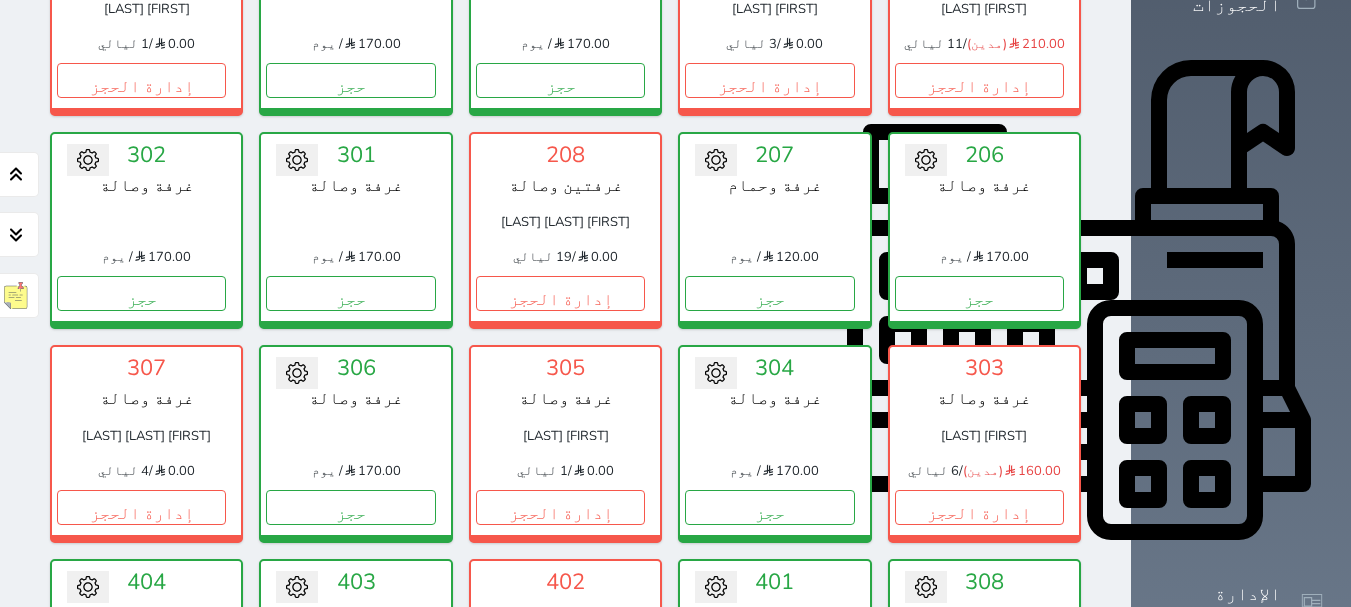 scroll, scrollTop: 78, scrollLeft: 0, axis: vertical 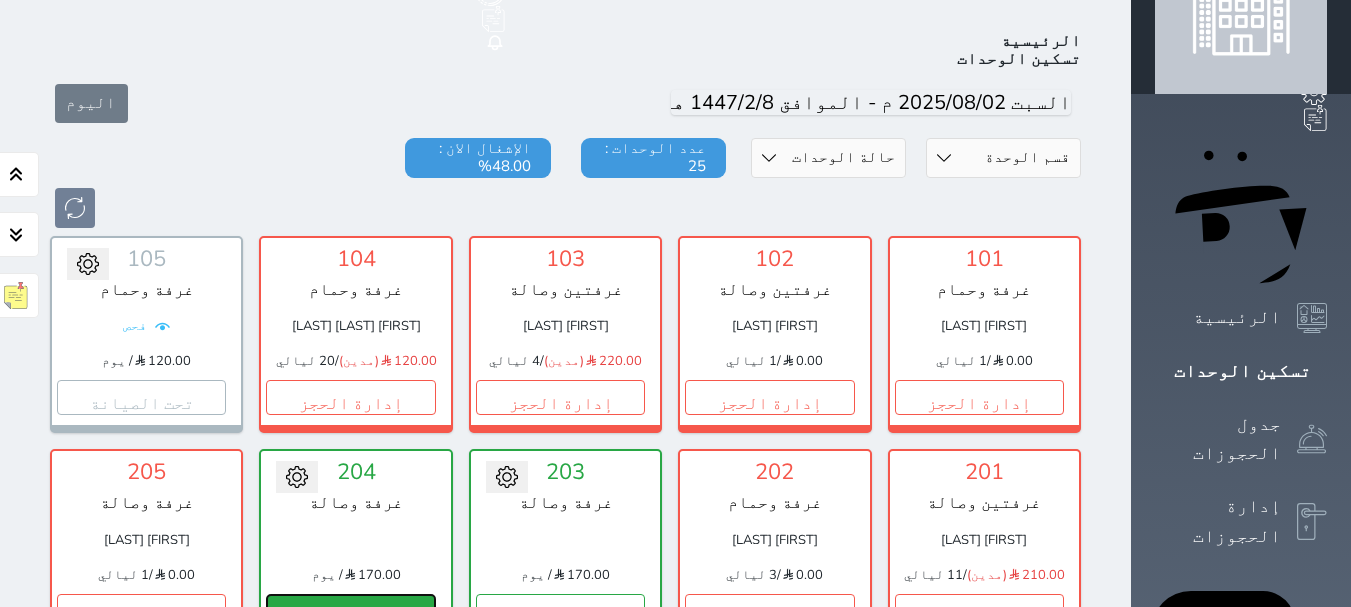 click on "حجز" at bounding box center (350, 611) 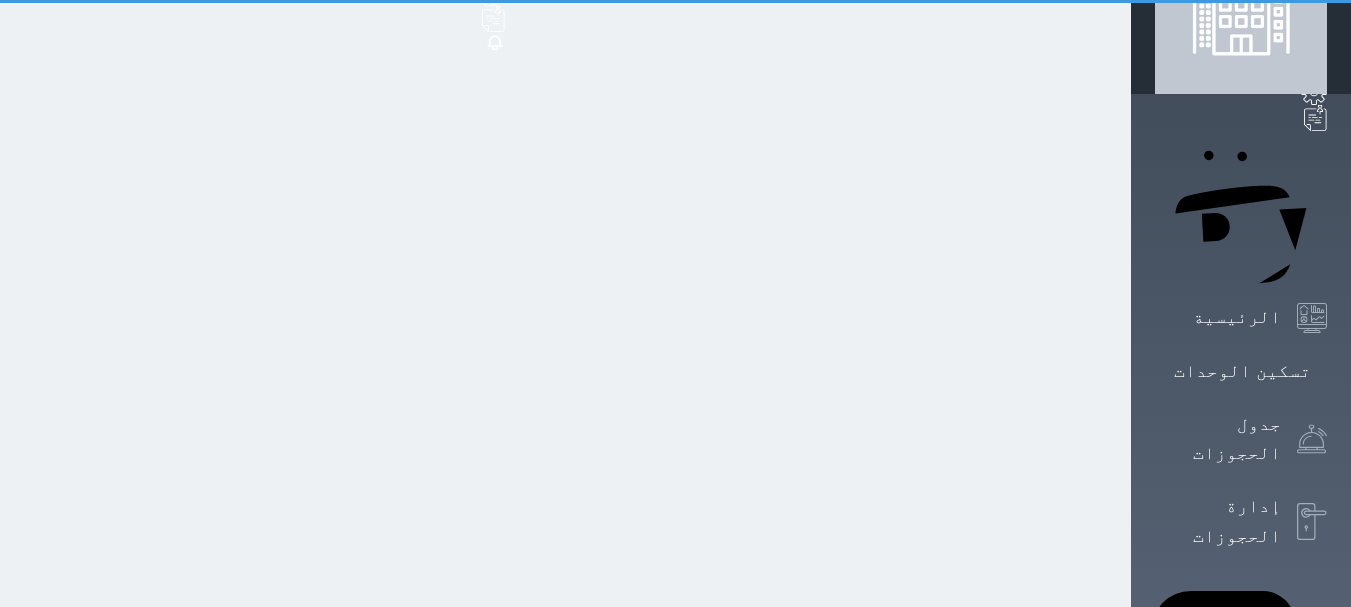 scroll, scrollTop: 8, scrollLeft: 0, axis: vertical 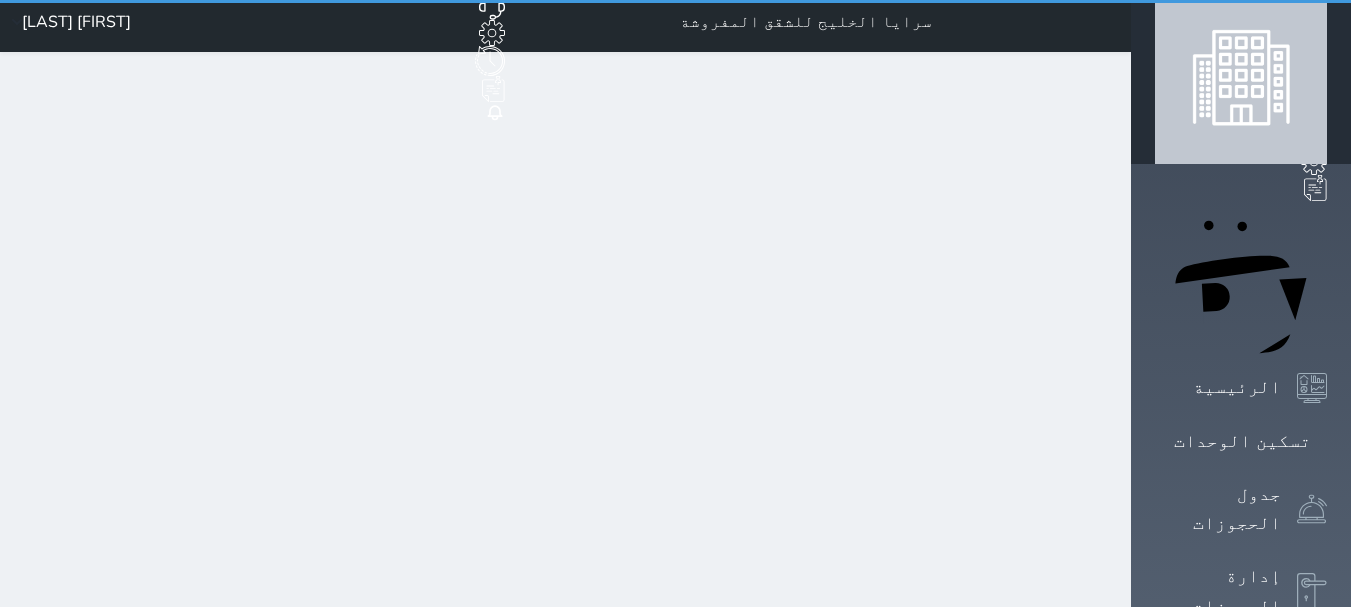 select on "1" 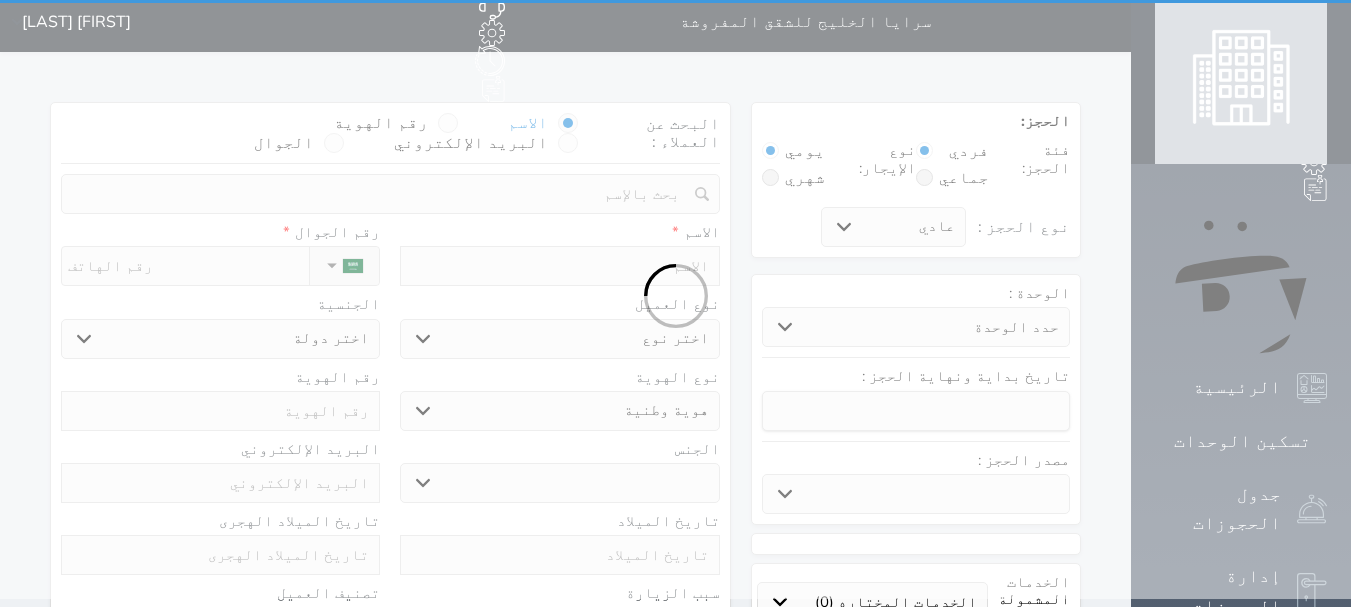 scroll, scrollTop: 0, scrollLeft: 0, axis: both 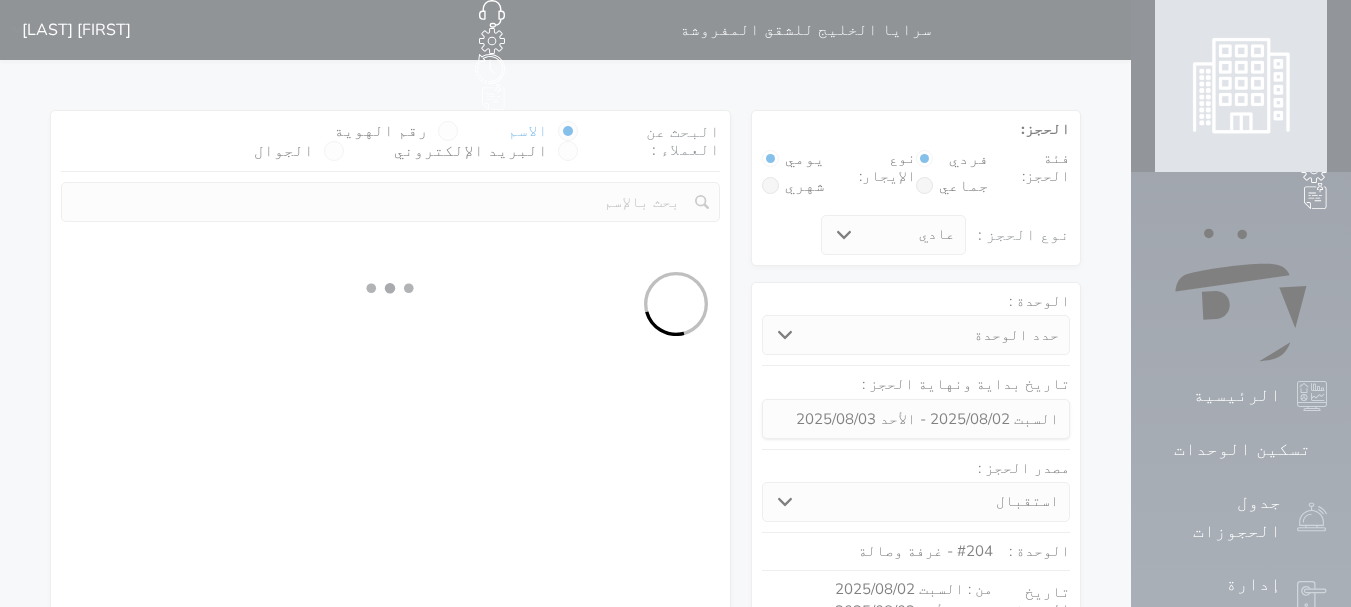 select 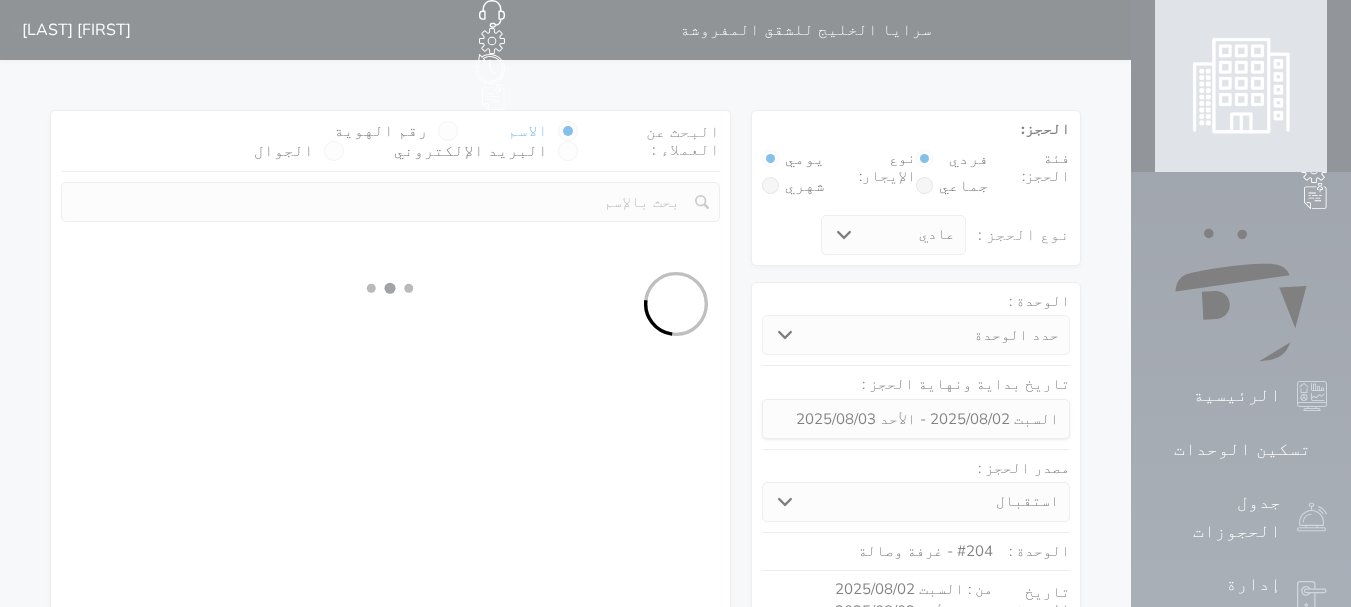 select on "1" 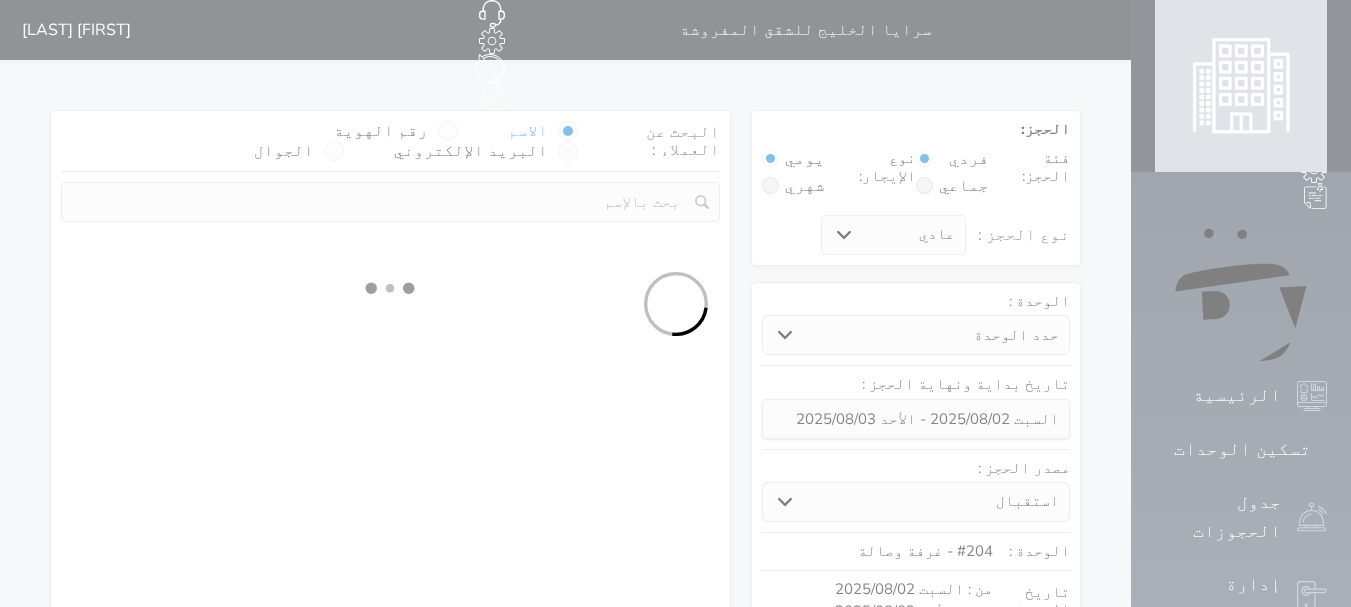 select on "113" 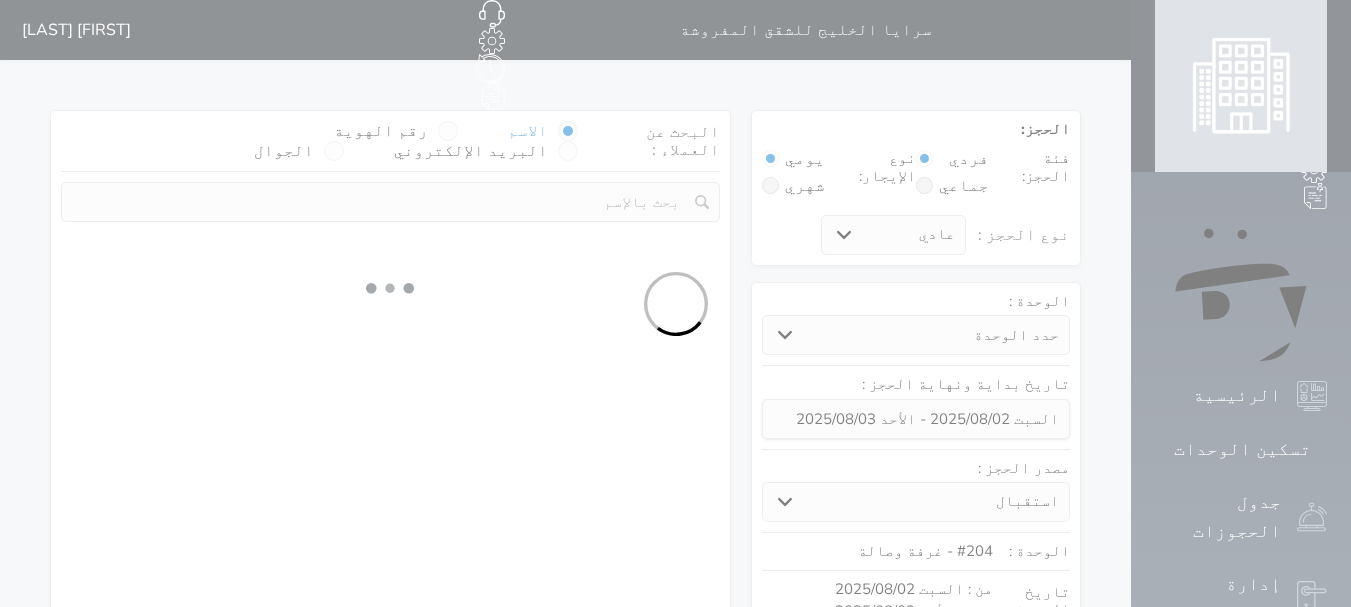 select on "1" 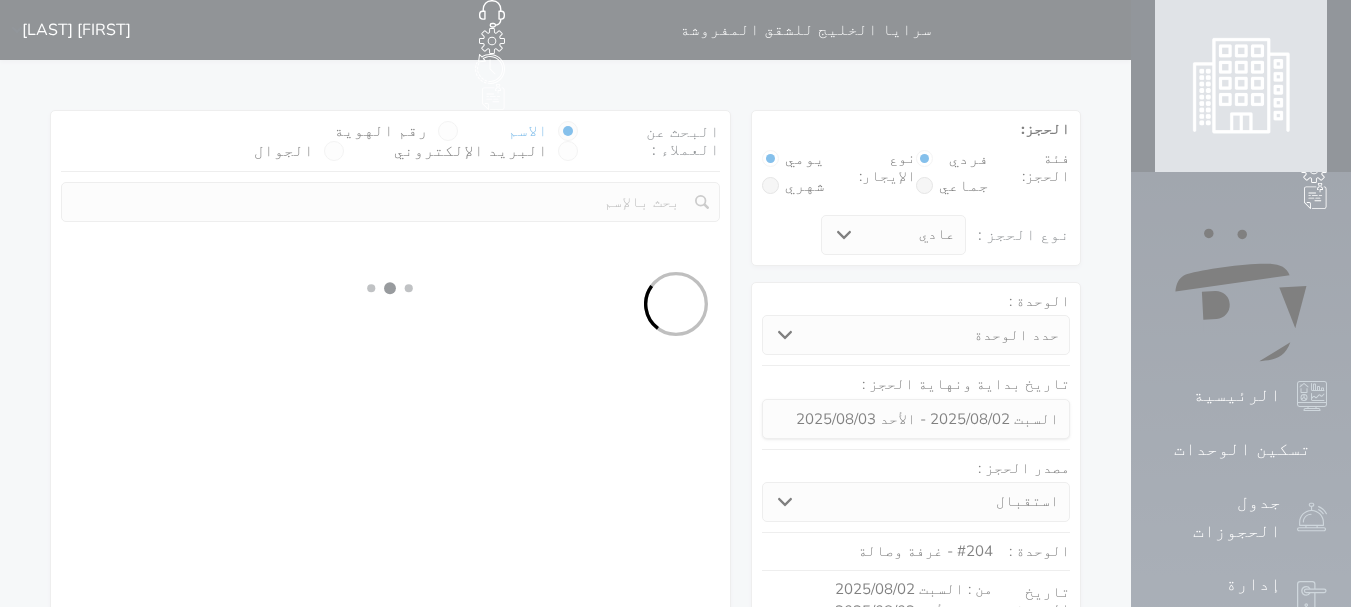 select 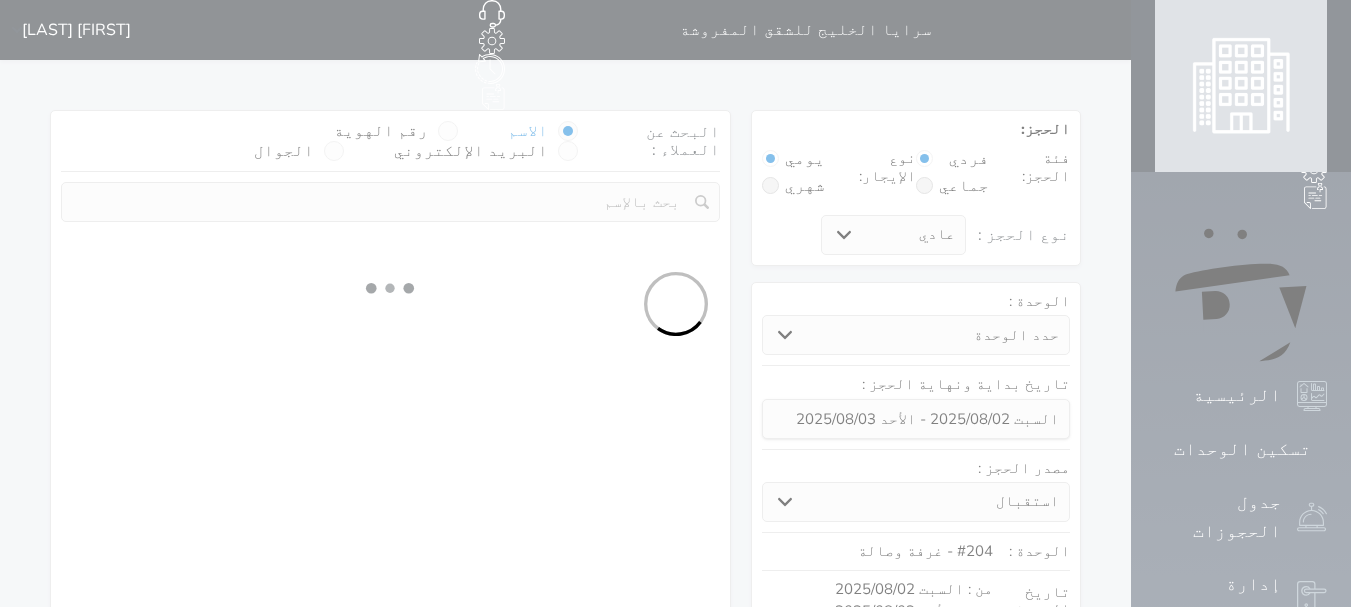 select on "7" 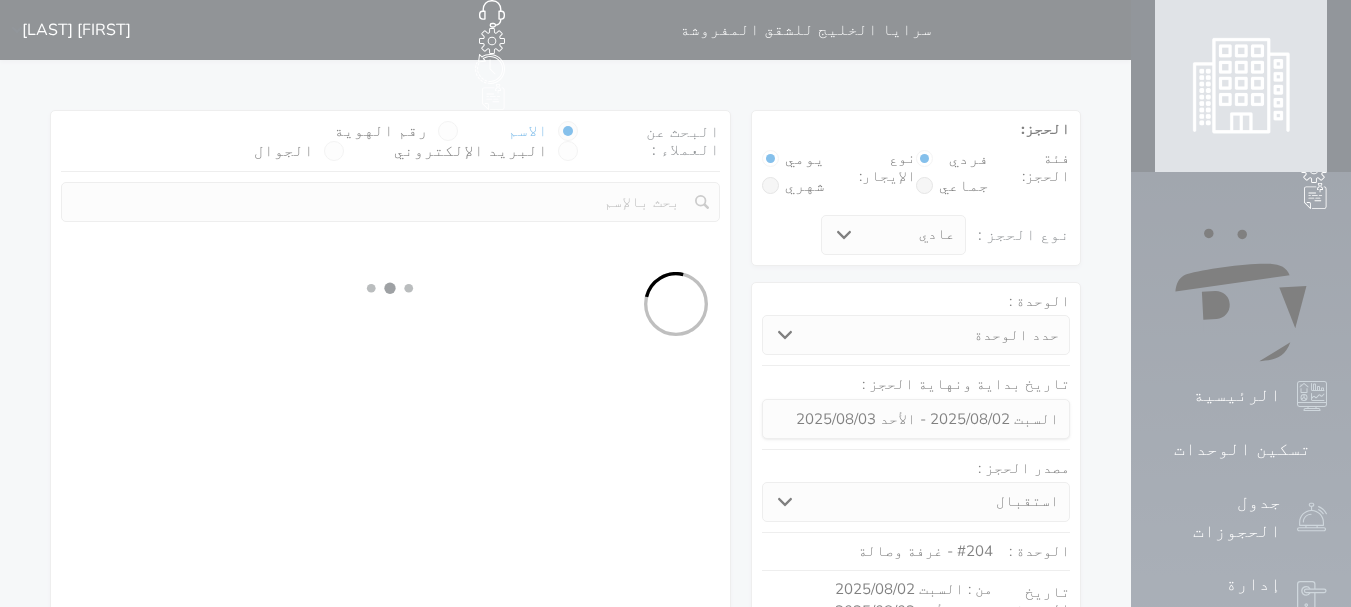select 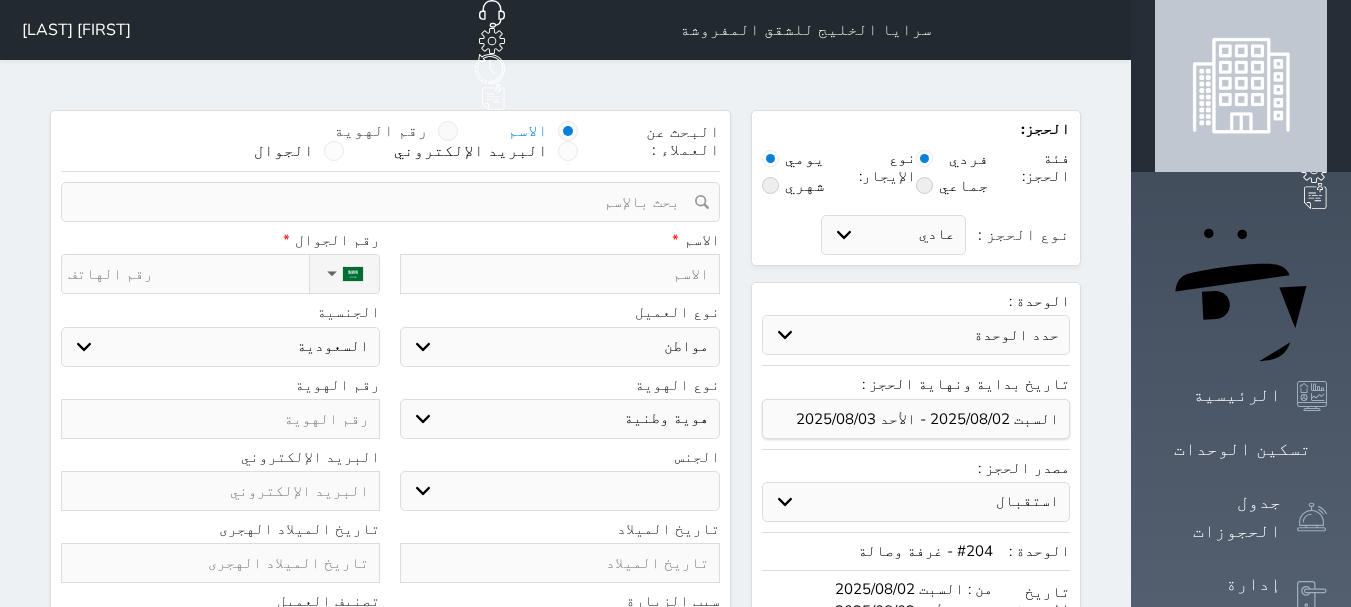 select 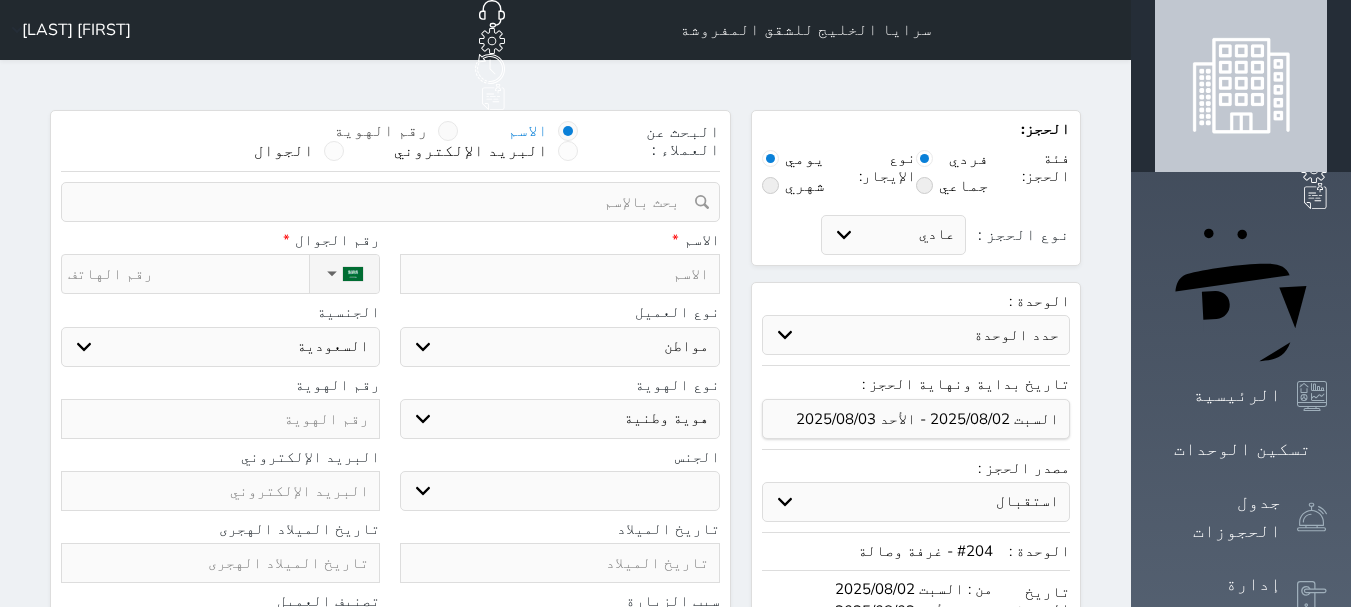 select 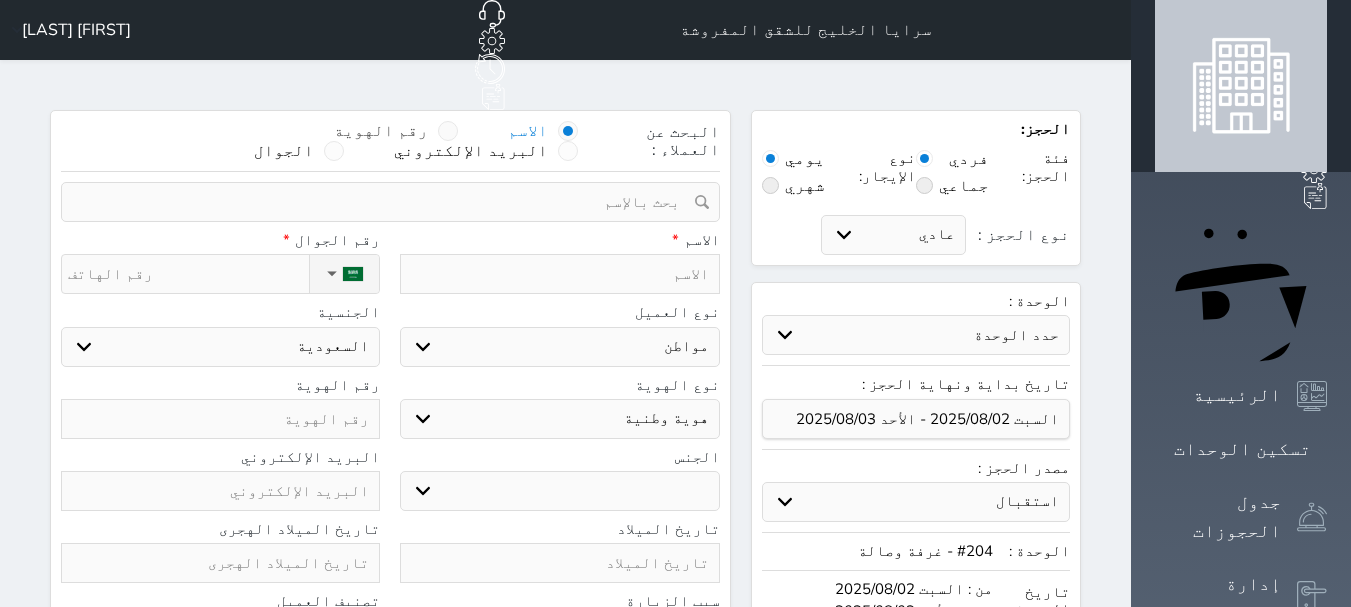 select 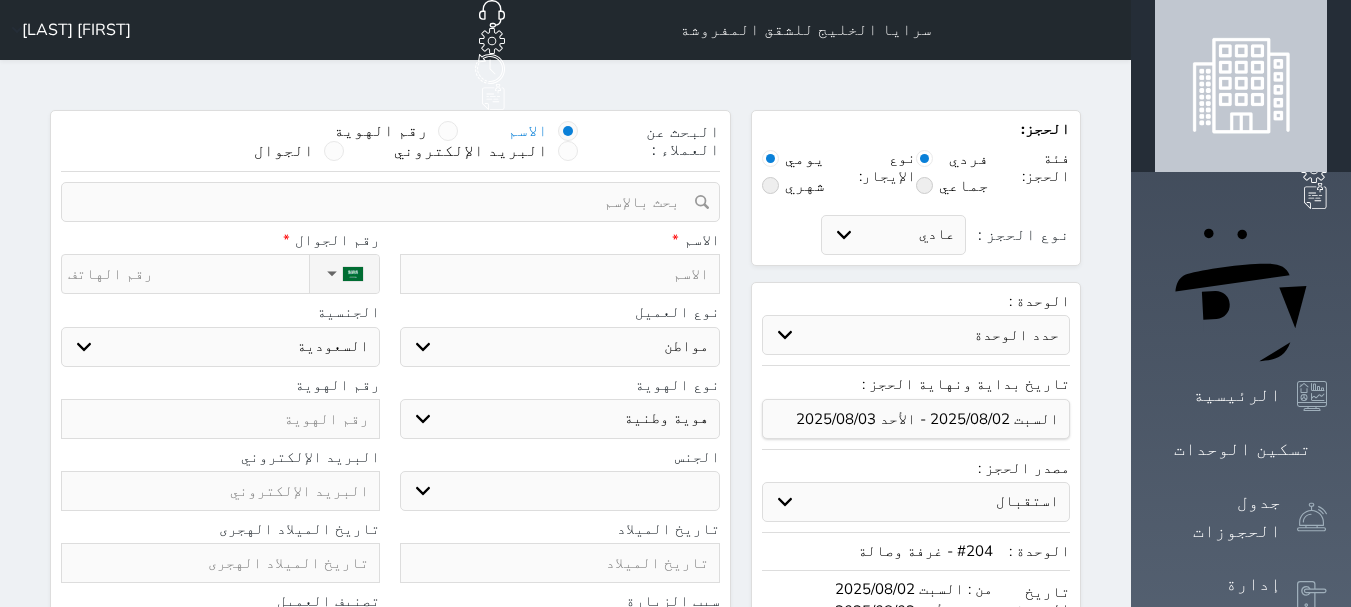 drag, startPoint x: 535, startPoint y: 102, endPoint x: 548, endPoint y: 102, distance: 13 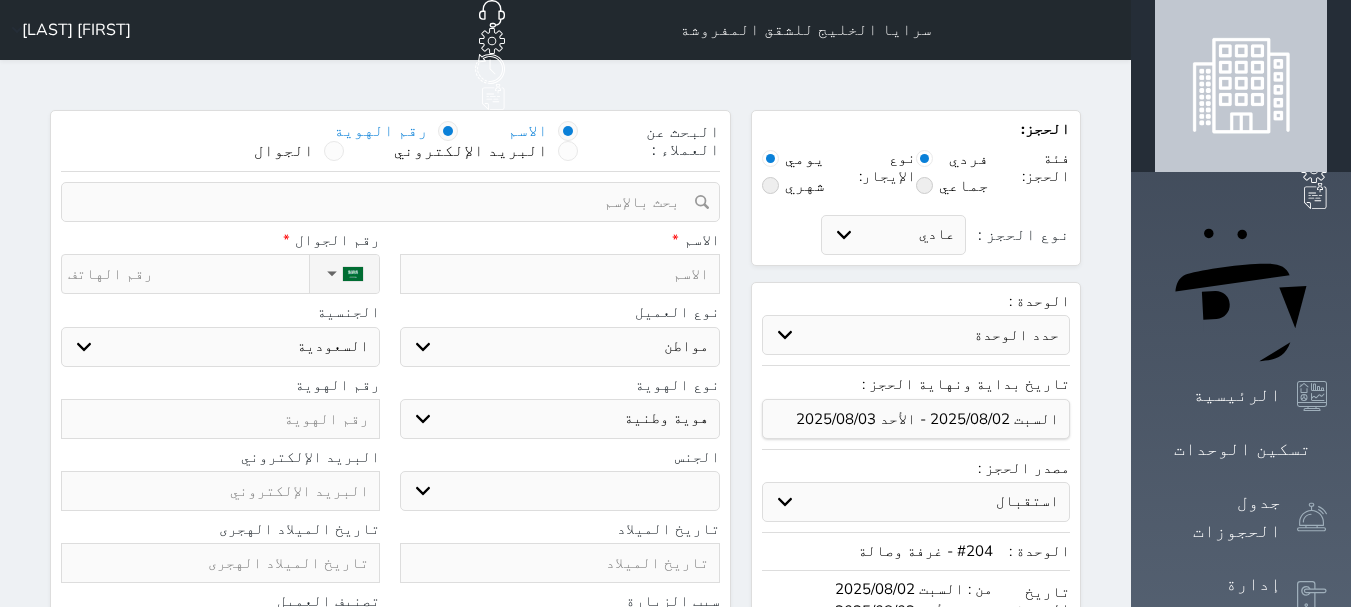select 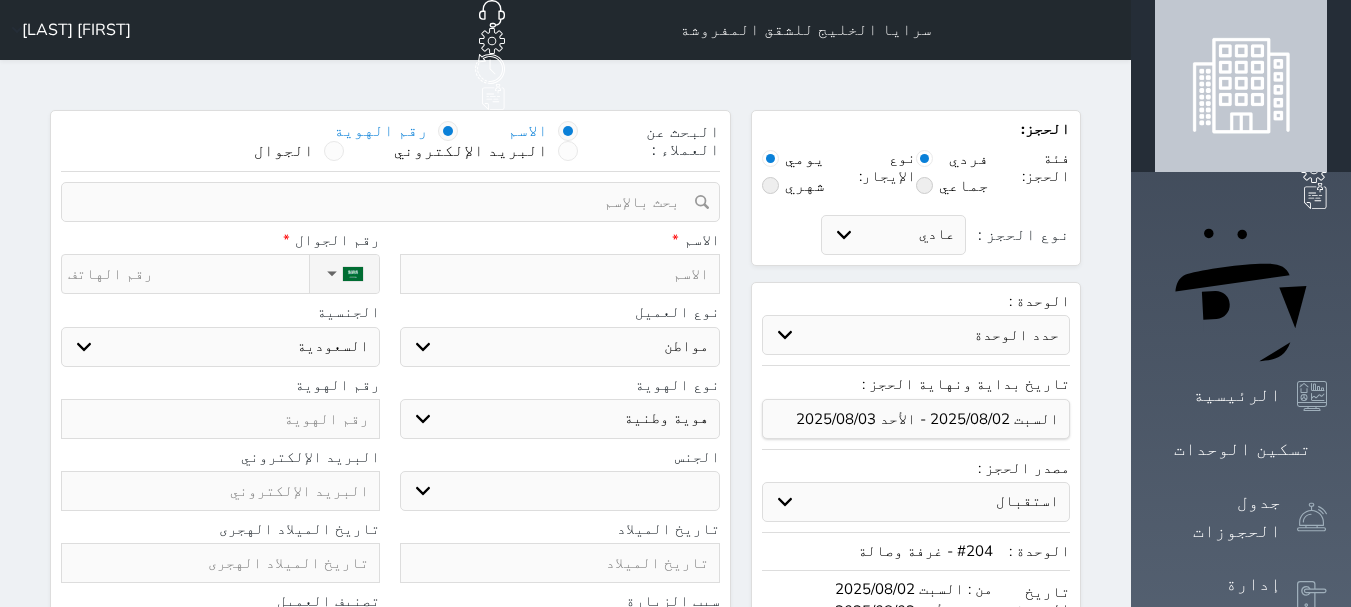 select 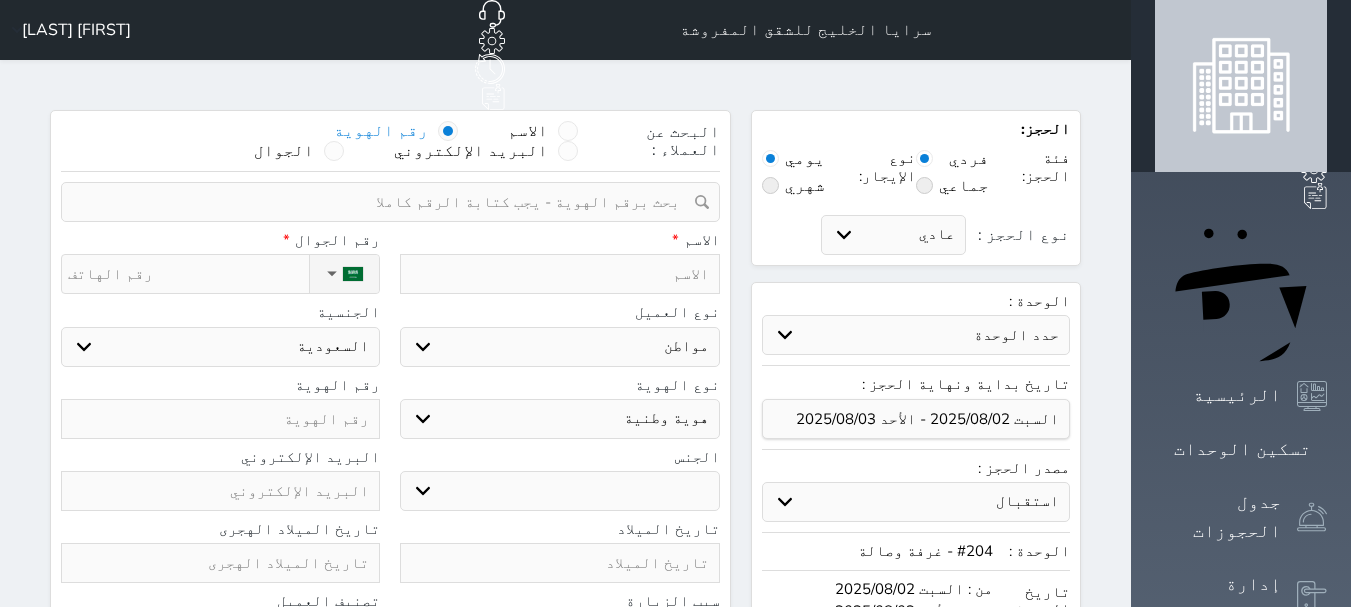 click at bounding box center [383, 202] 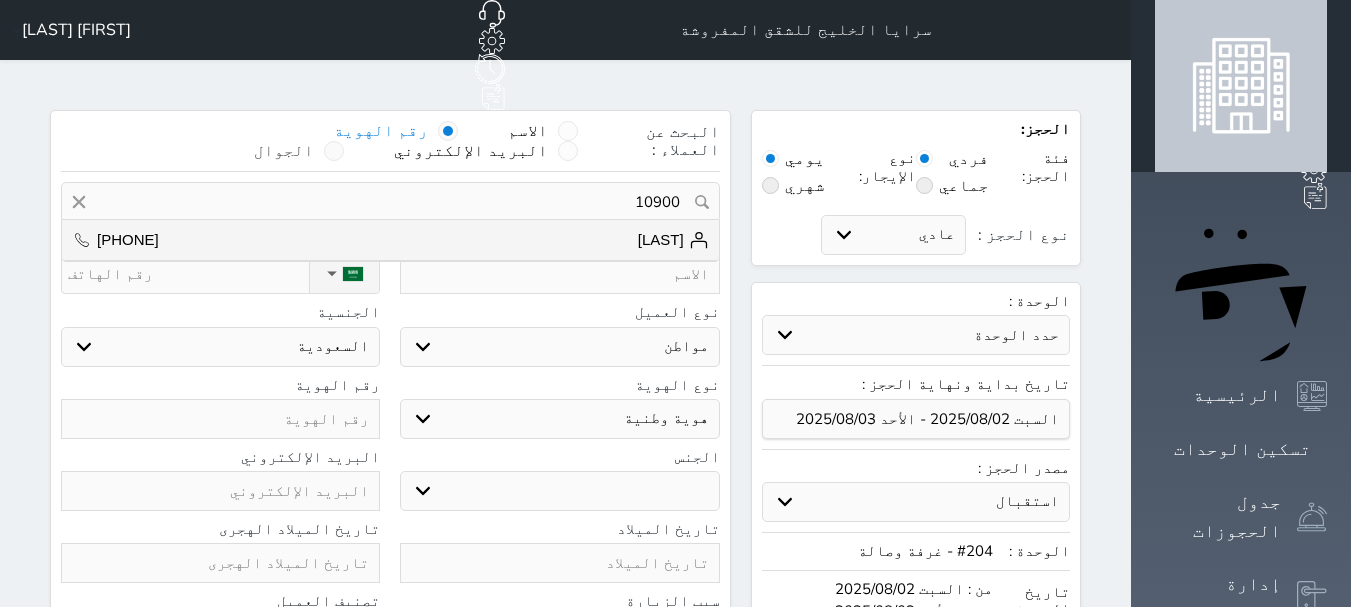 type on "10900" 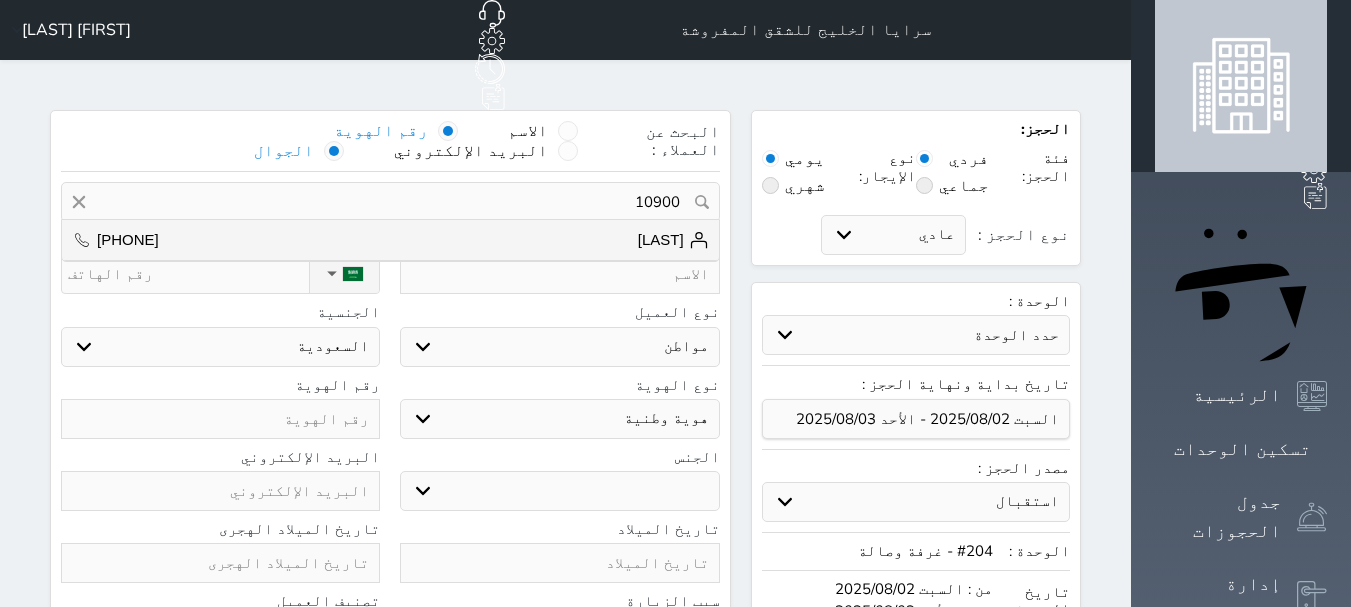 type 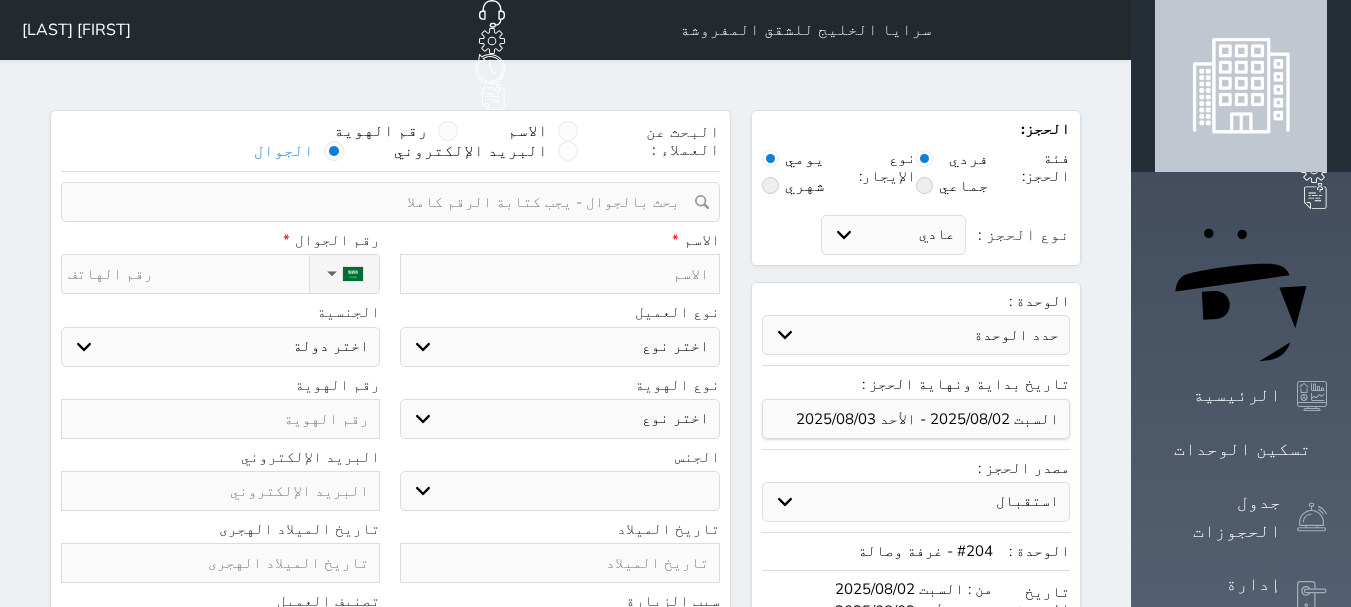 click at bounding box center (383, 202) 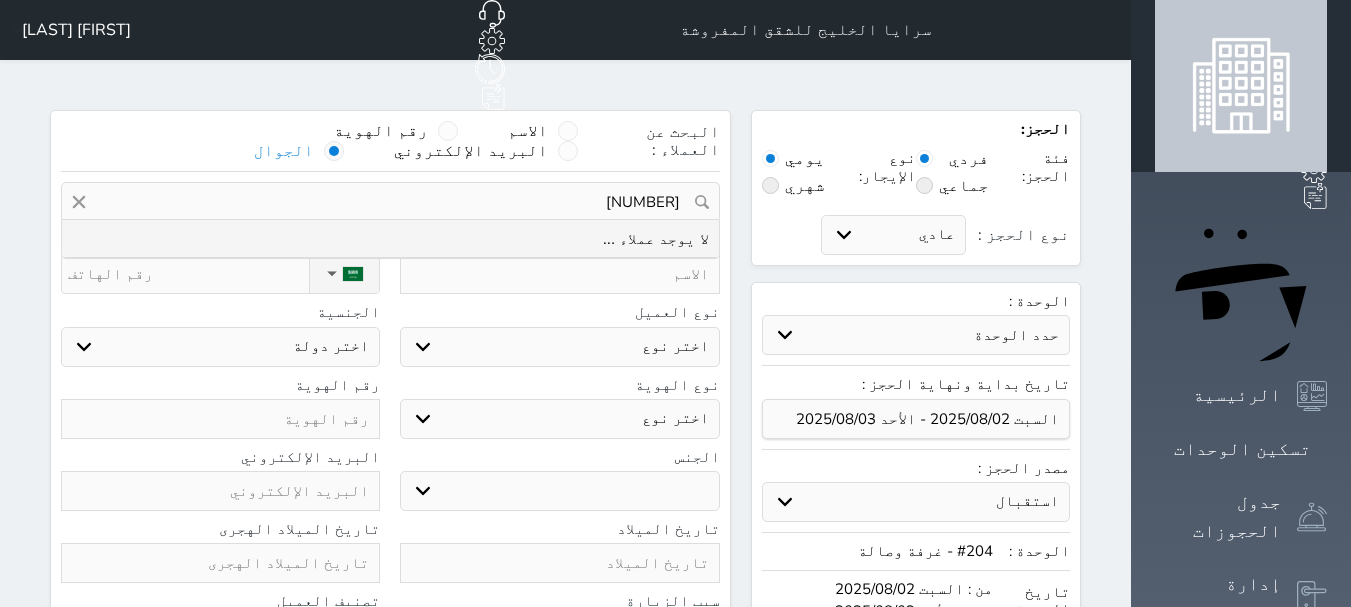 type on "[NUMBER]" 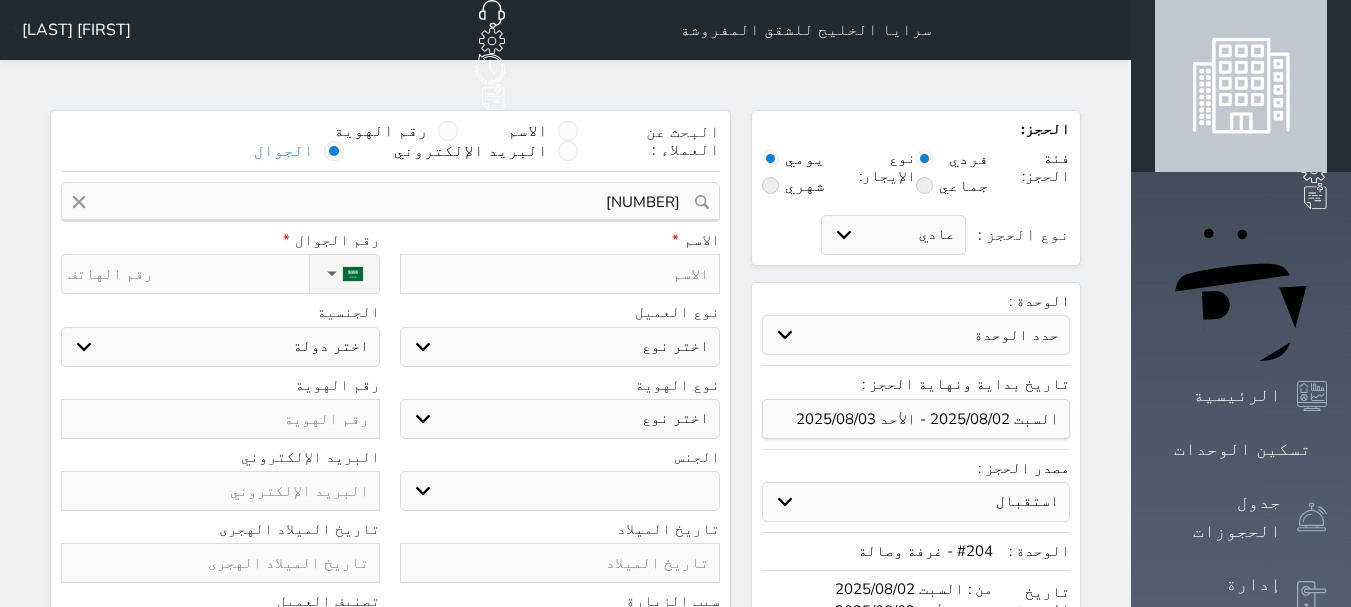 click 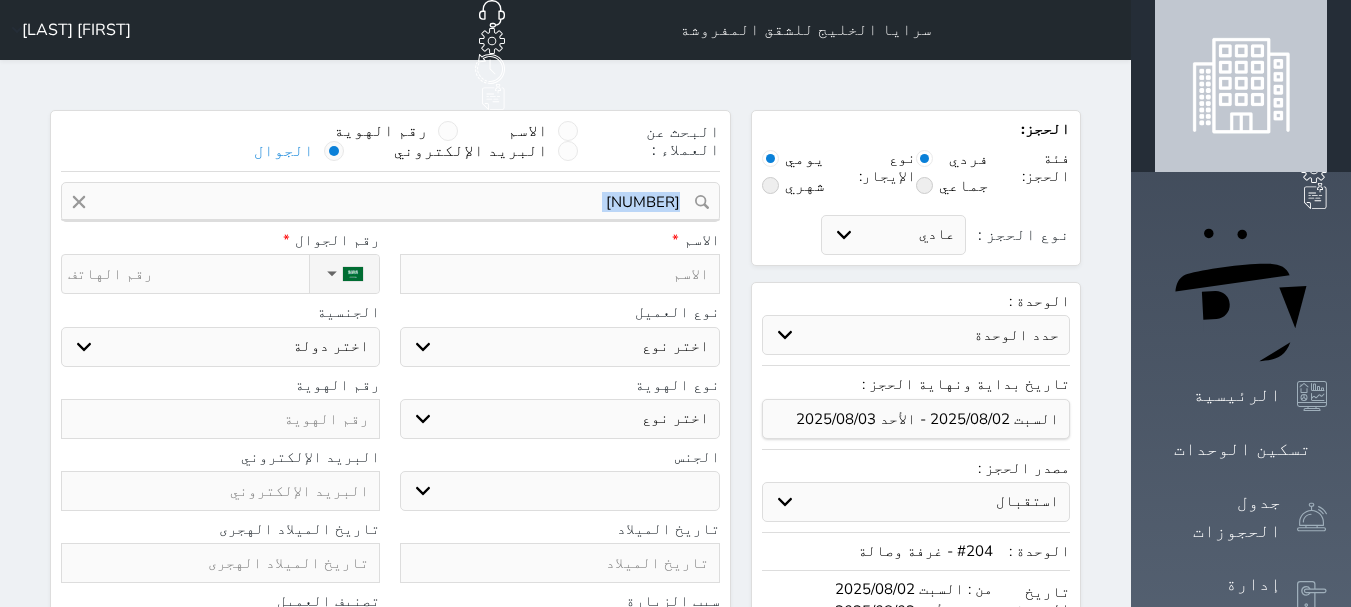 click 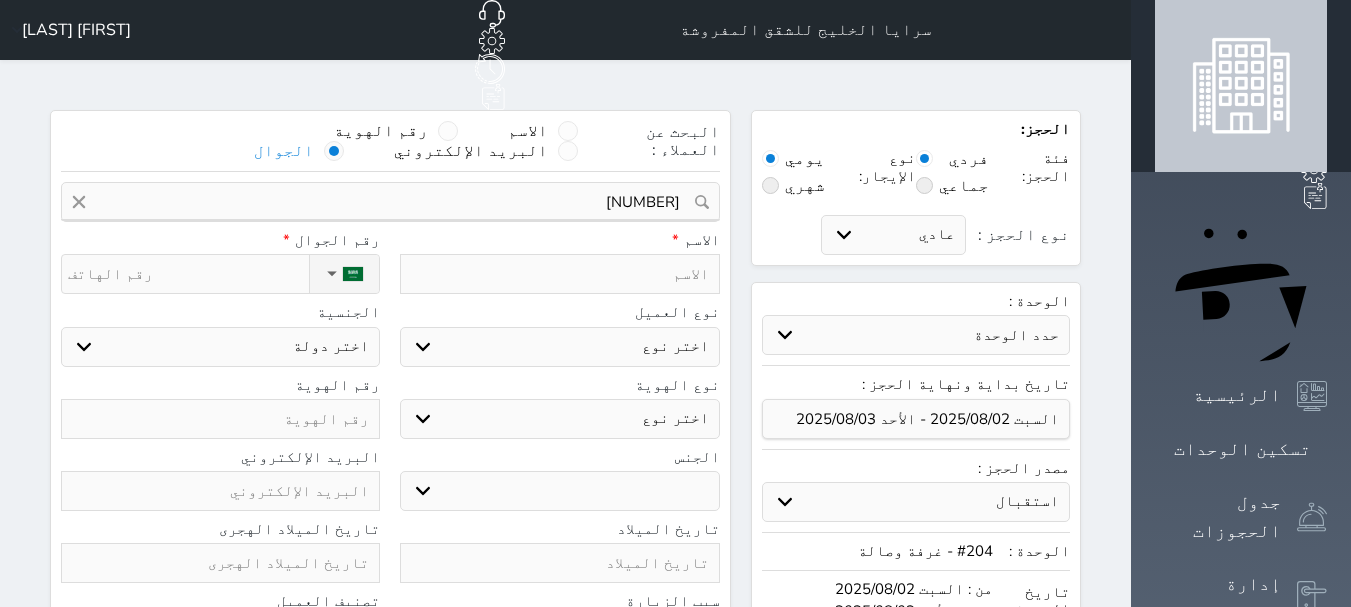click 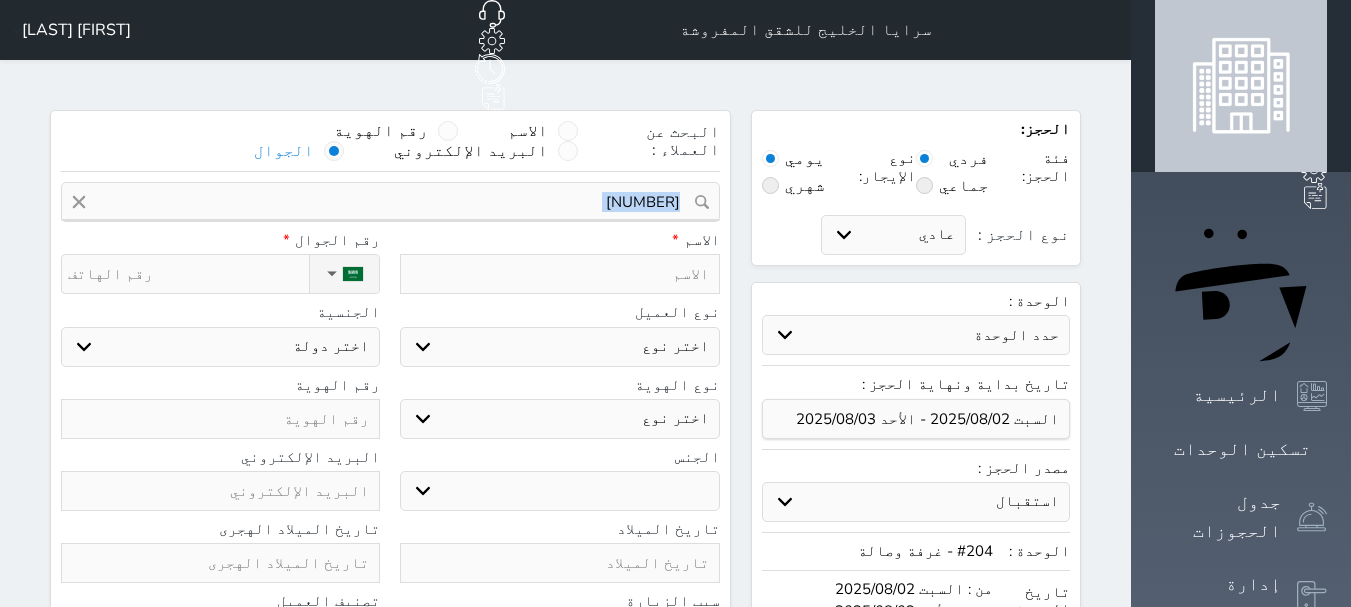 click 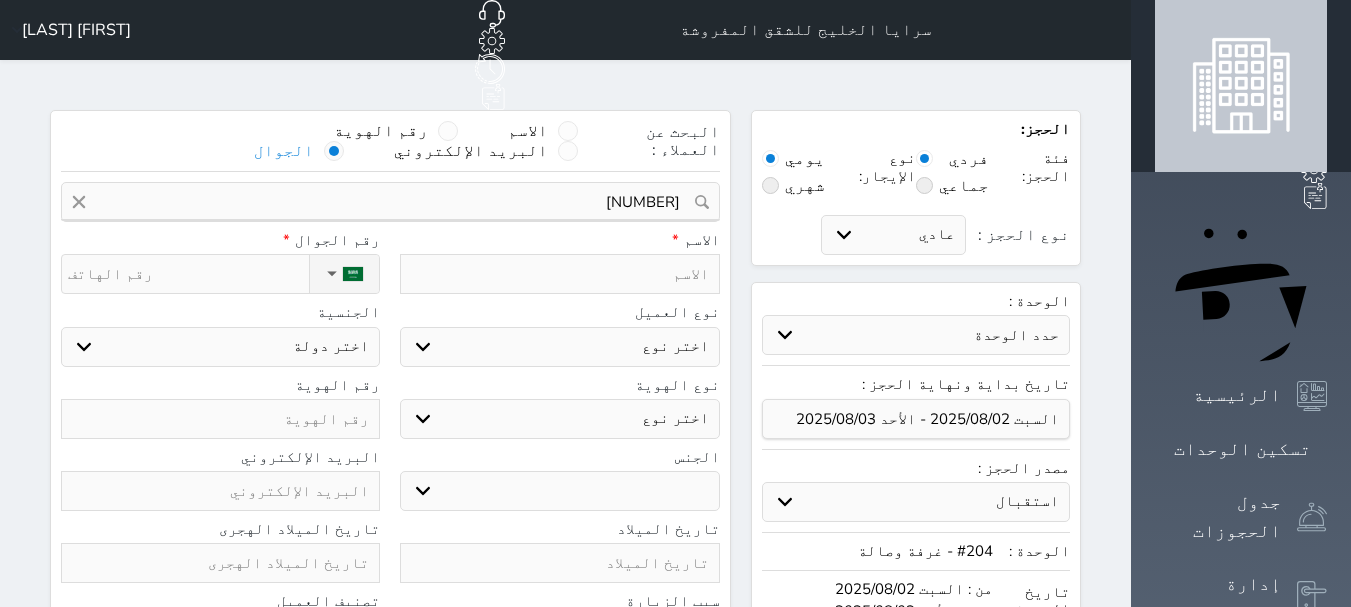 click at bounding box center (559, 274) 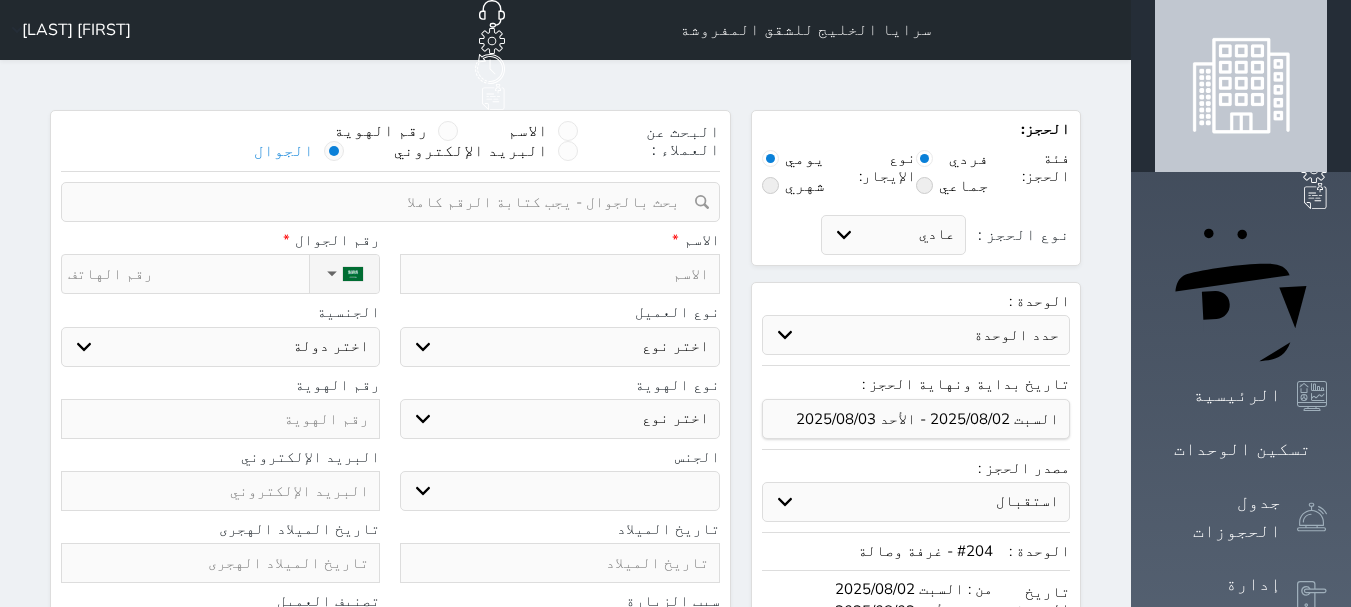 type on "ظ" 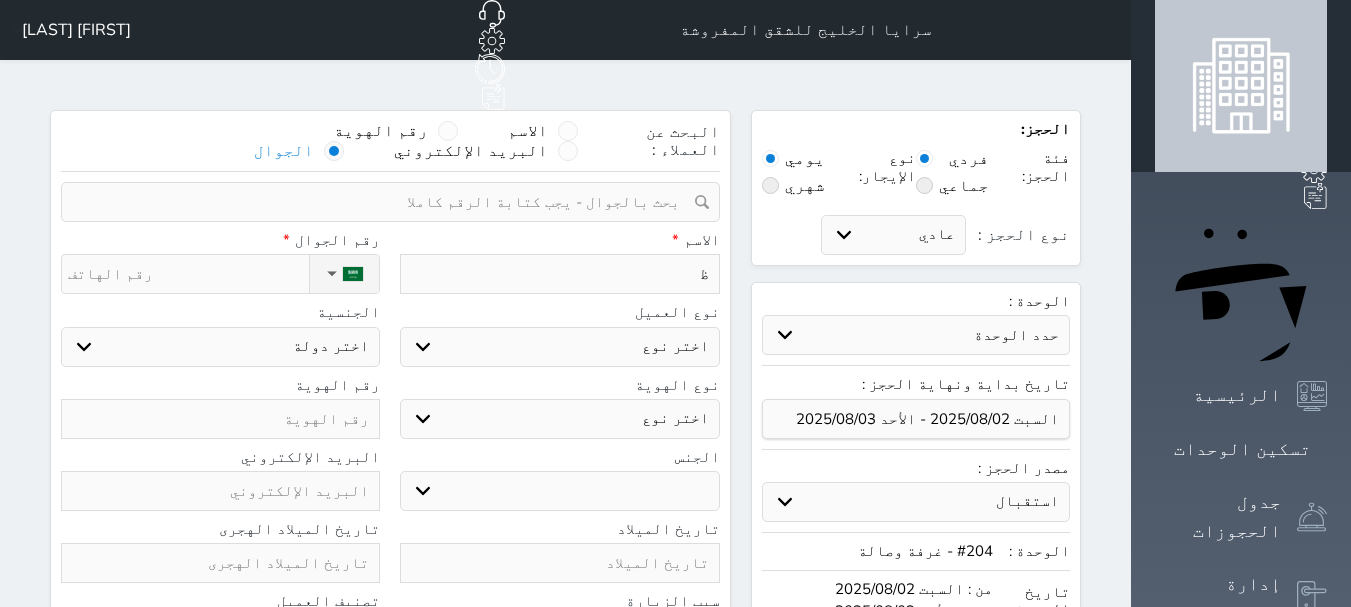 type on "ظا" 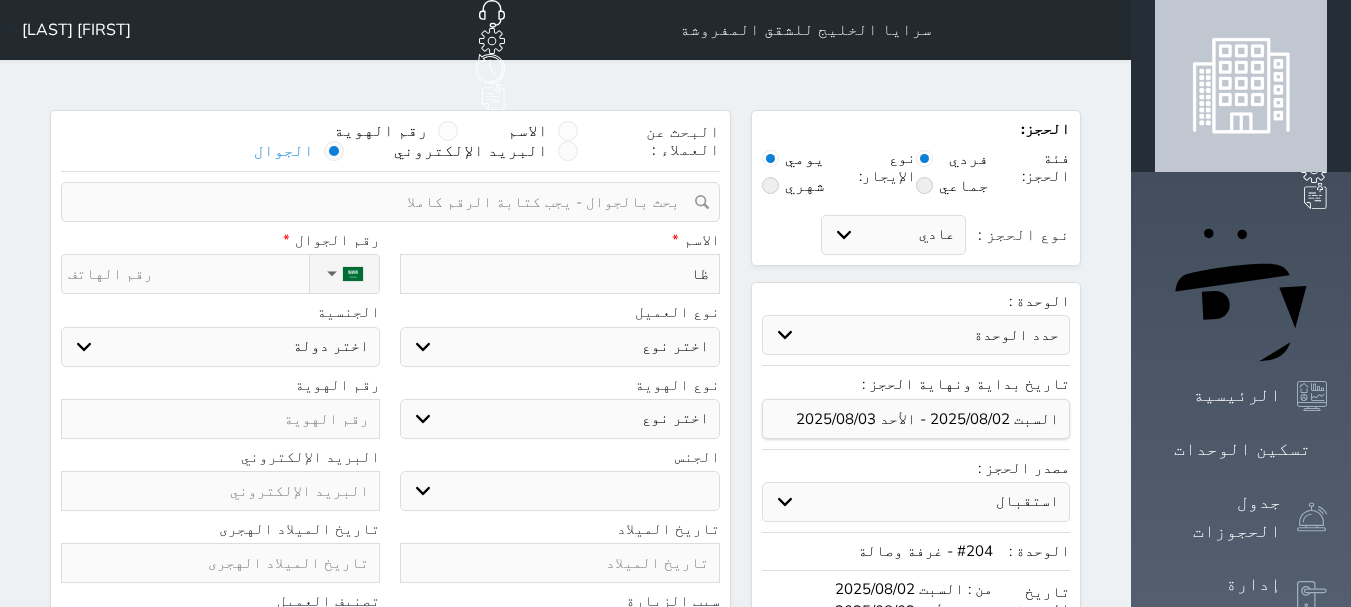type on "ظاغ" 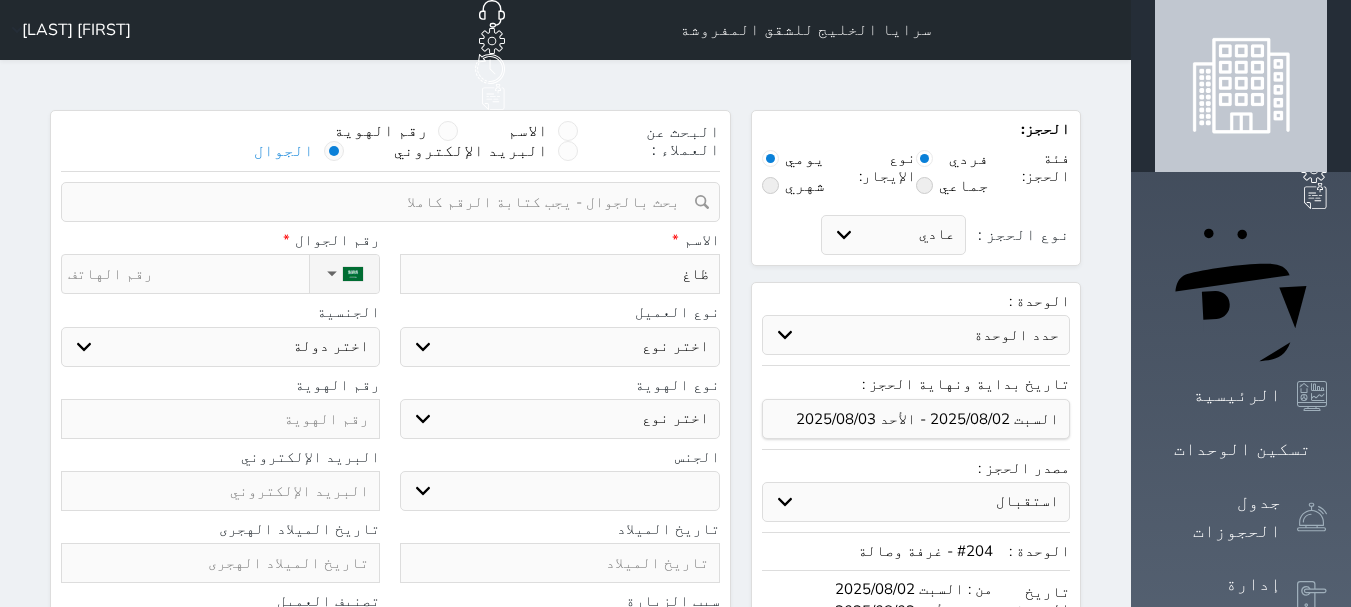 type on "ظا" 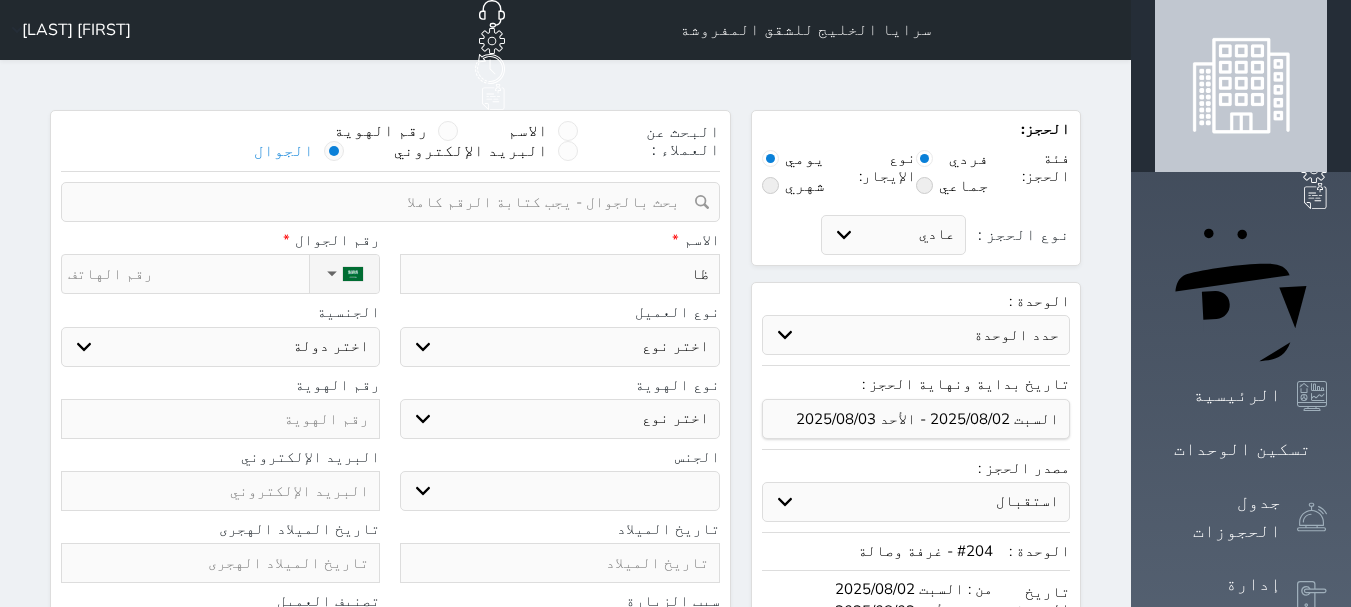type on "[FIRST]" 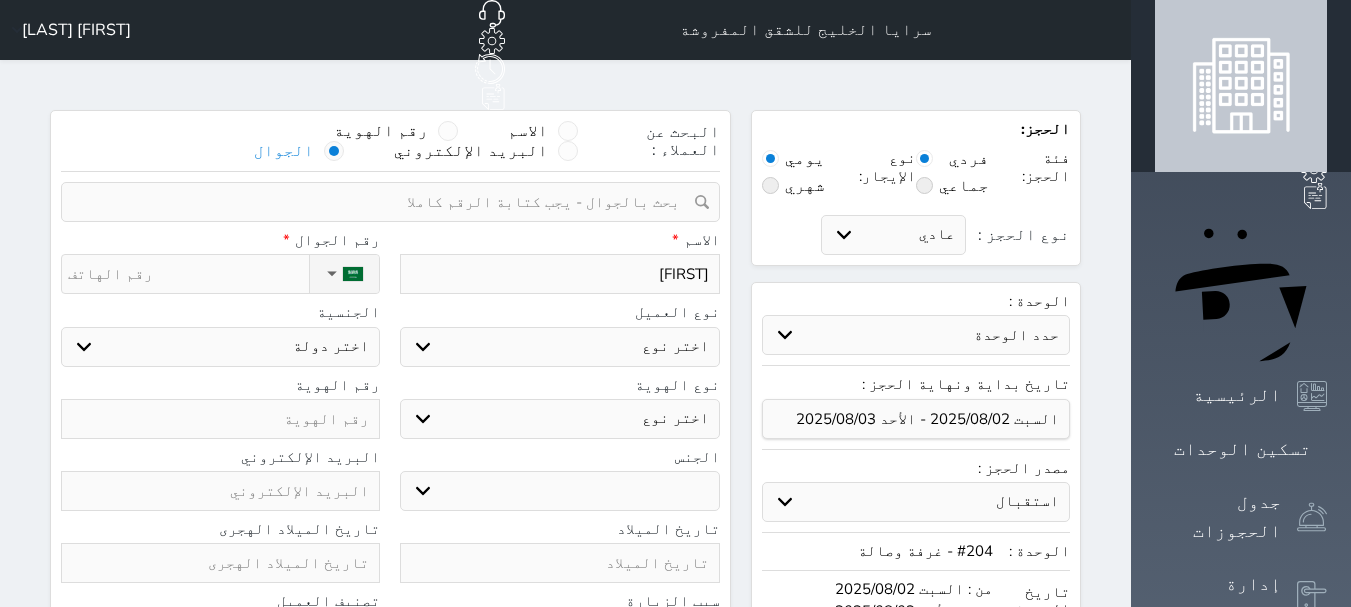 type on "[FIRST]" 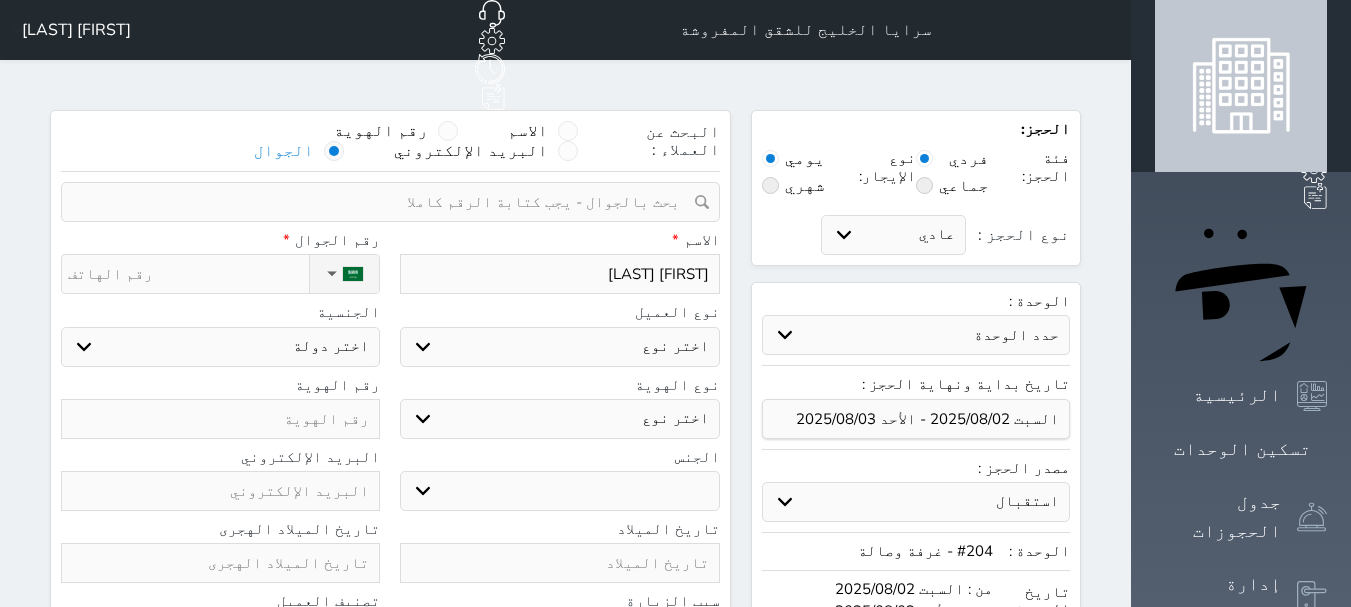 type on "[FIRST] [LAST]" 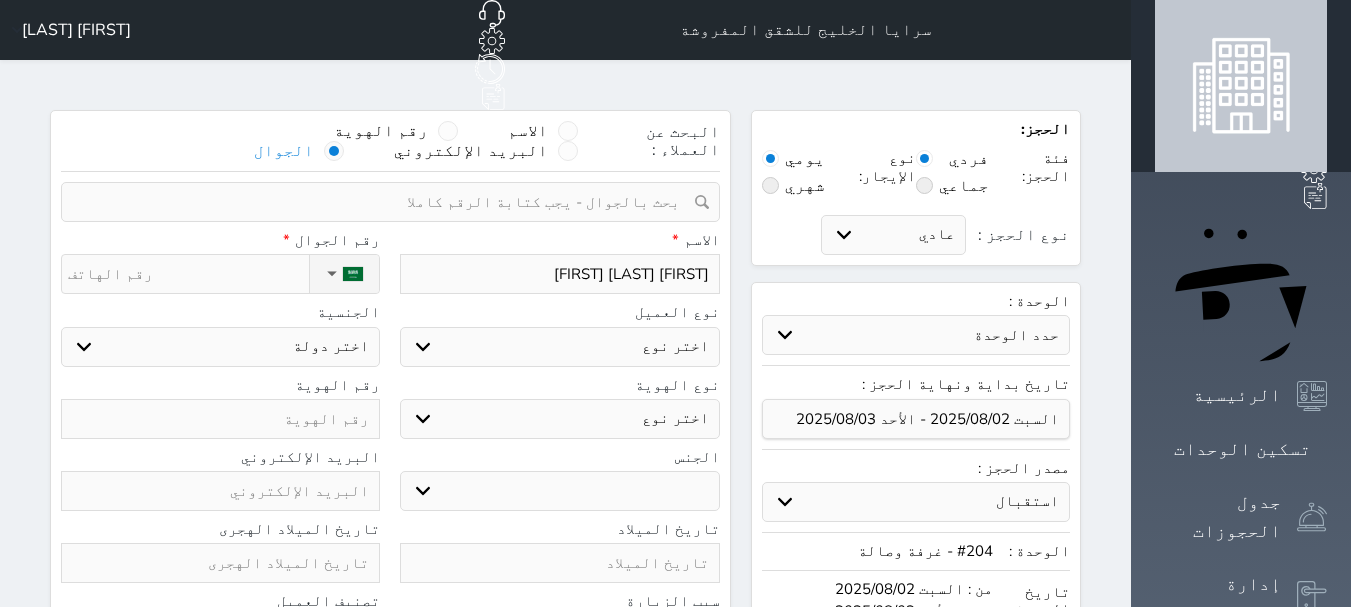 type on "[FIRST] [LAST]" 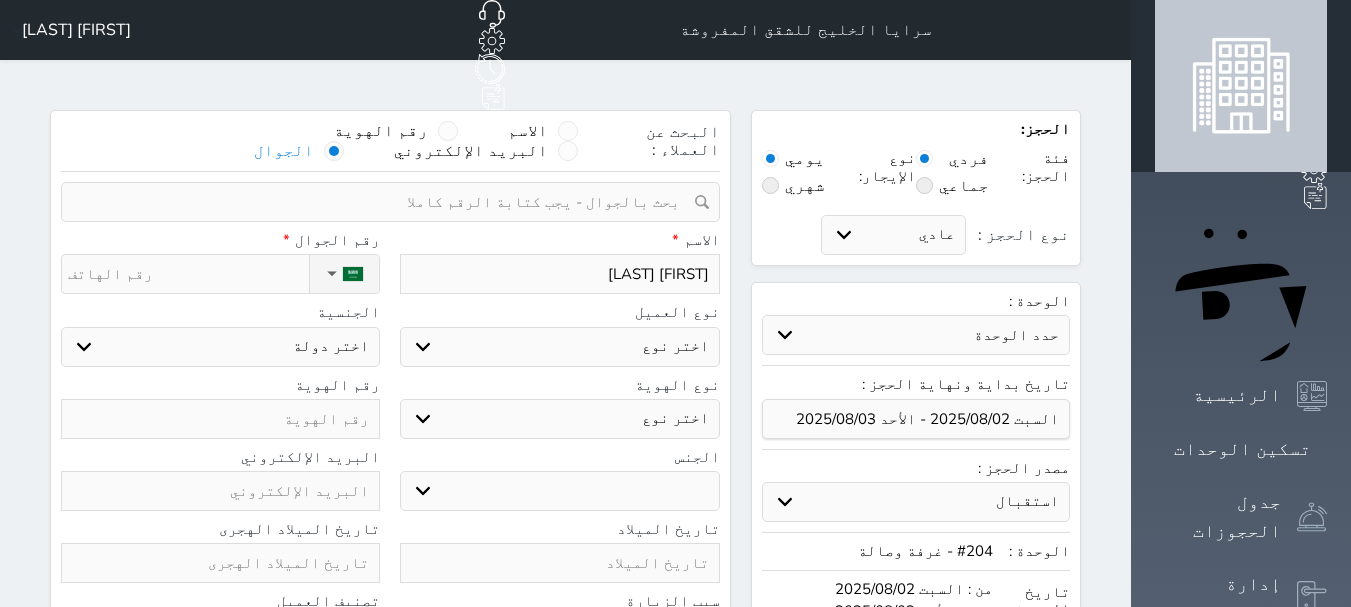 select 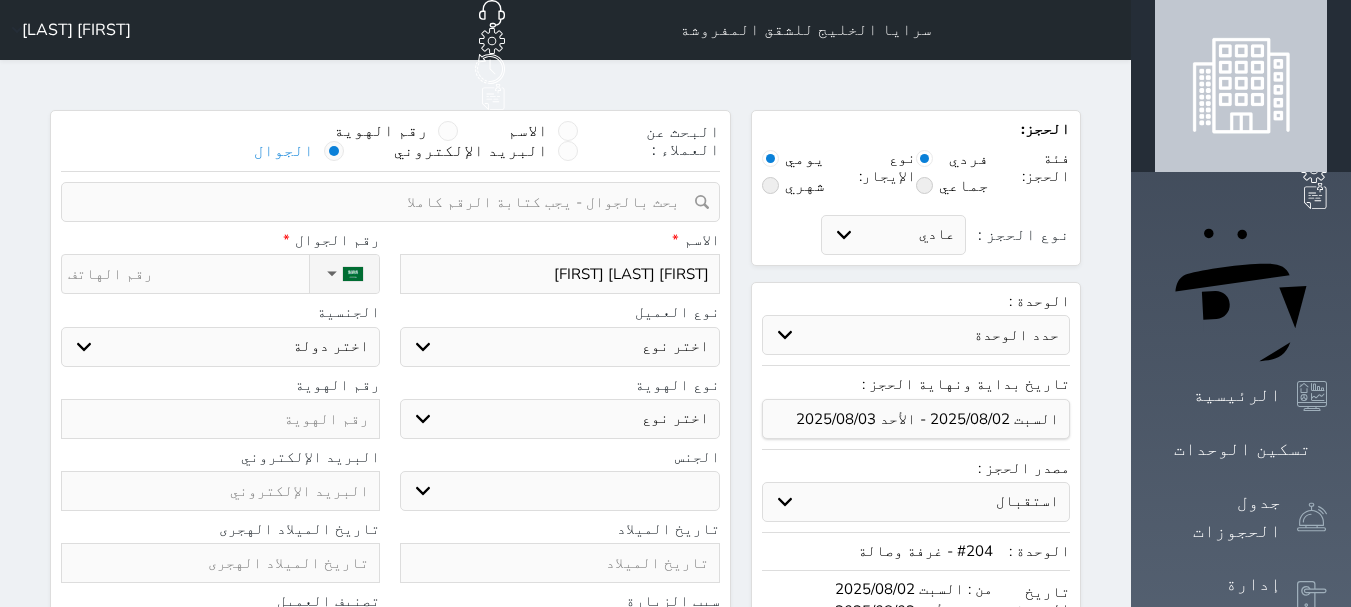 type on "[LAST] [LAST]" 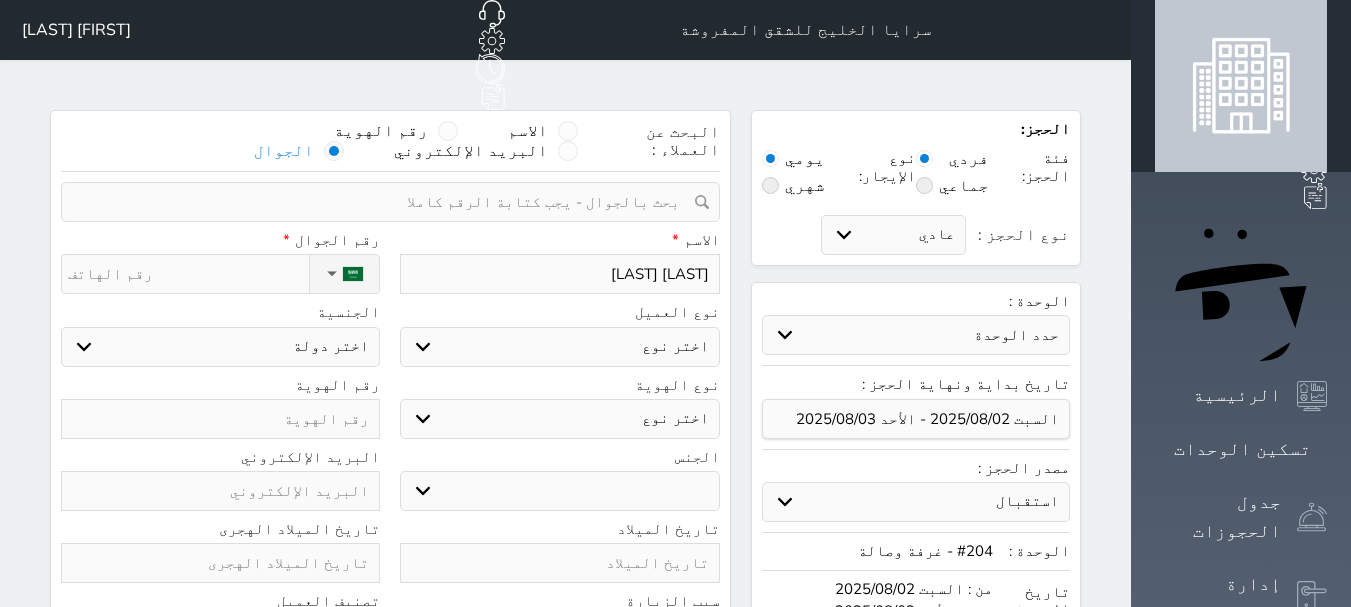 type on "[LAST] [LAST]" 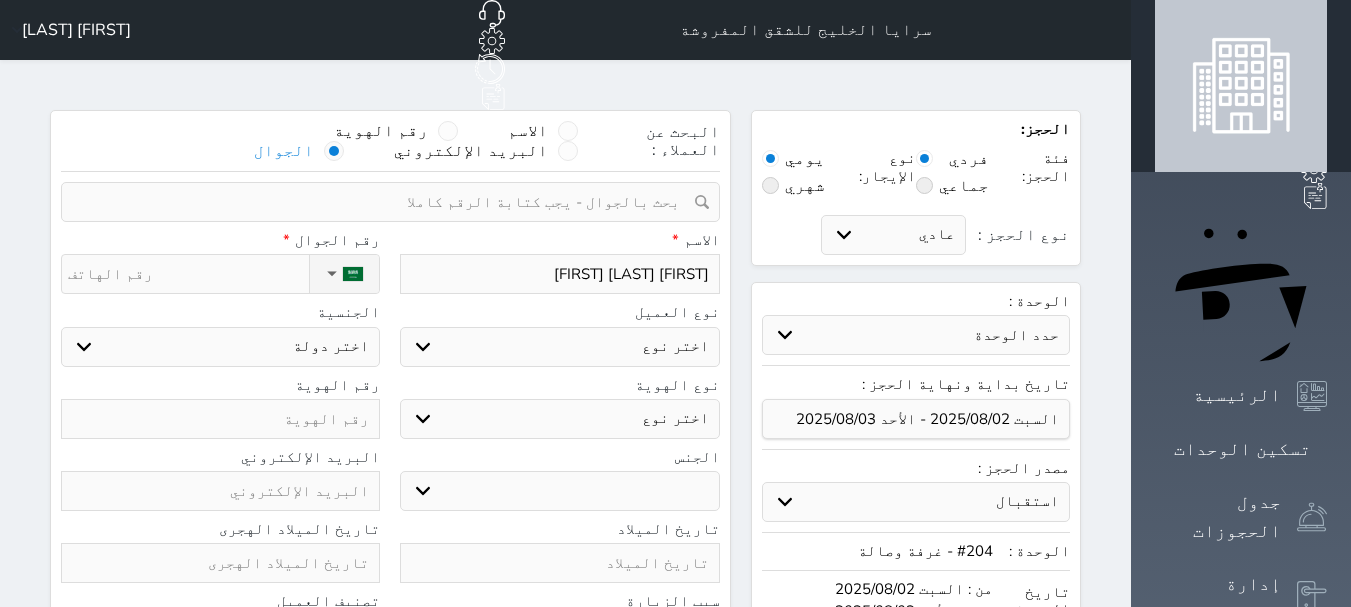 type on "[FIRST] [LAST] [FIRST]" 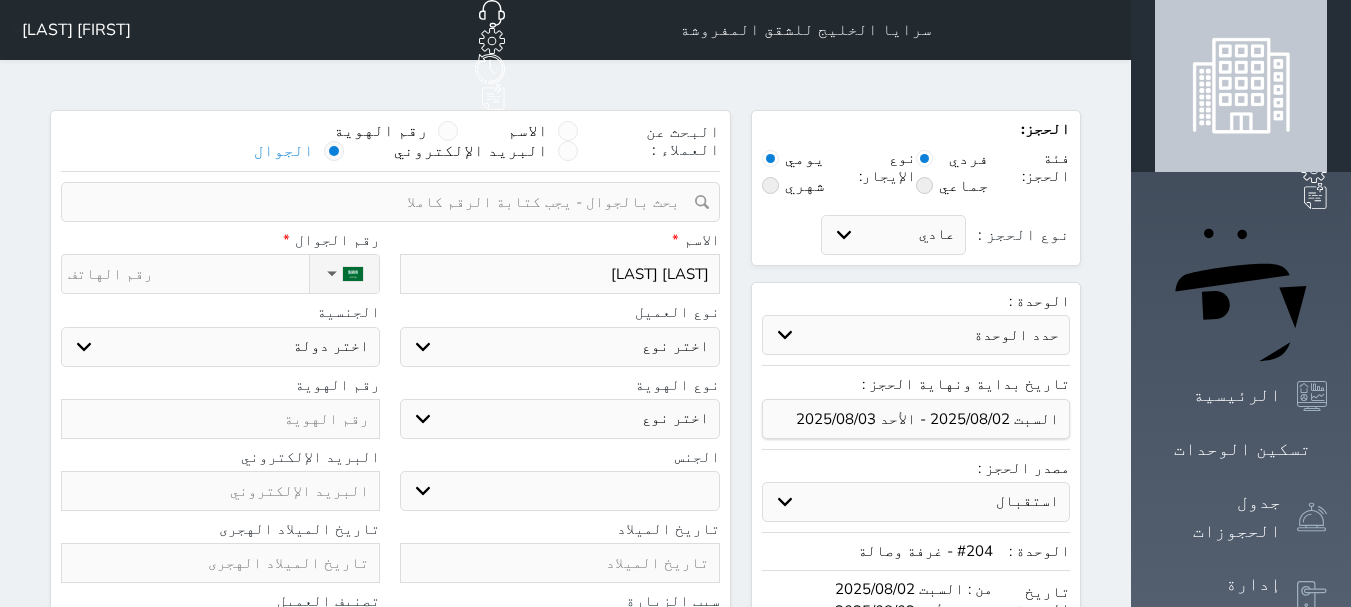 type on "[FIRST] [LAST] [FIRST]" 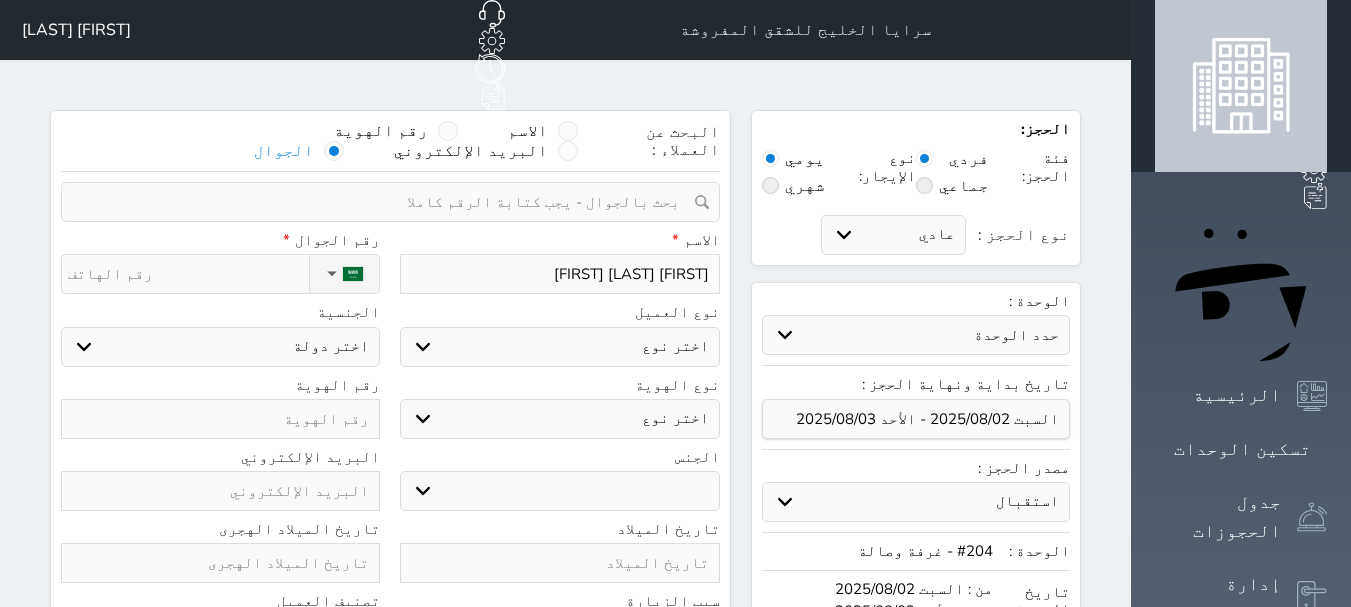 type on "[FIRST] [LAST] [FIRST] [LAST]" 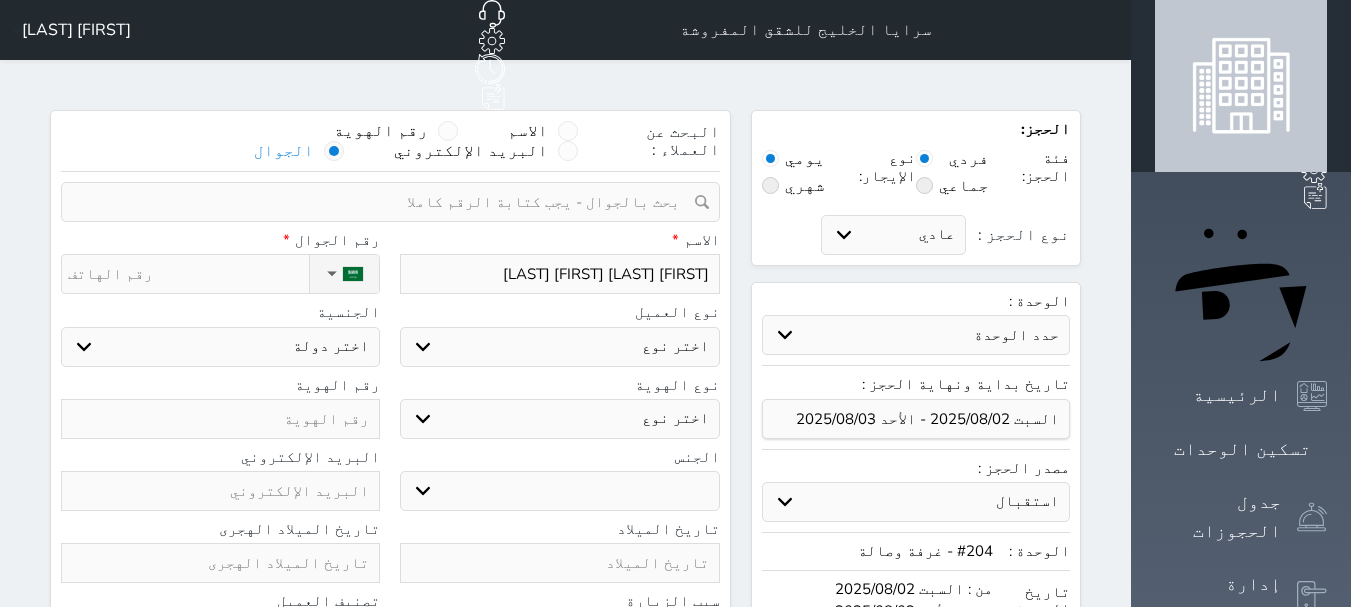 type on "[FIRST] [LAST] [FIRST] [LAST]" 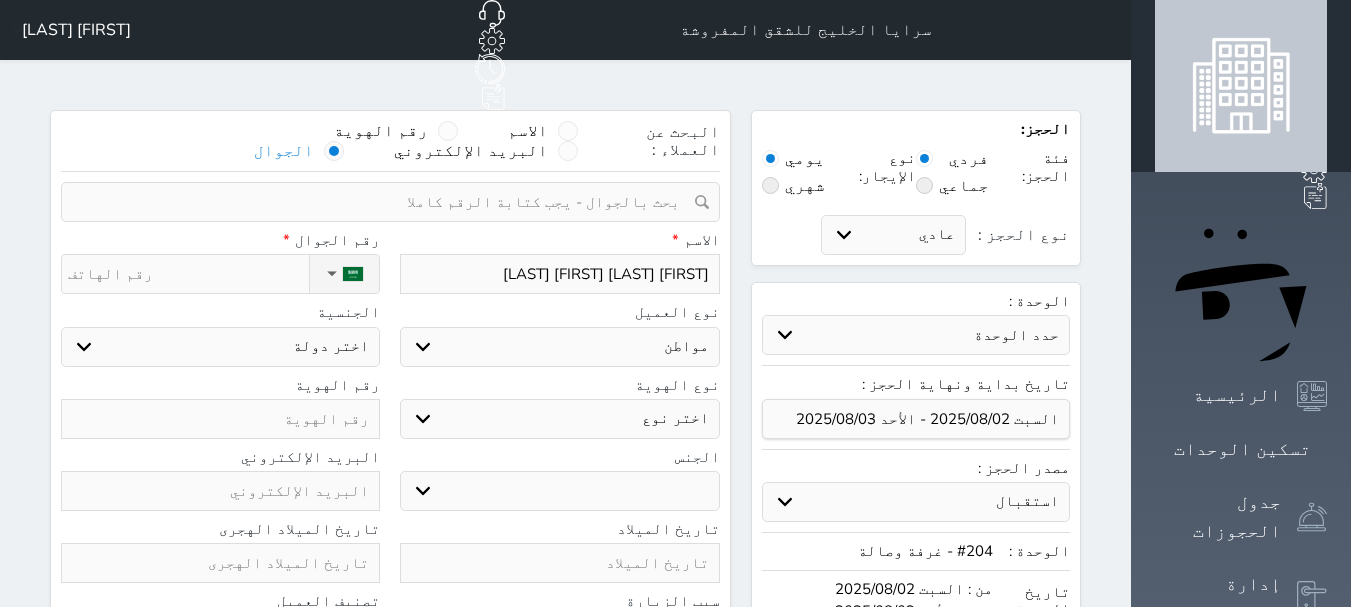 click on "اختر نوع   مواطن مواطن خليجي زائر مقيم" at bounding box center [559, 347] 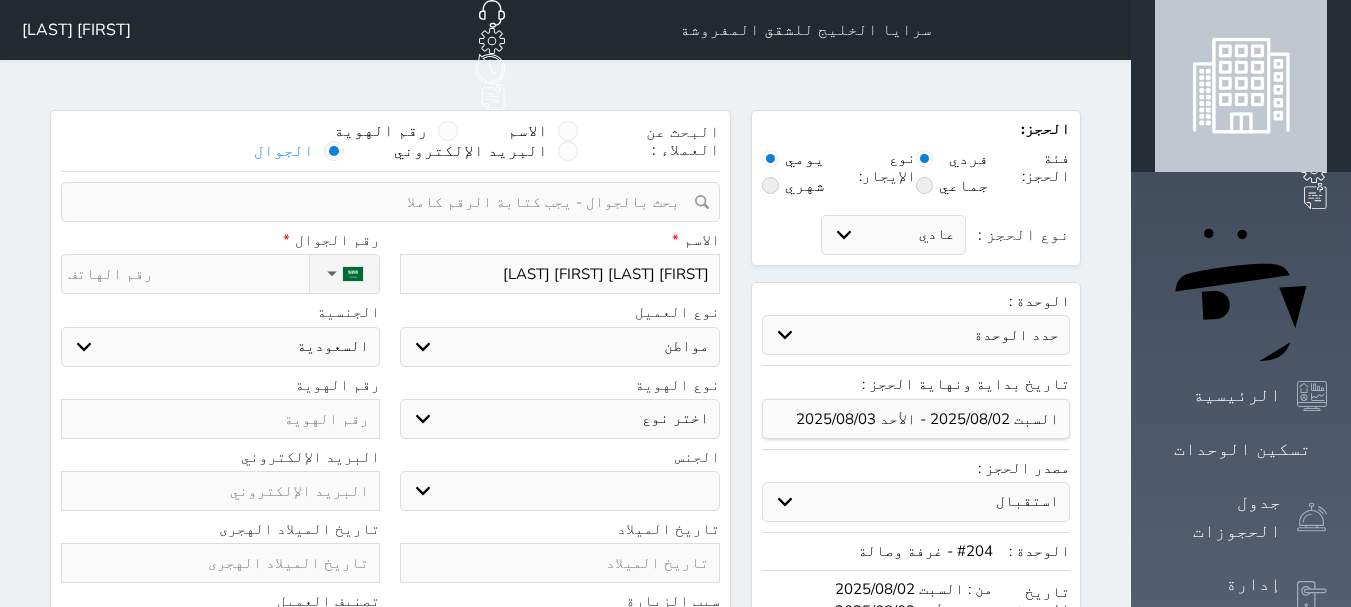 click on "اختر نوع   هوية وطنية هوية عائلية جواز السفر" at bounding box center (559, 419) 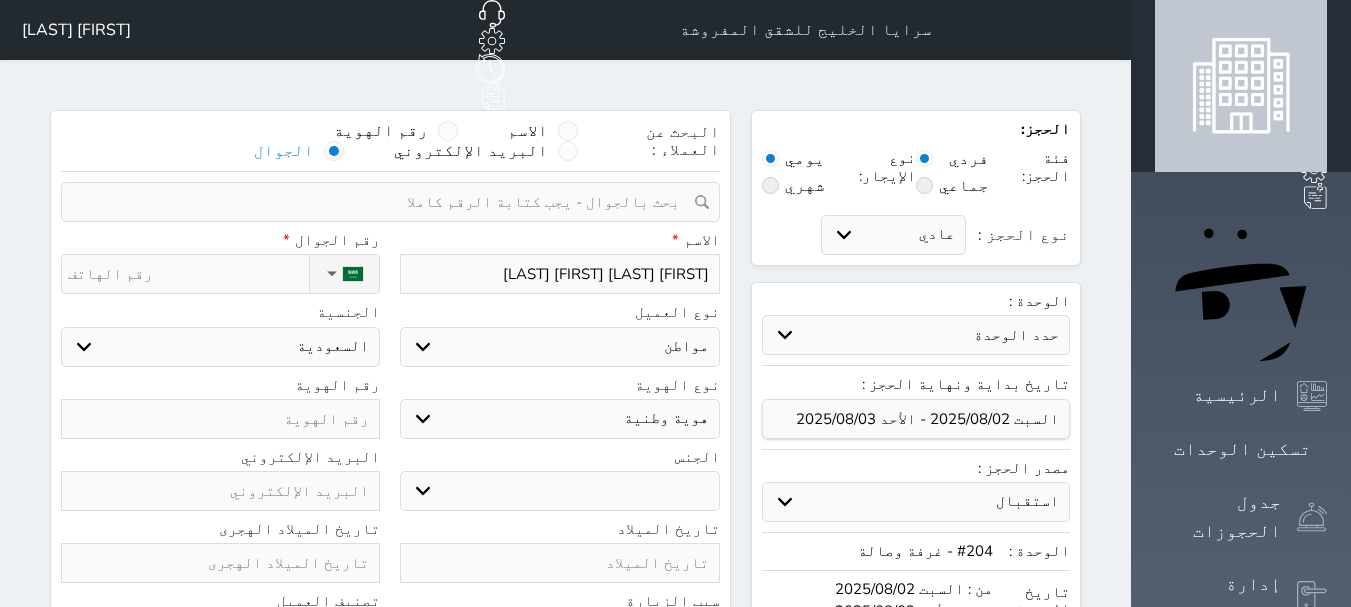 click on "اختر نوع   هوية وطنية هوية عائلية جواز السفر" at bounding box center [559, 419] 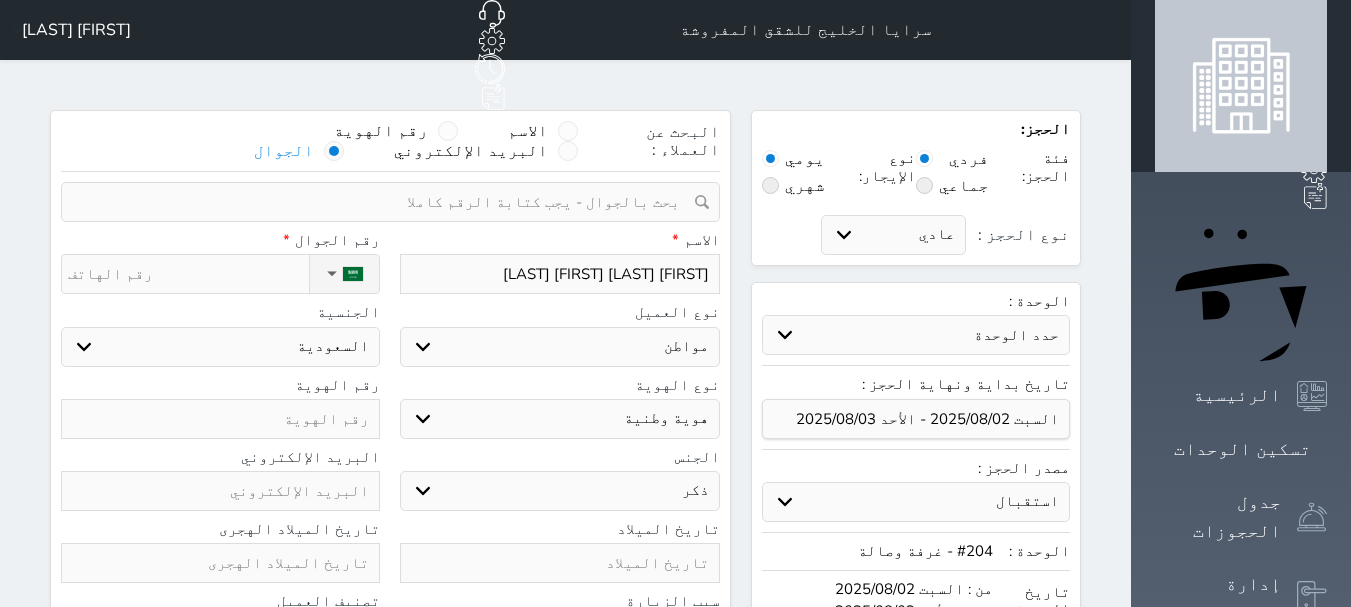 click on "ذكر   انثى" at bounding box center [559, 491] 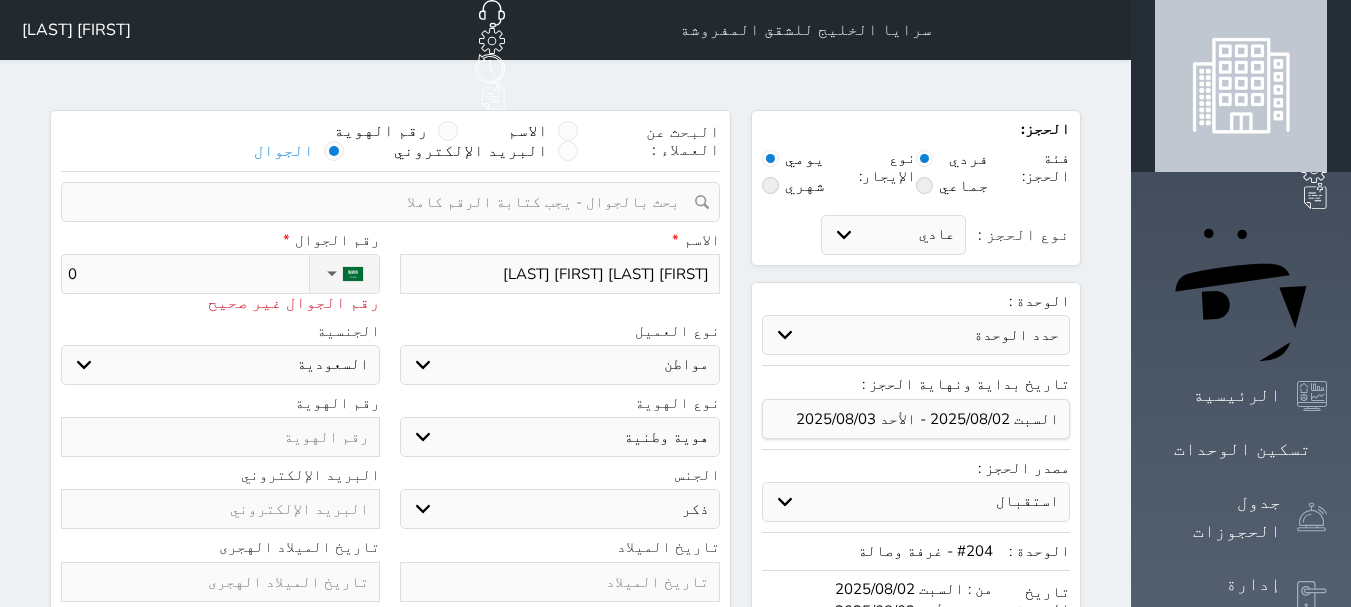 type on "05" 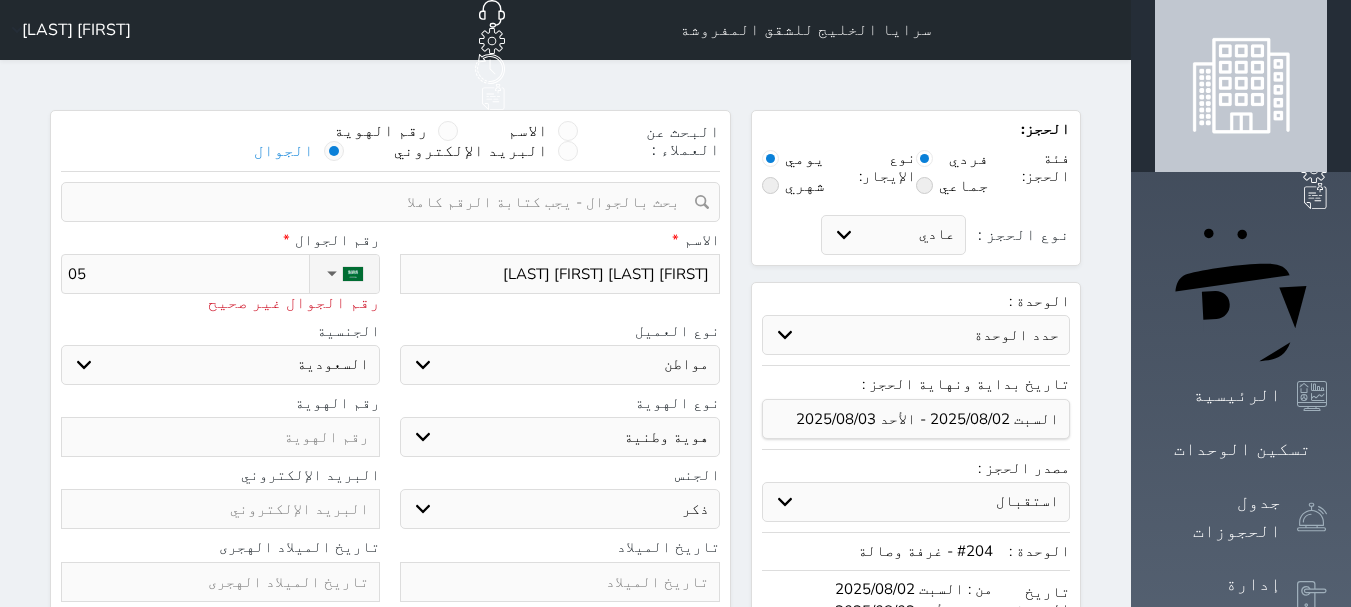 type 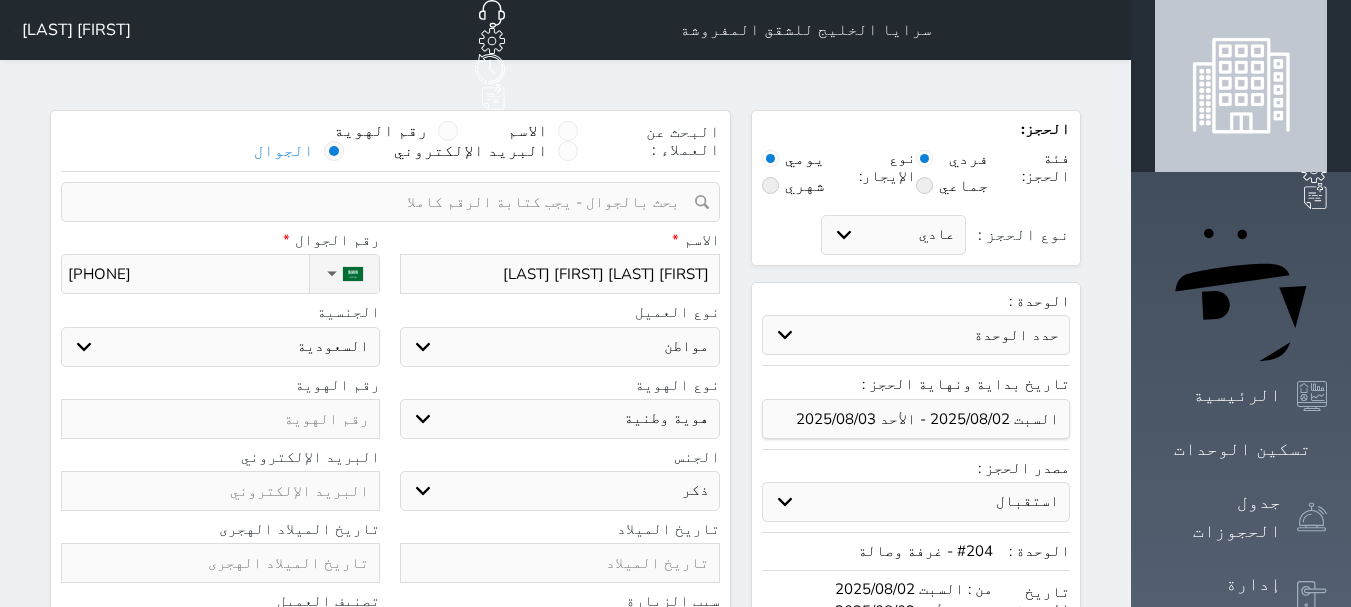 click at bounding box center (220, 419) 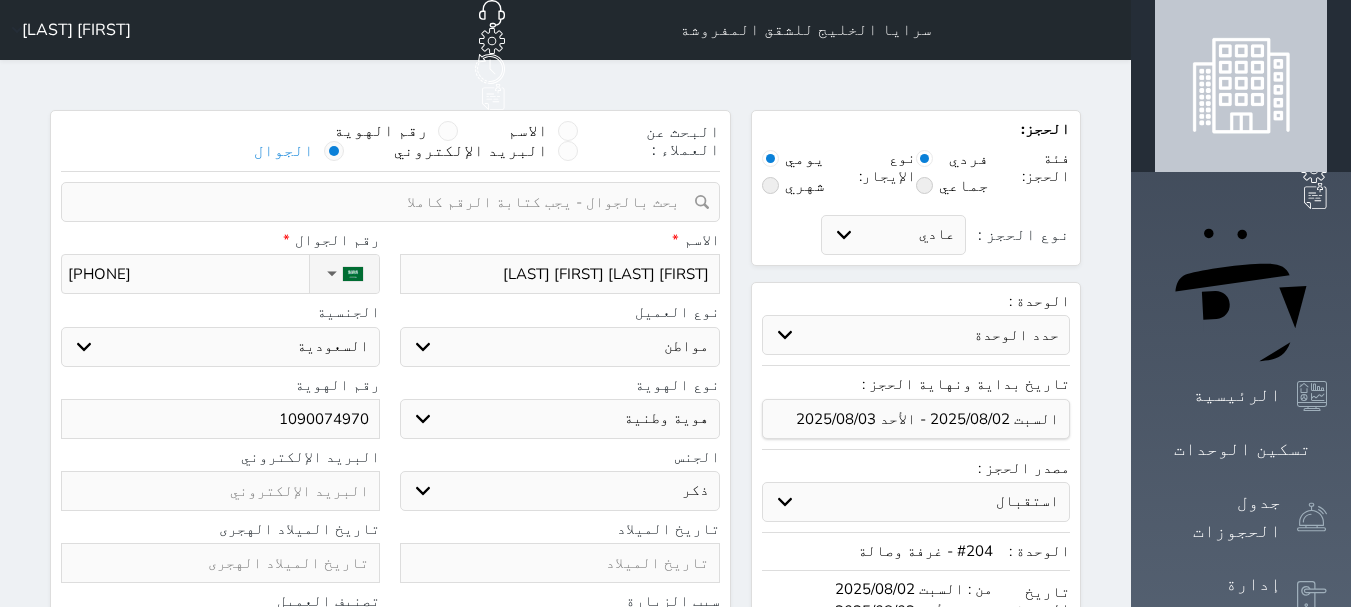 click at bounding box center (220, 563) 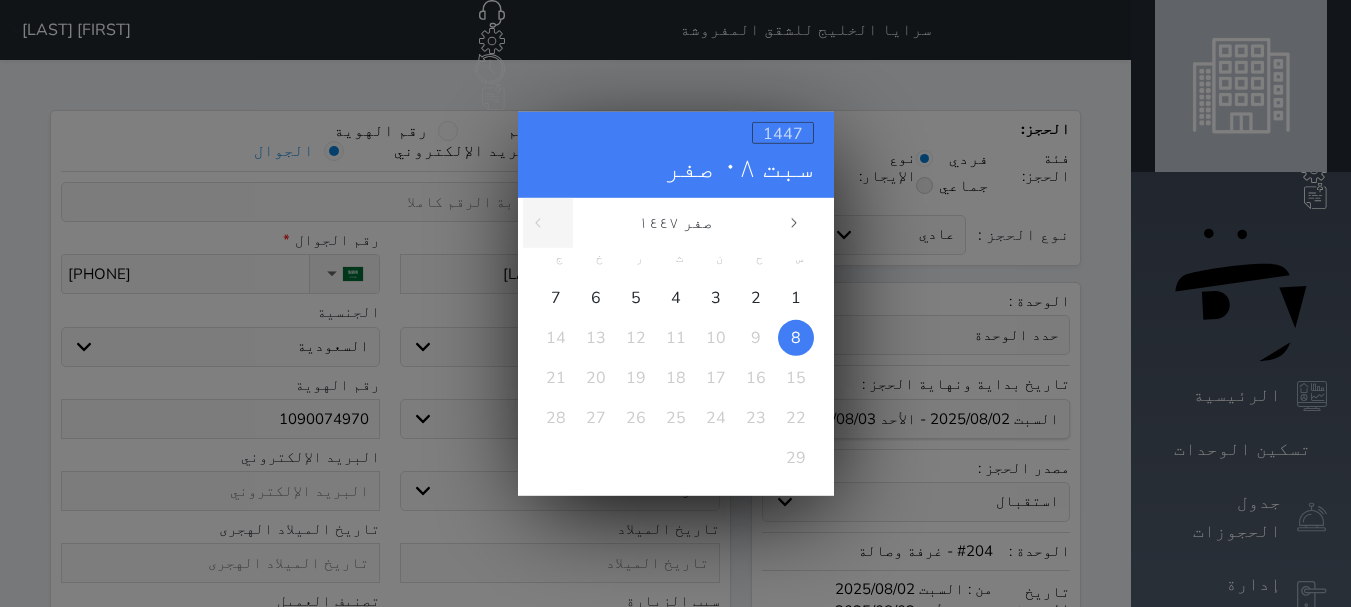 click on "1447" at bounding box center (783, 133) 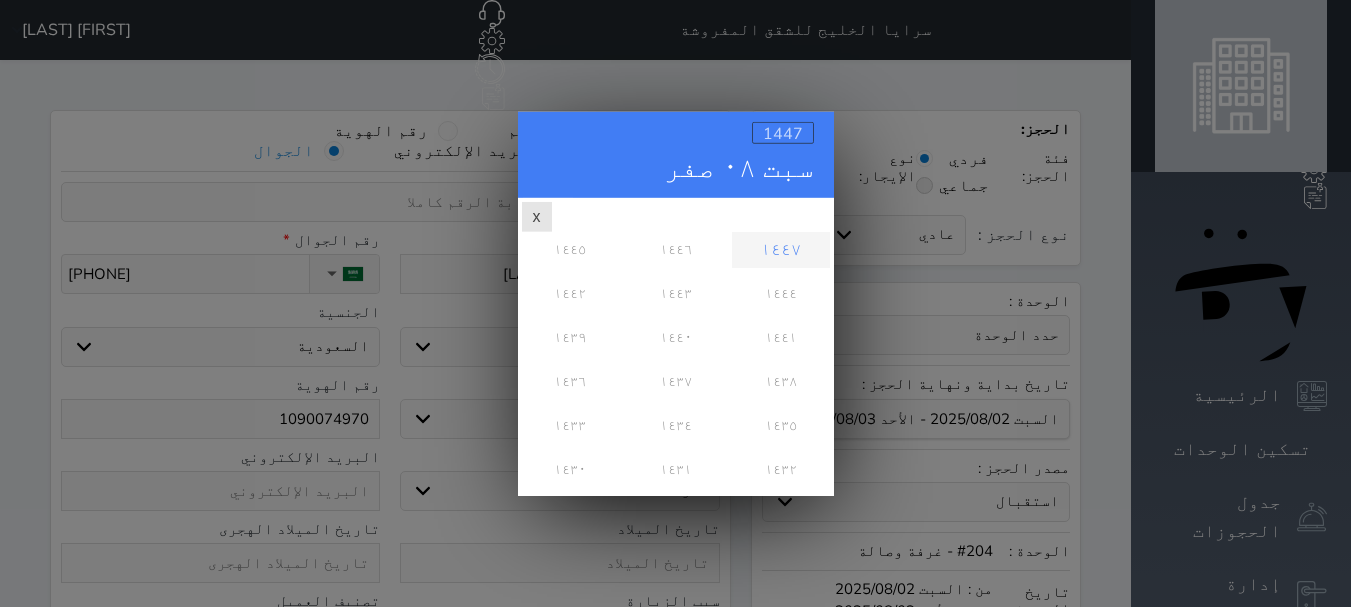 scroll, scrollTop: 0, scrollLeft: 0, axis: both 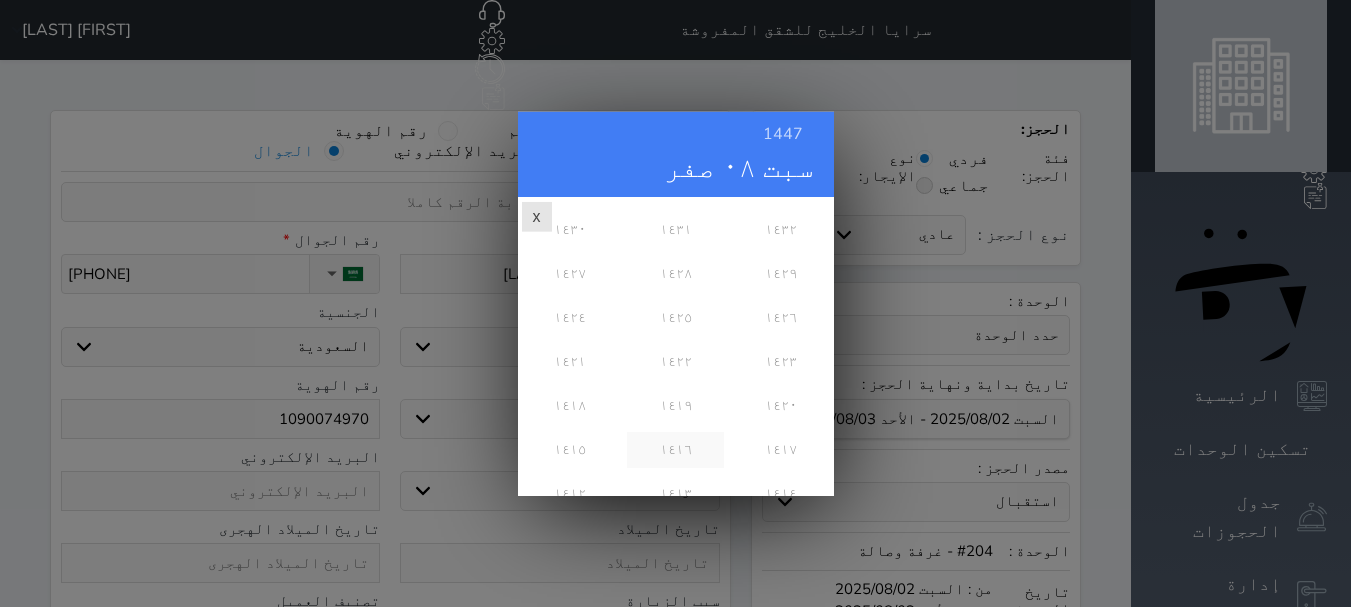 click on "١٤١٦" at bounding box center [675, 449] 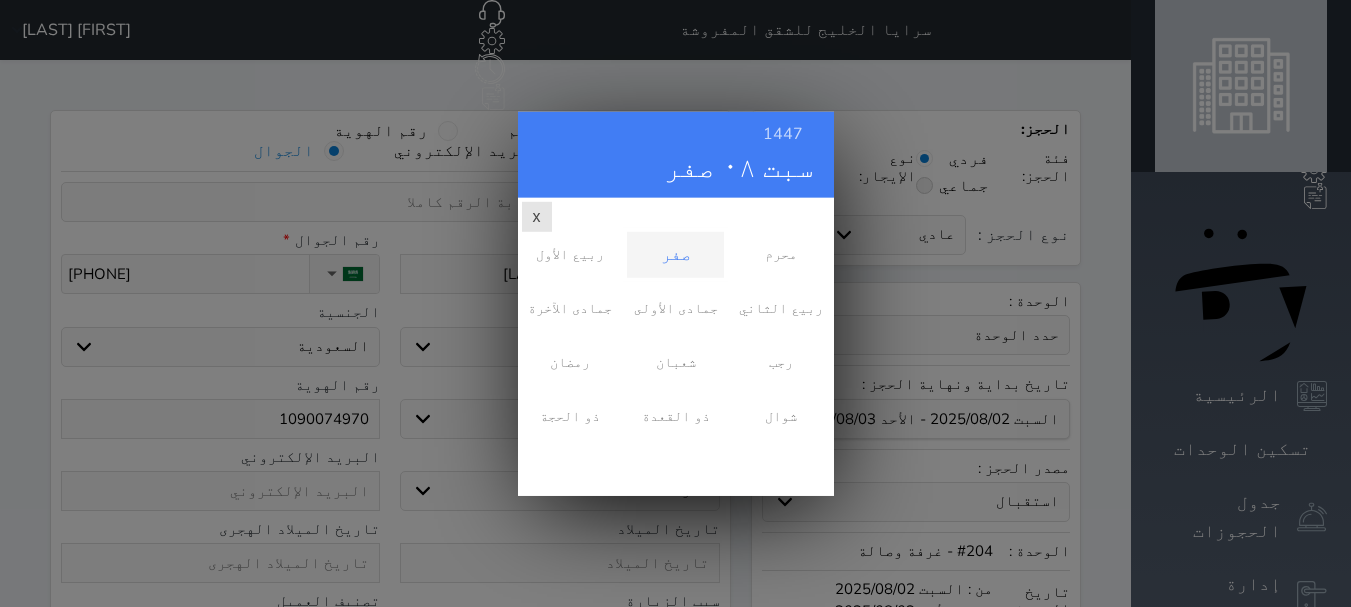 scroll, scrollTop: 0, scrollLeft: 0, axis: both 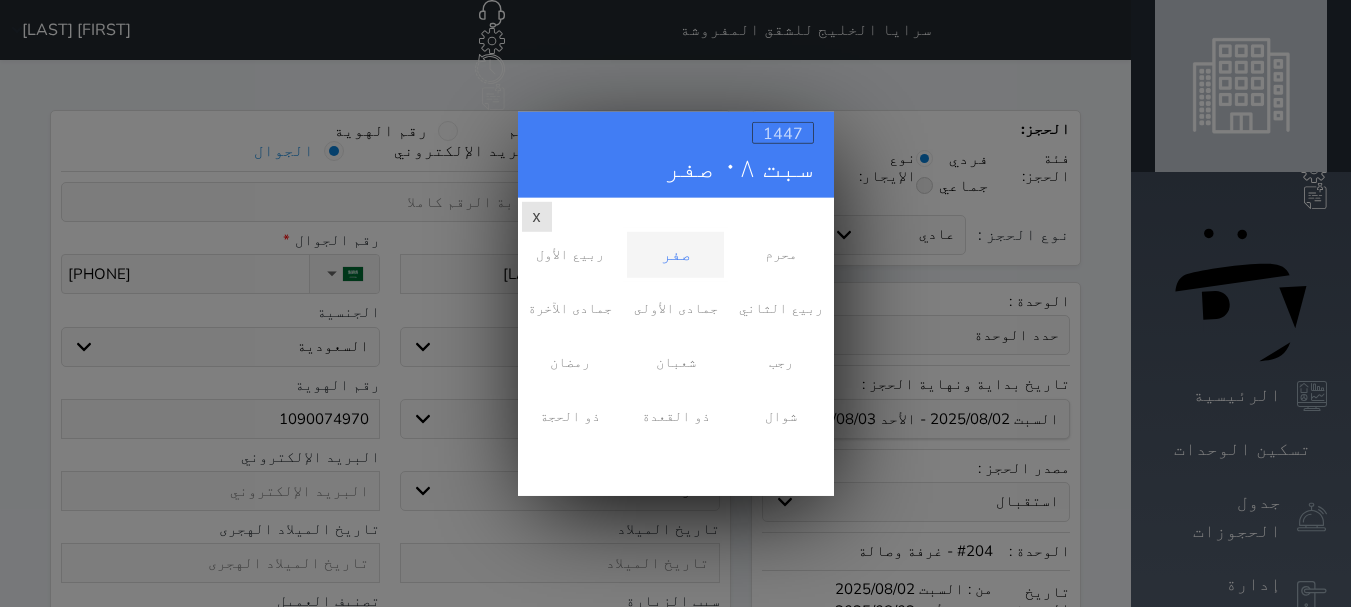 click on "1447" at bounding box center [783, 133] 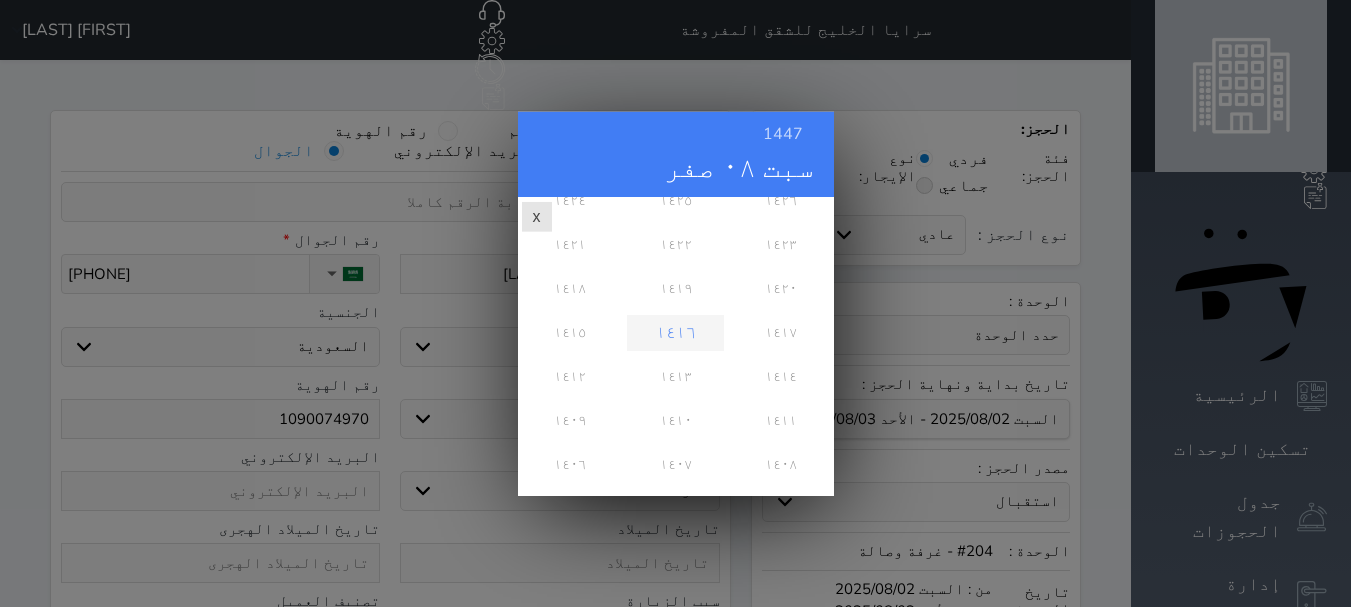 scroll, scrollTop: 360, scrollLeft: 0, axis: vertical 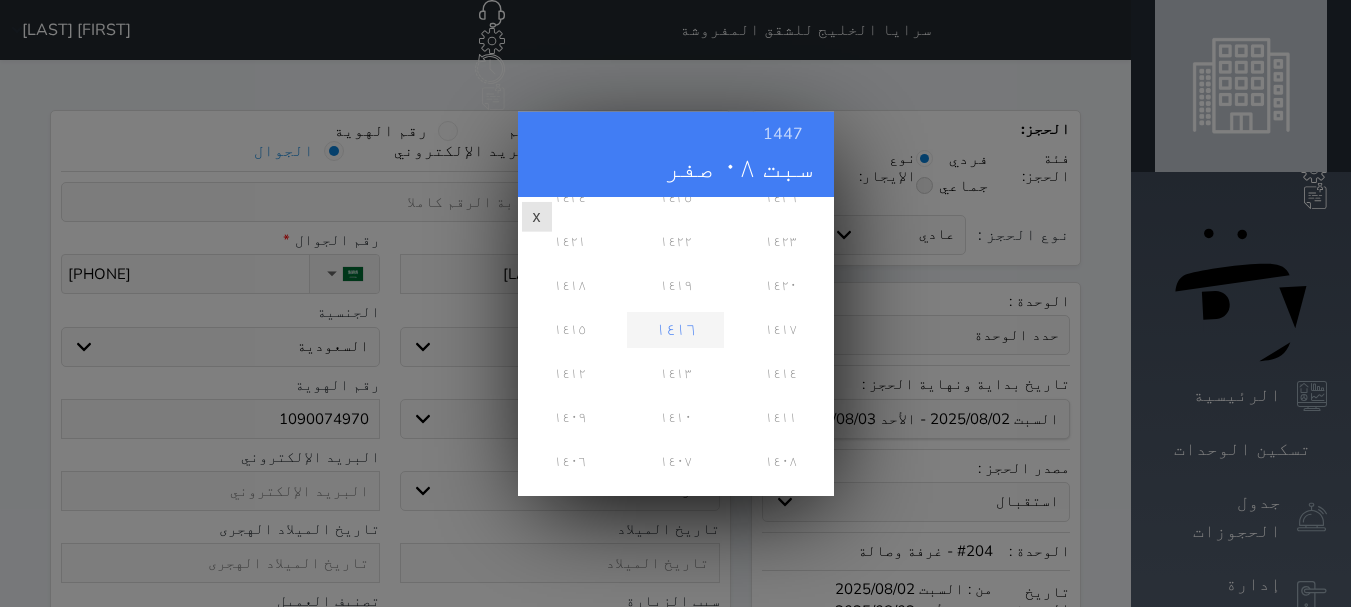 click on "١٤١٦" at bounding box center (675, 329) 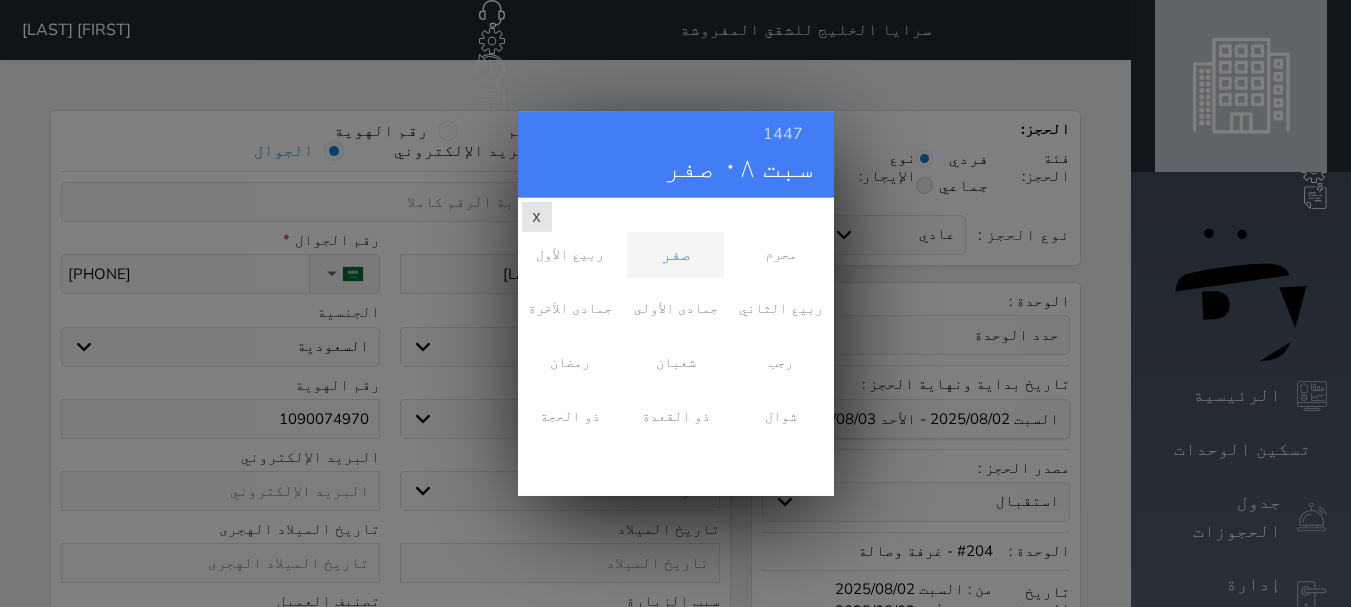 scroll, scrollTop: 0, scrollLeft: 0, axis: both 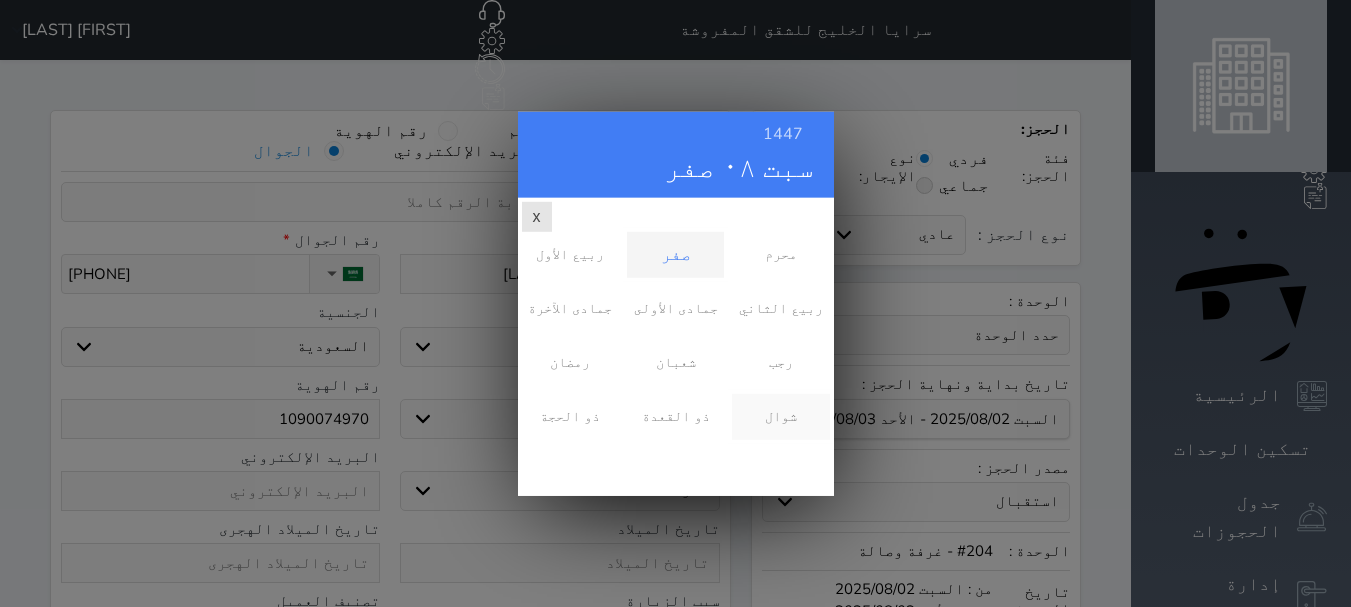 click on "شوال" at bounding box center (780, 416) 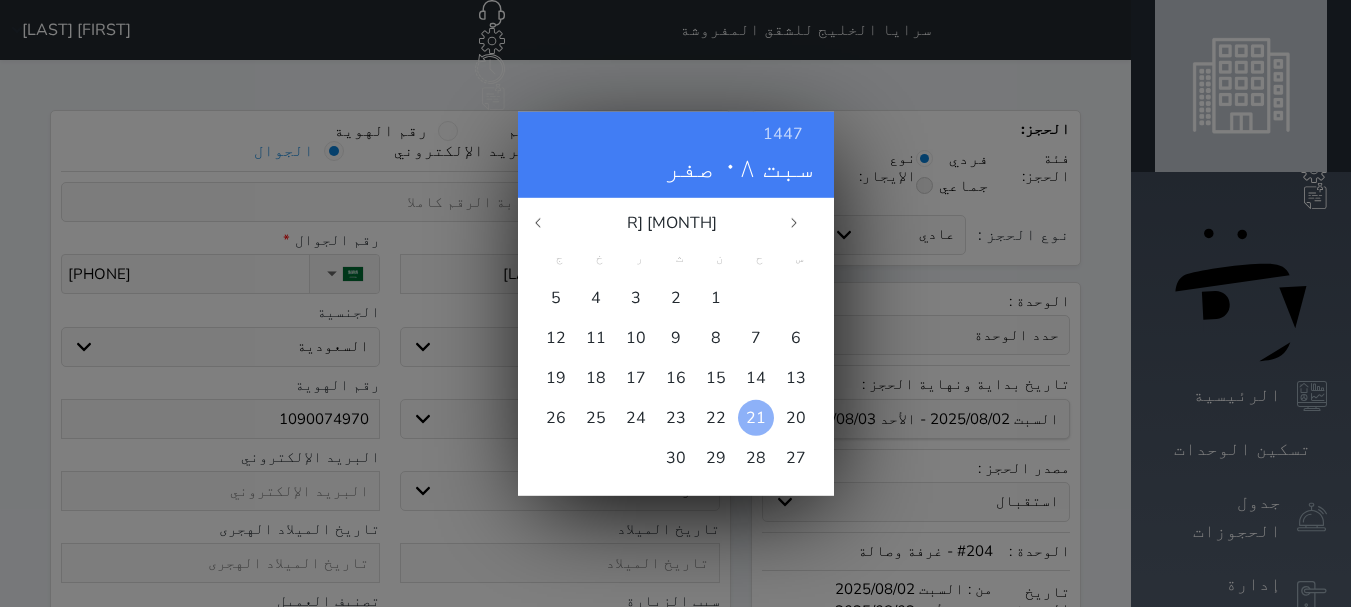 click on "21" at bounding box center (756, 417) 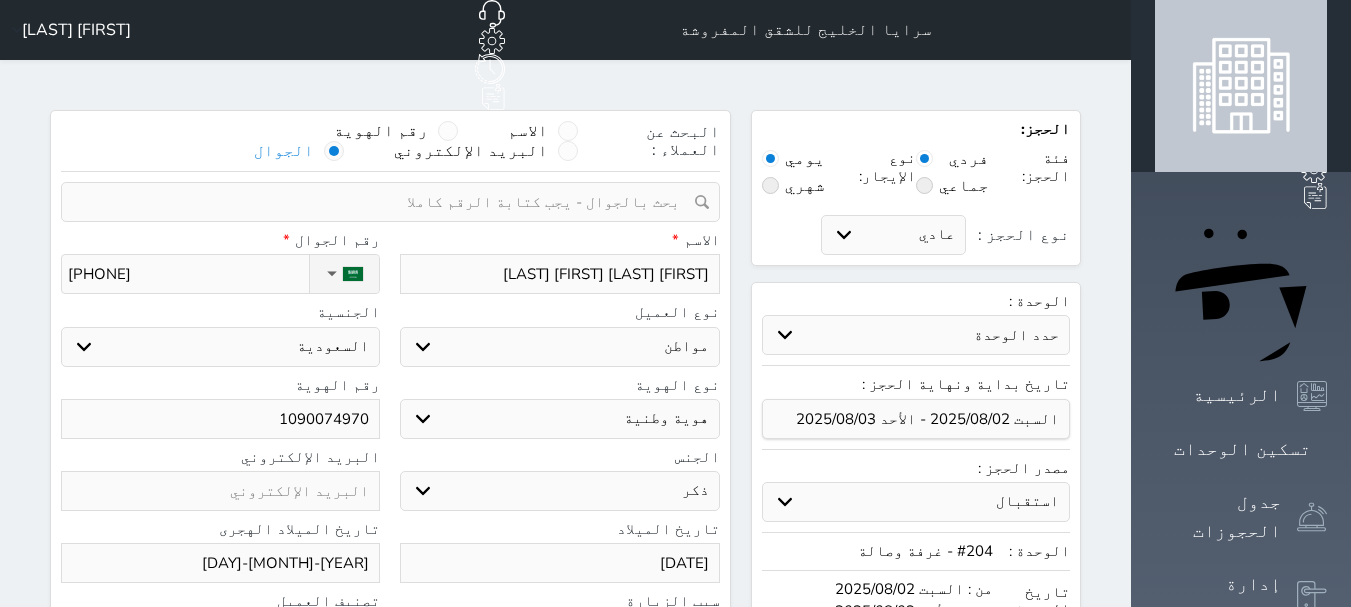 scroll, scrollTop: 531, scrollLeft: 0, axis: vertical 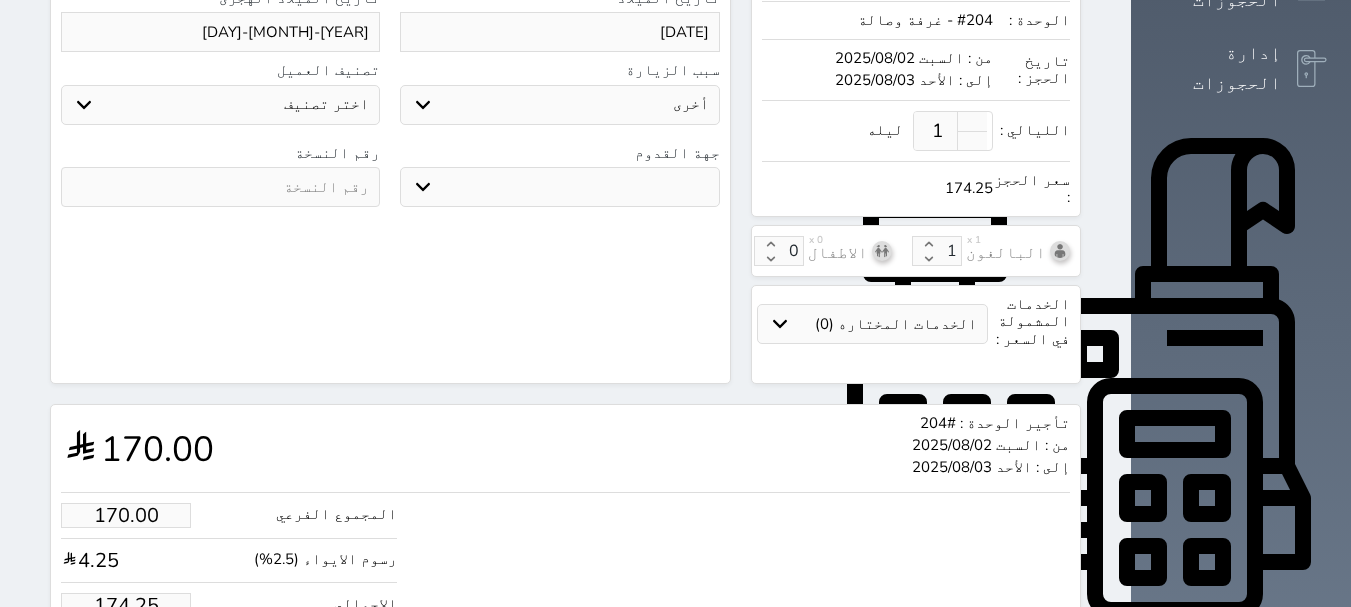 click at bounding box center (220, 187) 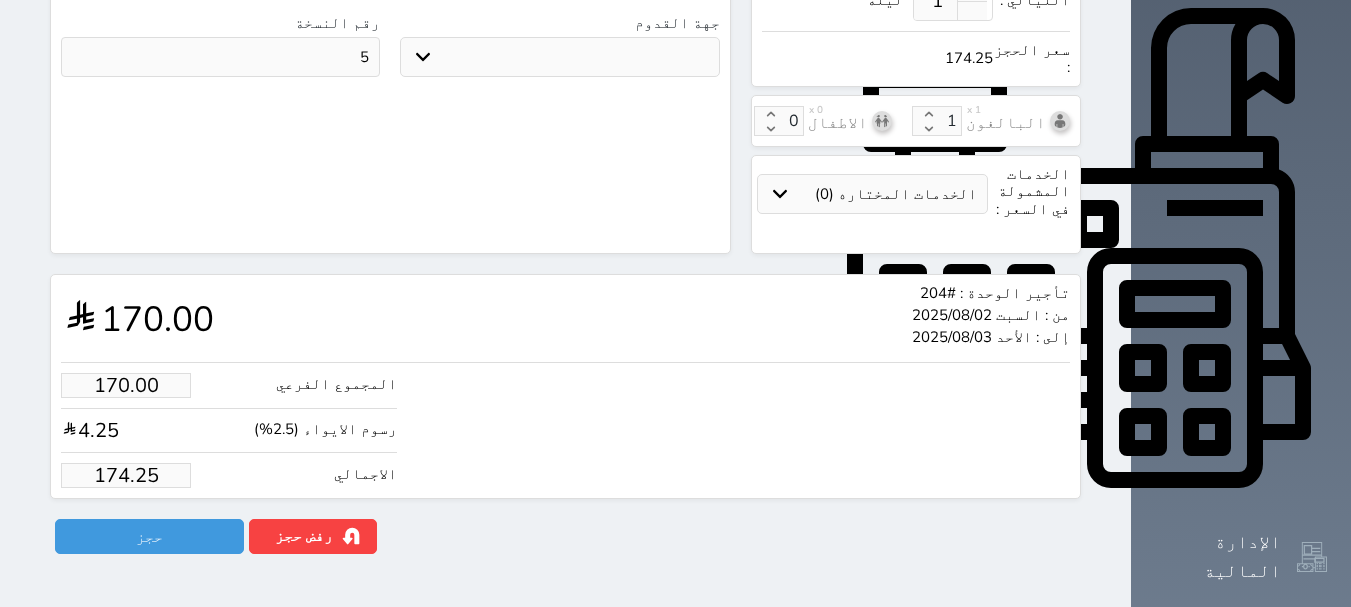 scroll, scrollTop: 702, scrollLeft: 0, axis: vertical 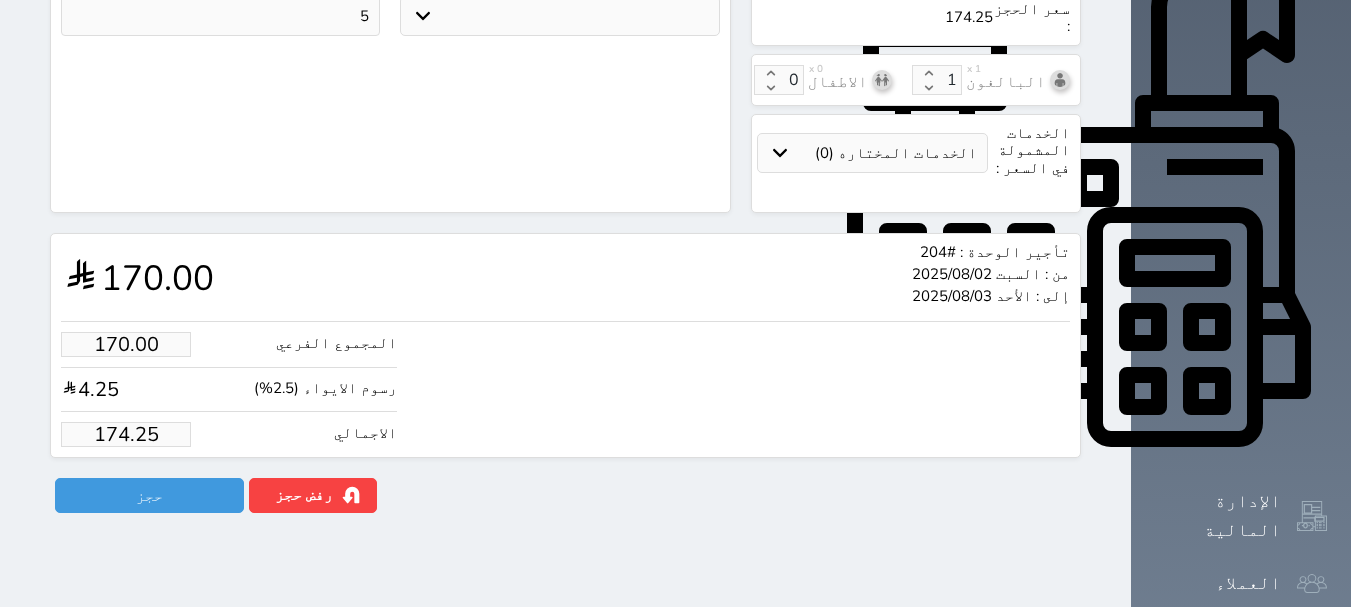 click on "174.25" at bounding box center (126, 434) 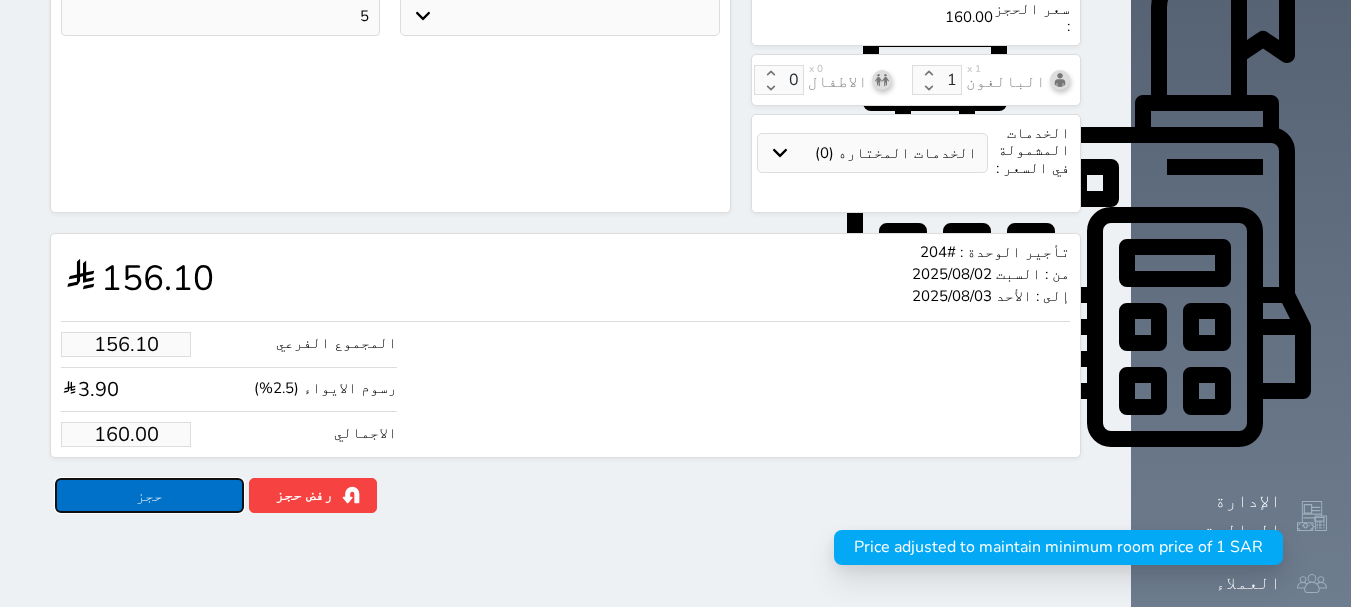 click on "حجز" at bounding box center (149, 495) 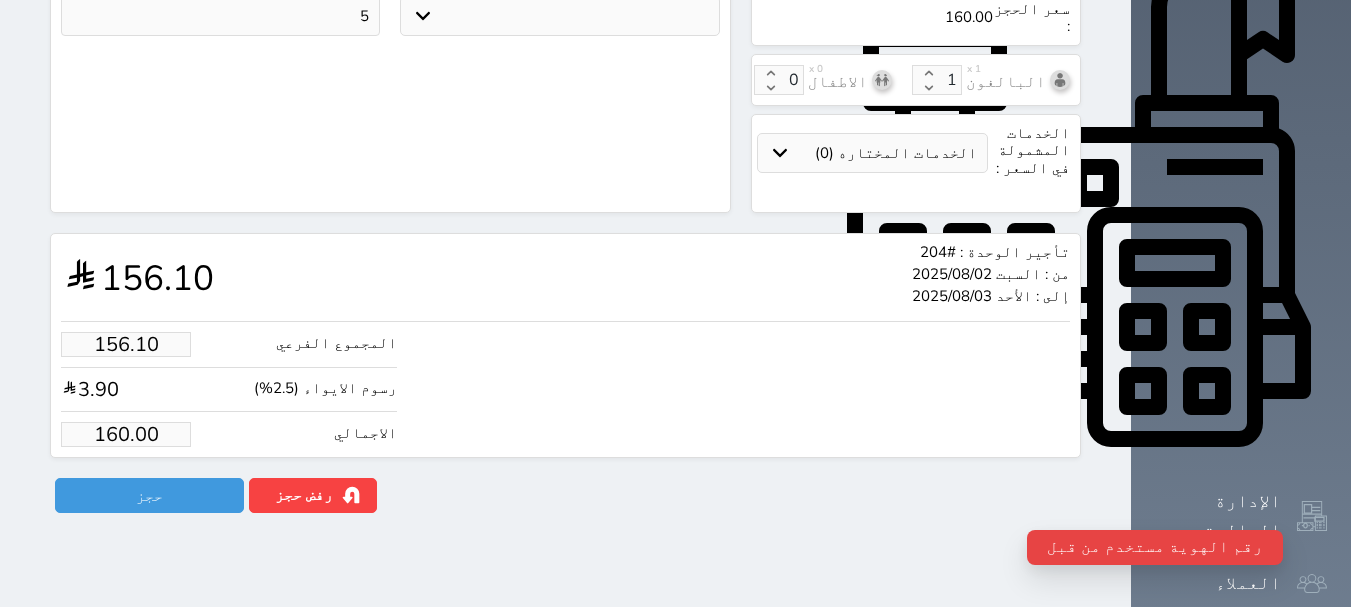 scroll, scrollTop: 171, scrollLeft: 0, axis: vertical 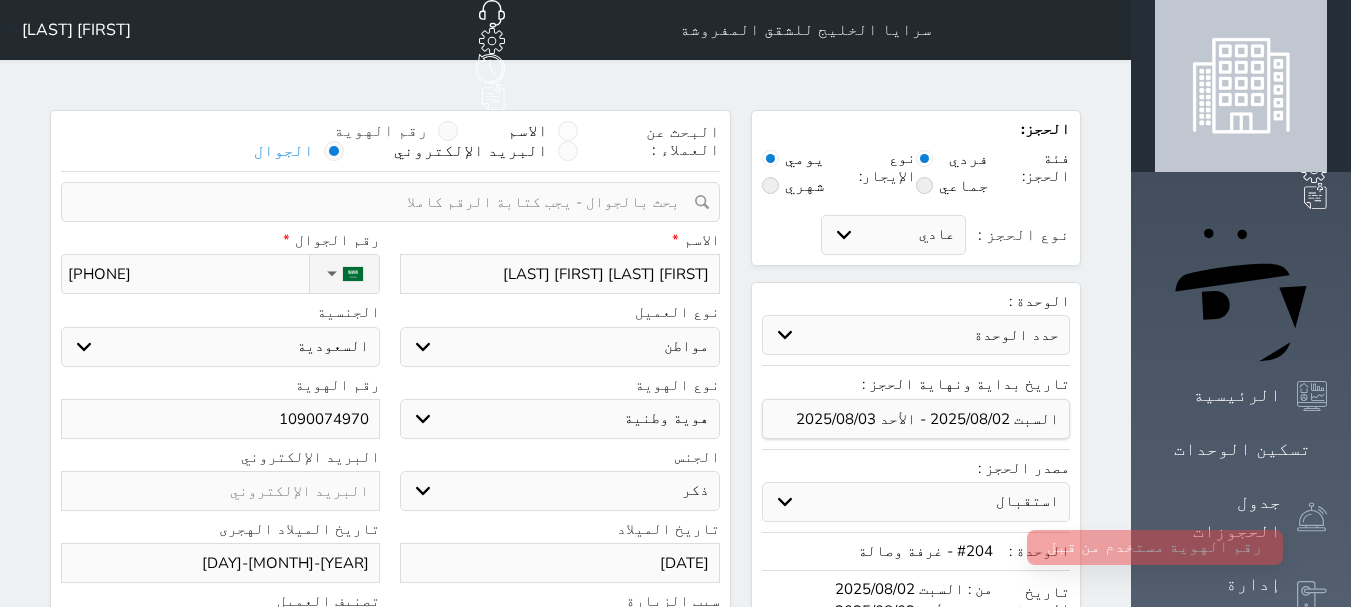 click at bounding box center [448, 131] 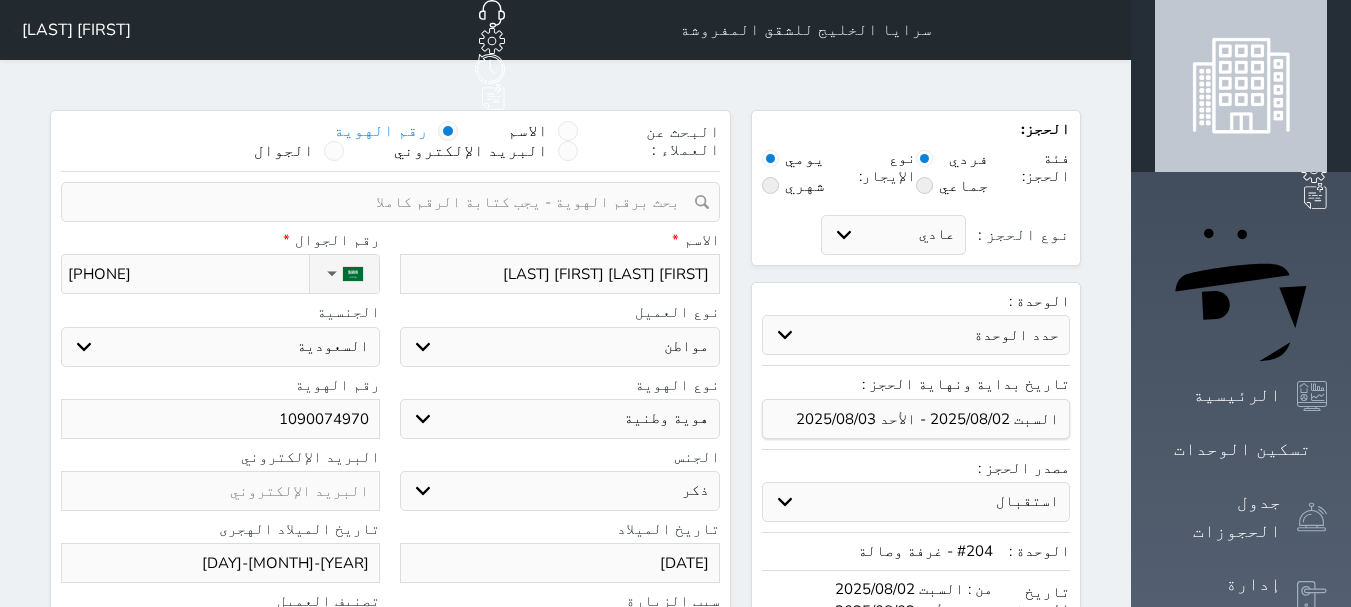 click at bounding box center (383, 202) 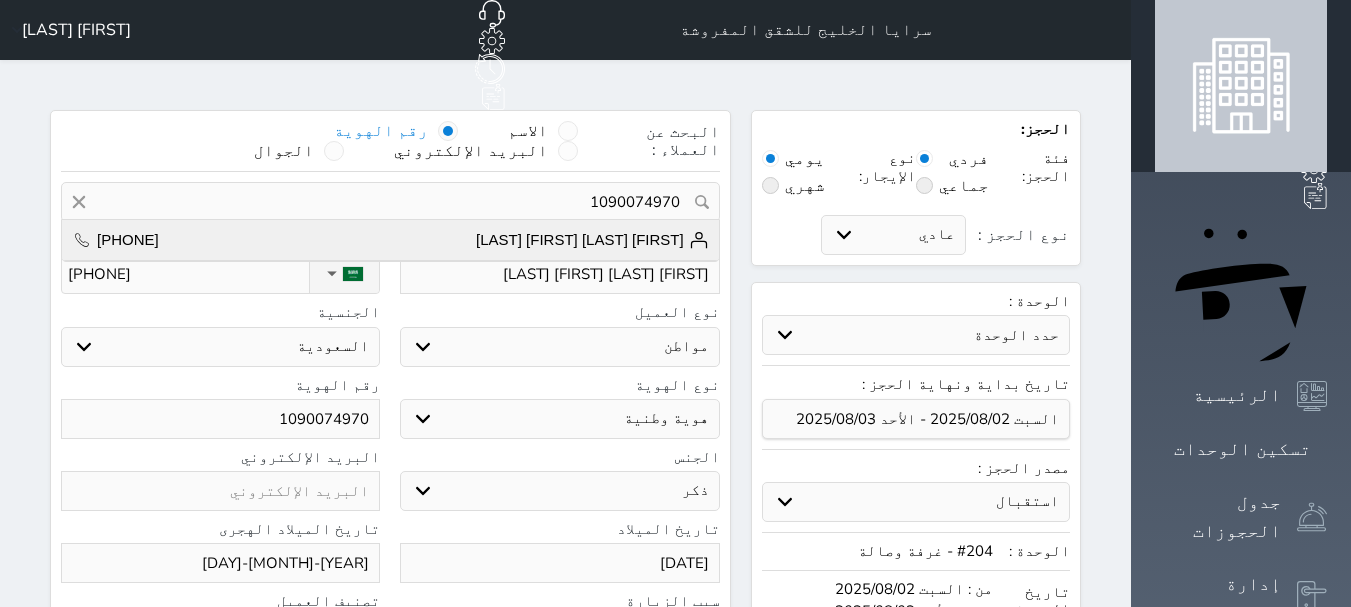 click on "[FIRST] [LAST] [FIRST] [LAST] [PHONE]" at bounding box center [390, 240] 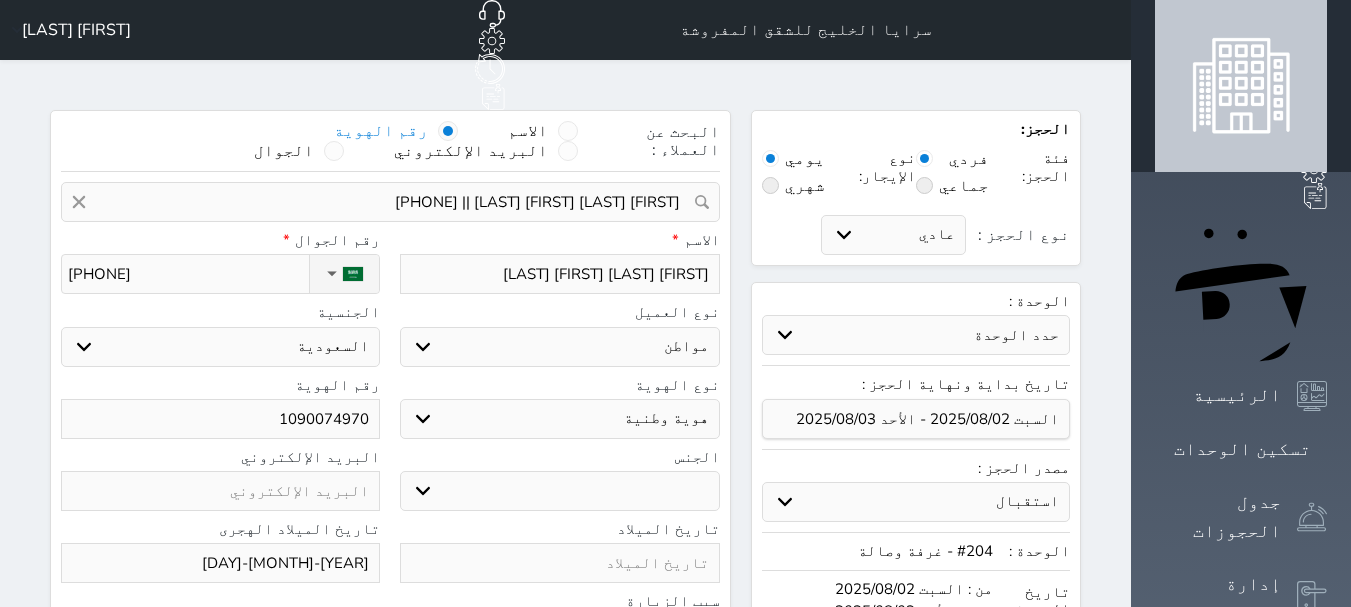 click on "ذكر   انثى" at bounding box center (559, 491) 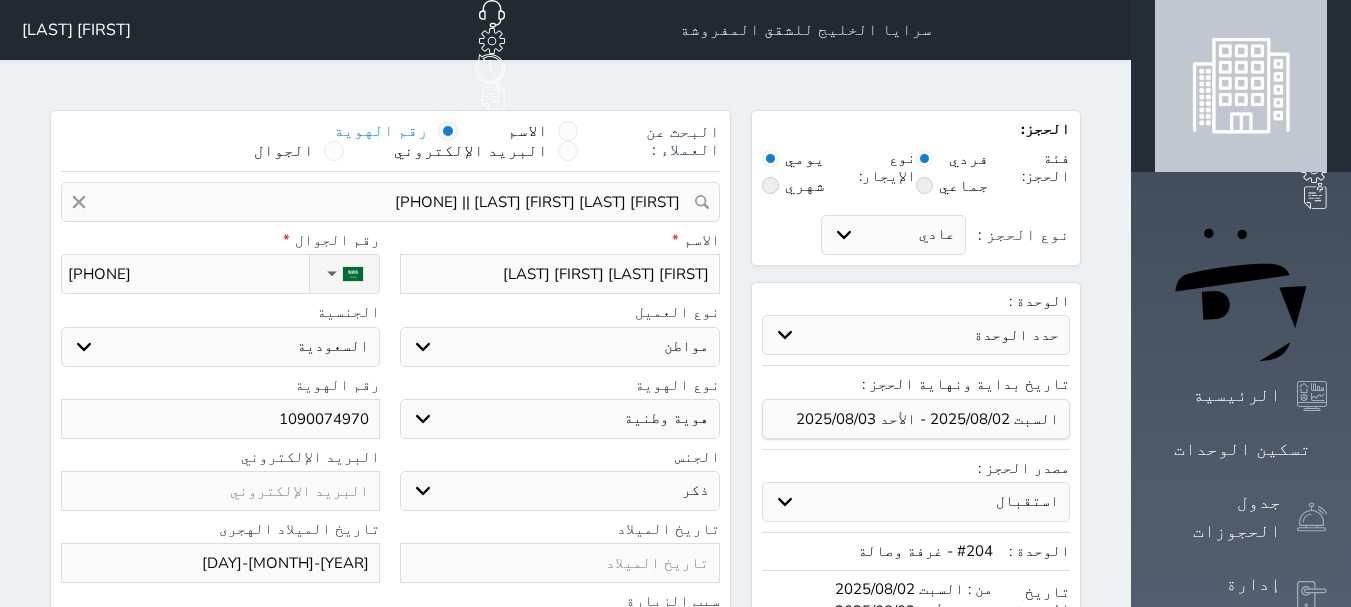 click on "ذكر   انثى" at bounding box center (559, 491) 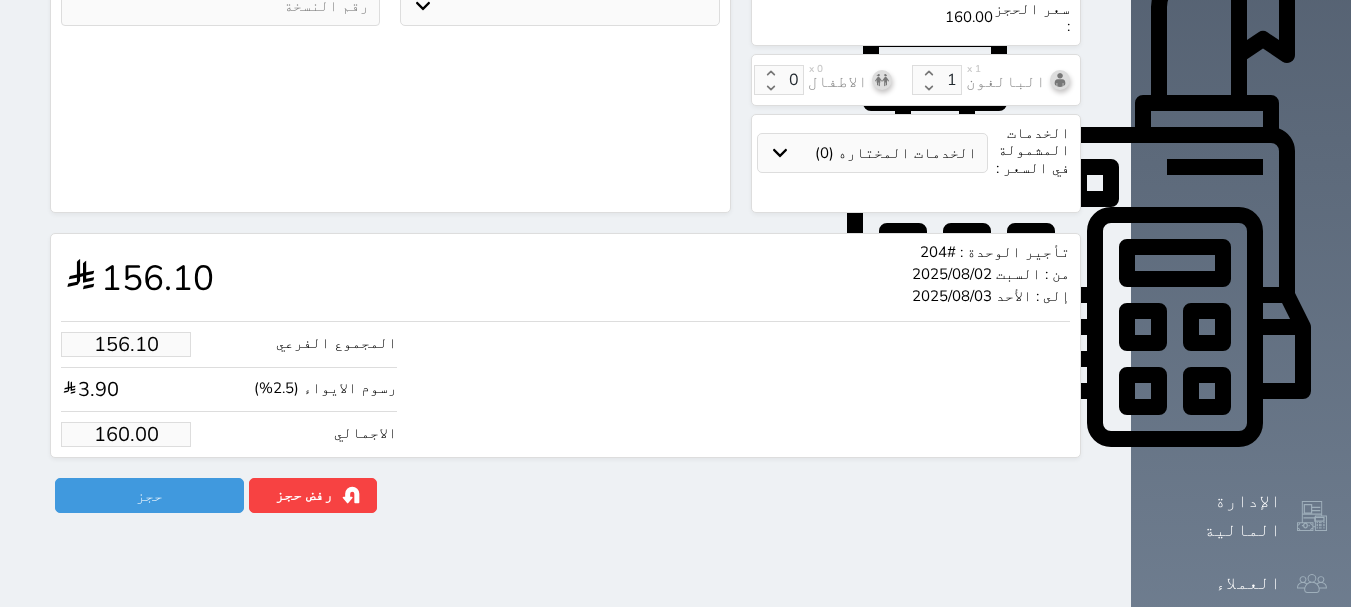scroll, scrollTop: 171, scrollLeft: 0, axis: vertical 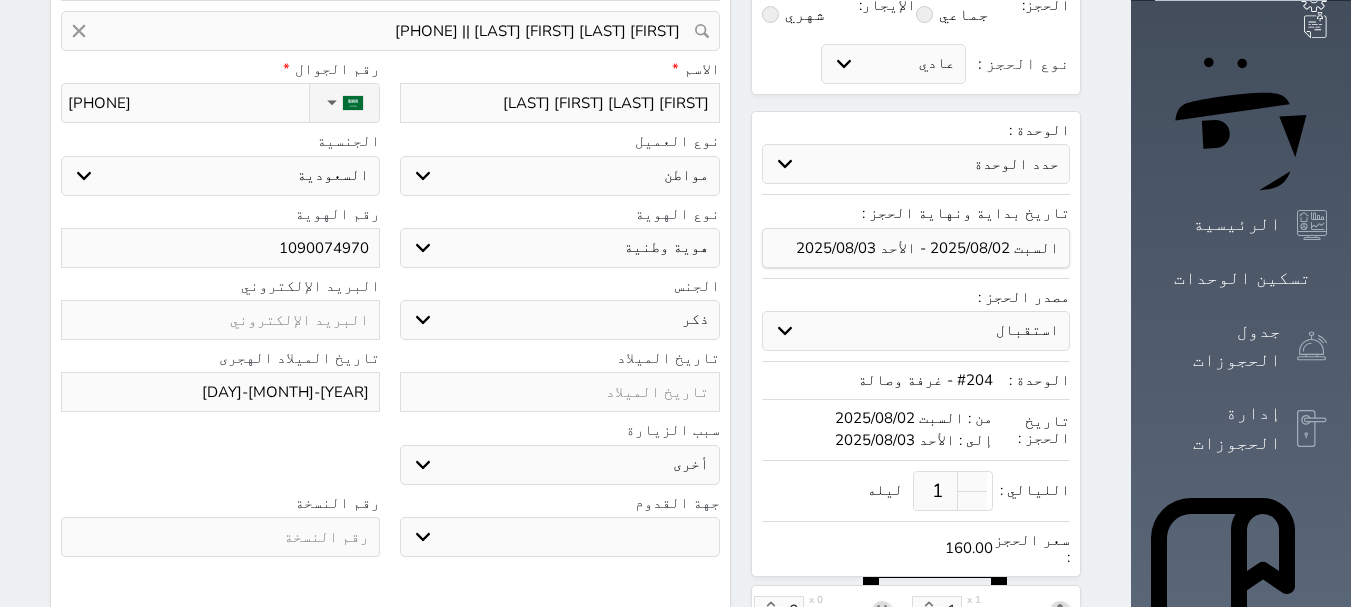 click at bounding box center [220, 537] 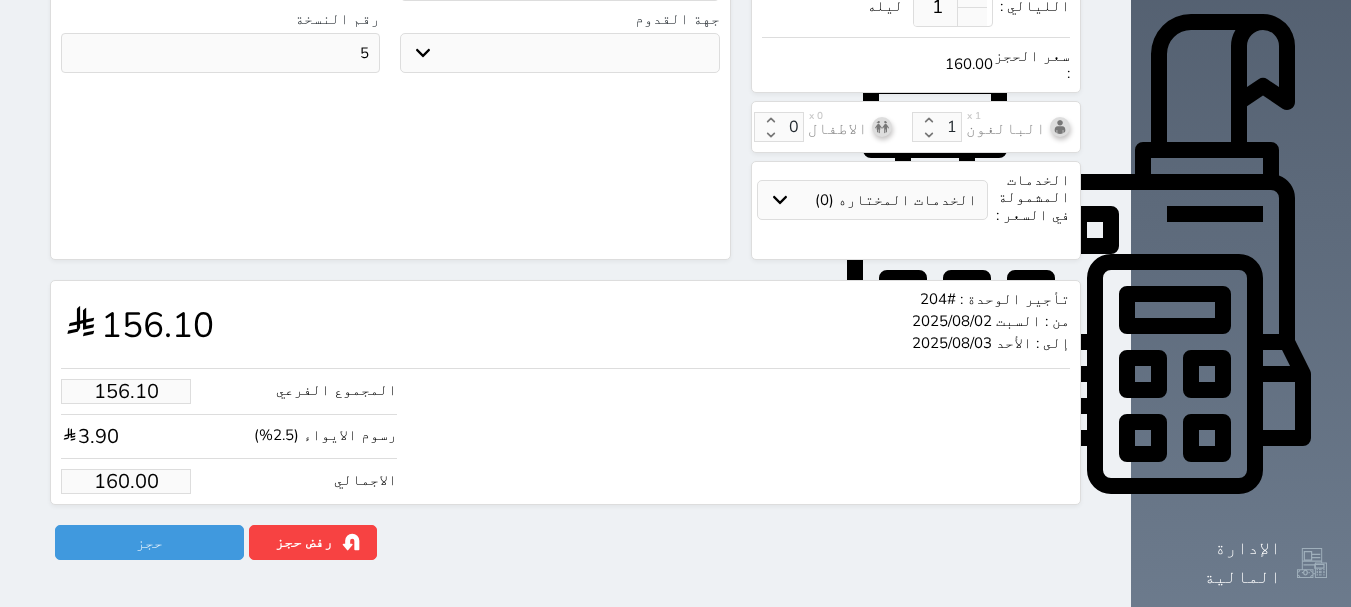 scroll, scrollTop: 702, scrollLeft: 0, axis: vertical 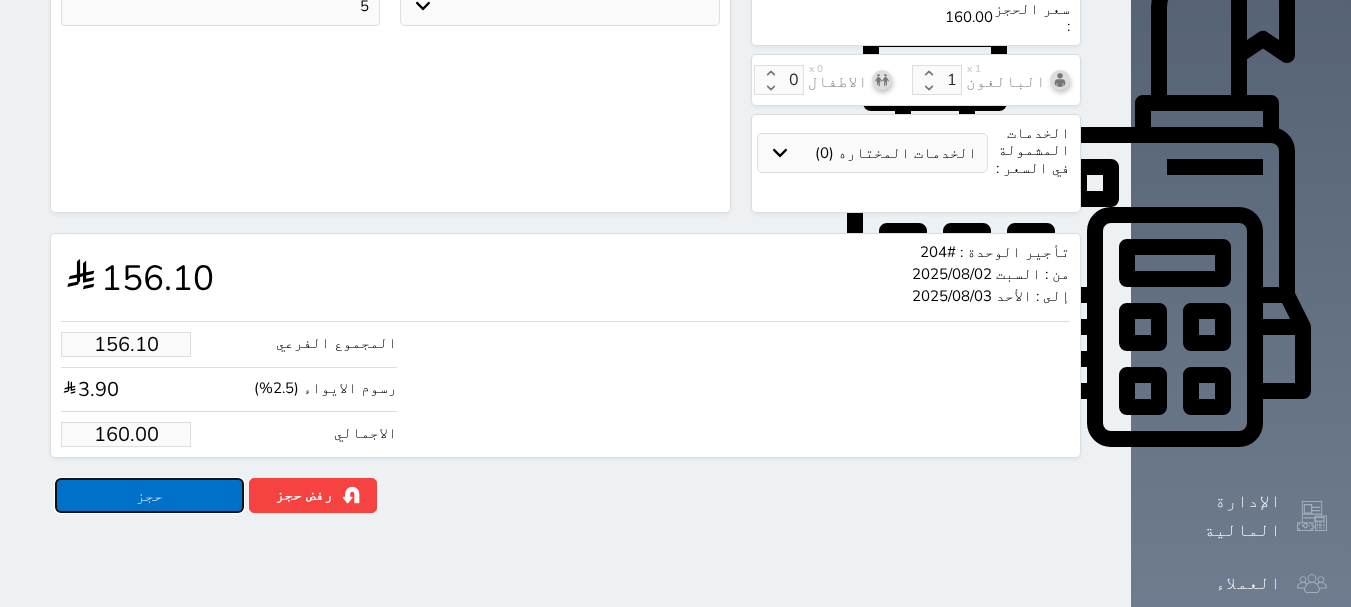 click on "حجز" at bounding box center [149, 495] 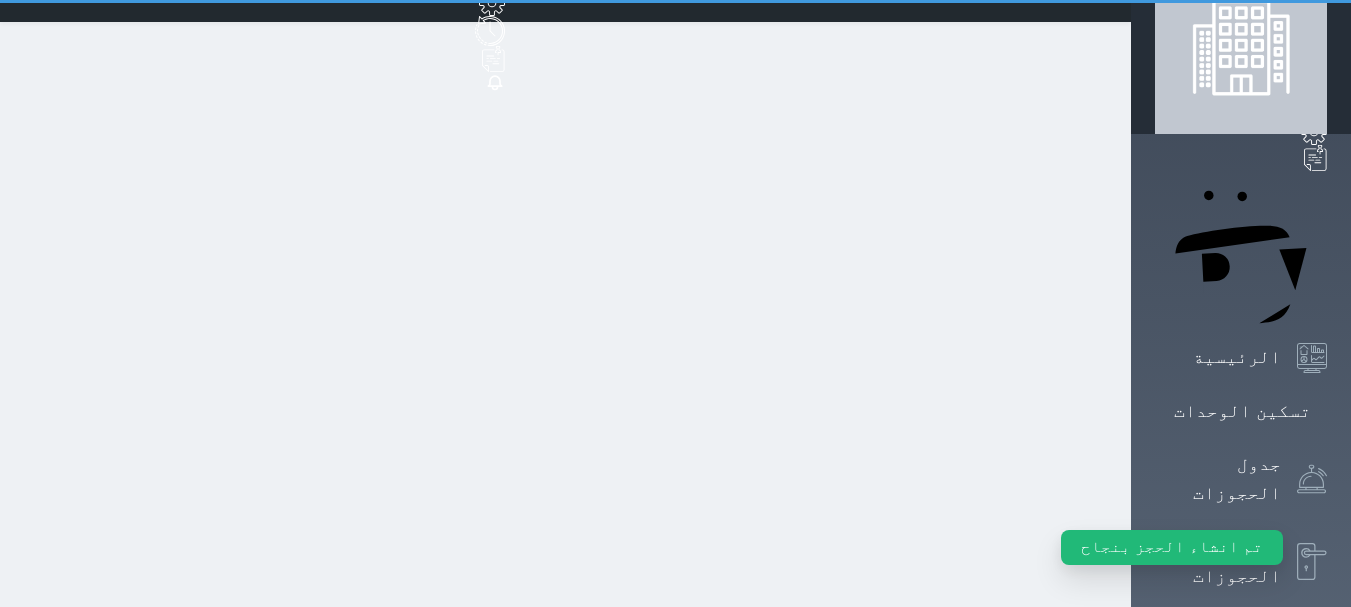 scroll, scrollTop: 0, scrollLeft: 0, axis: both 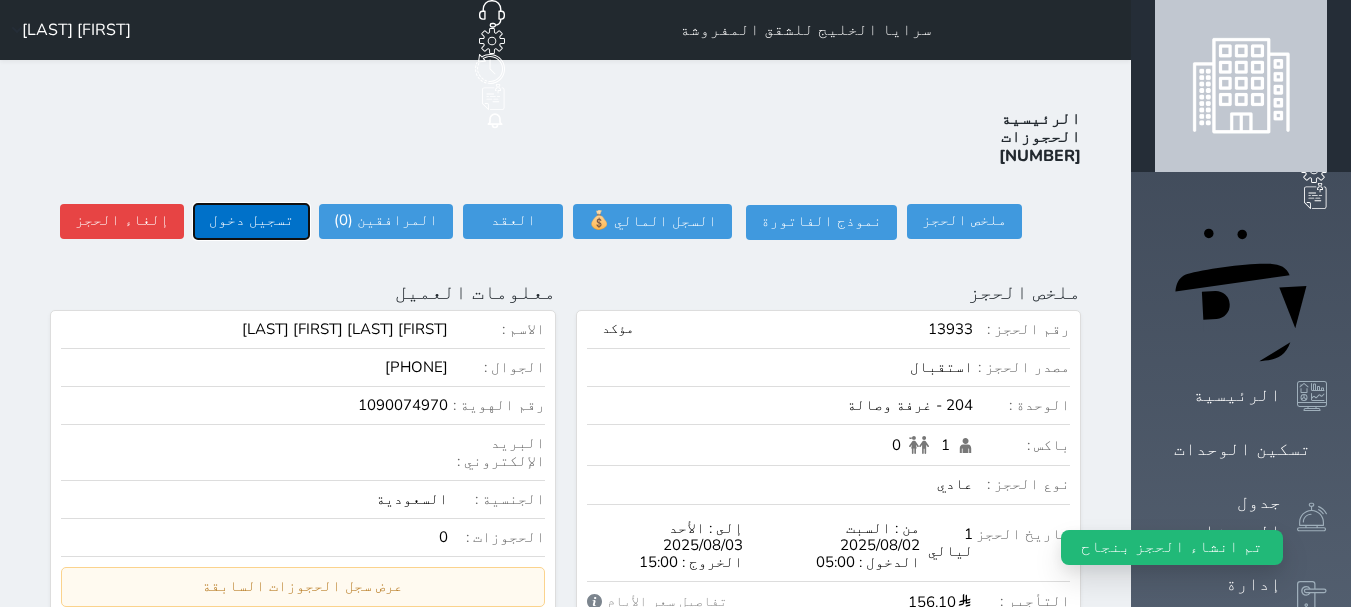 click on "تسجيل دخول" at bounding box center (251, 221) 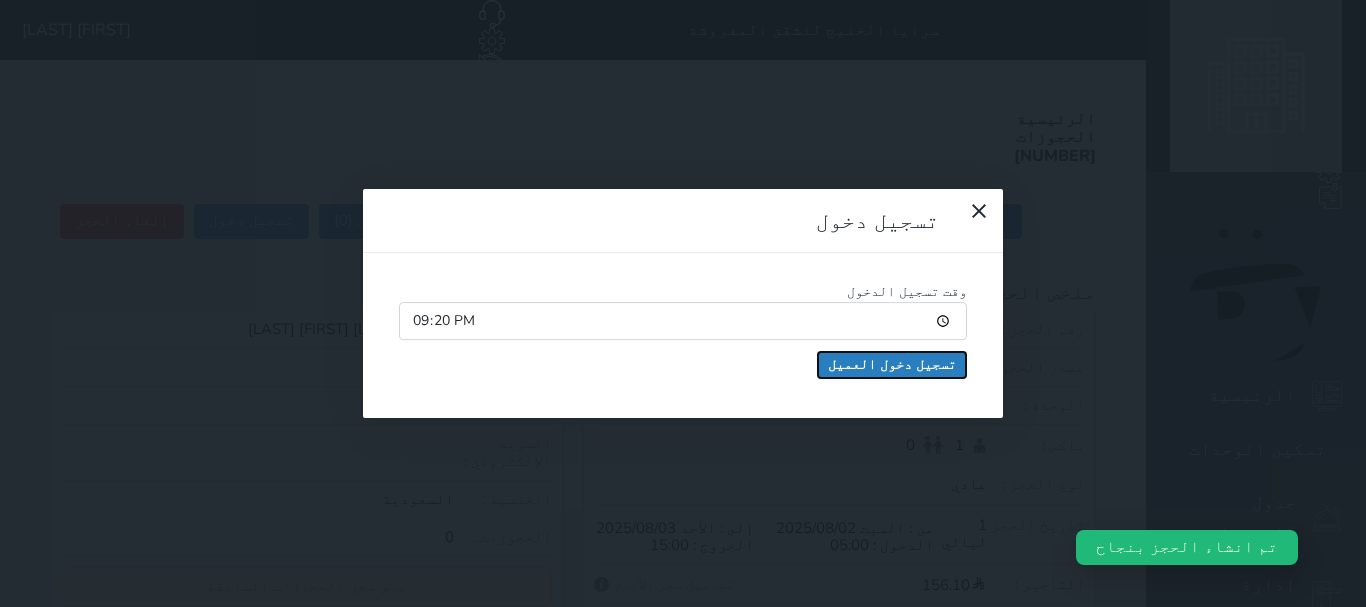 click on "تسجيل دخول العميل" at bounding box center [892, 365] 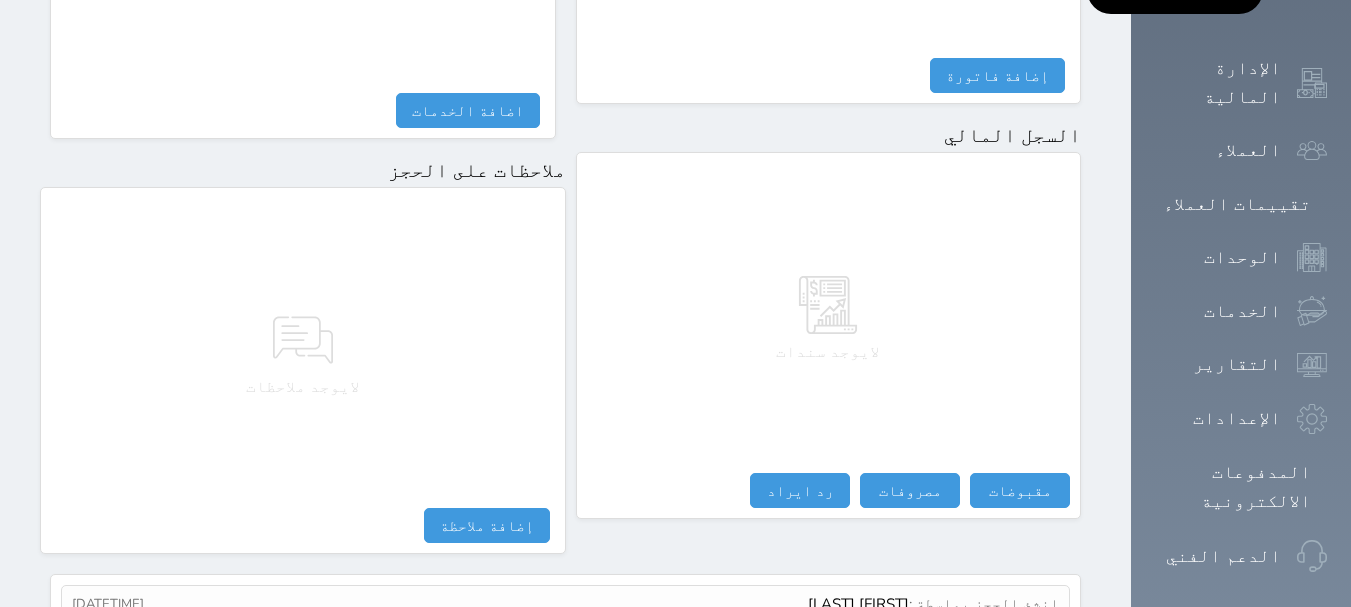 scroll, scrollTop: 1174, scrollLeft: 0, axis: vertical 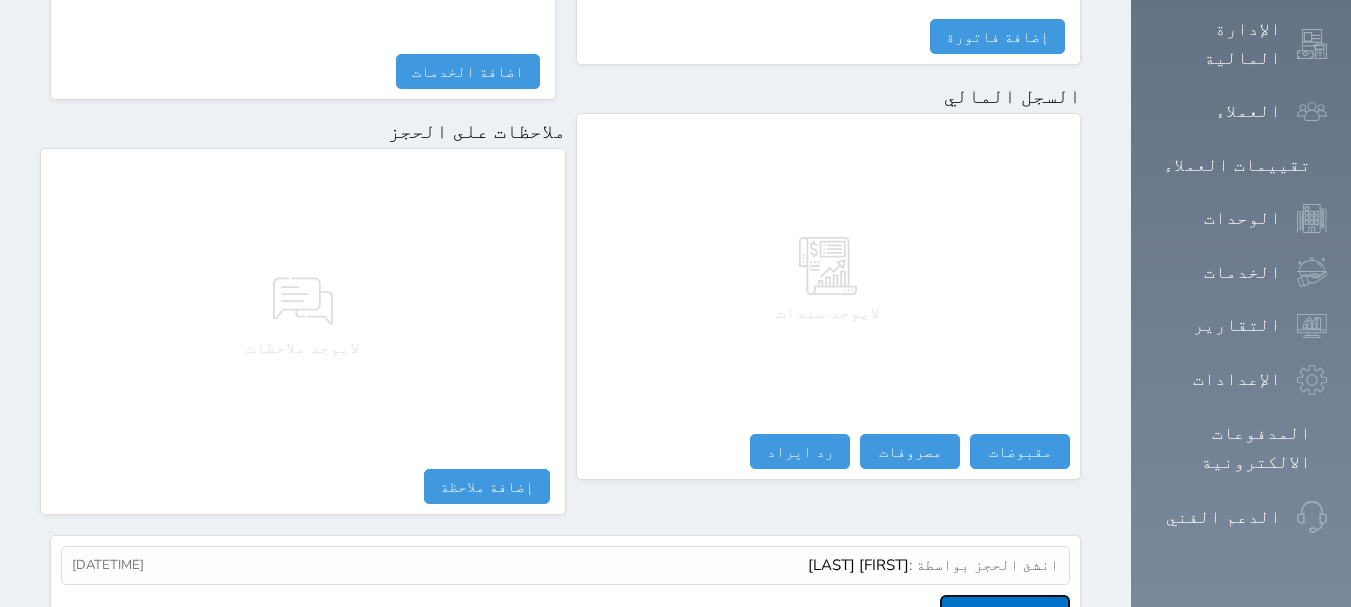 click on "عرض سجل شموس" at bounding box center [1005, 612] 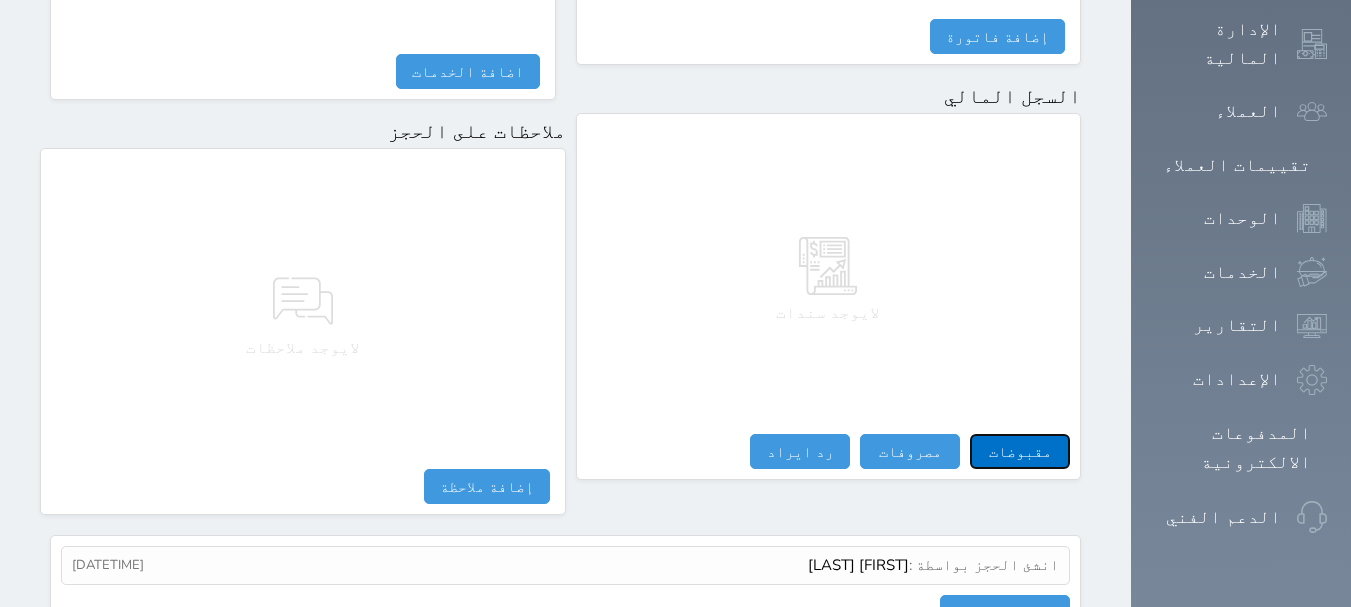 click on "مقبوضات" at bounding box center (1020, 451) 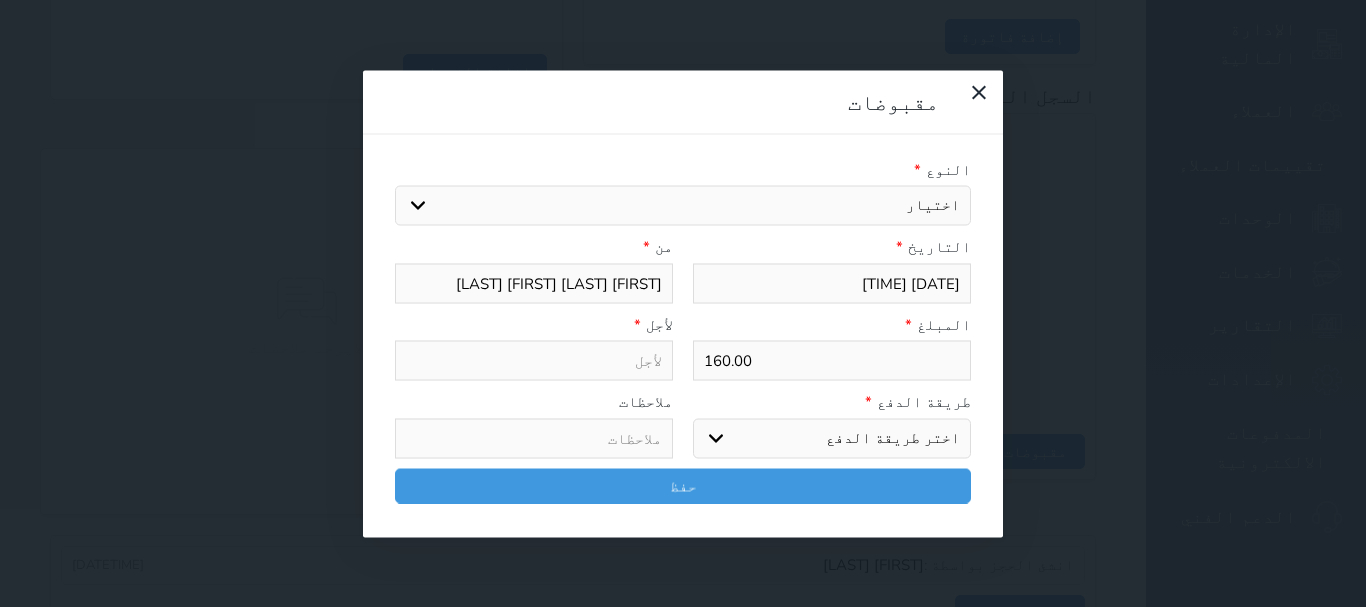 click on "اختيار   مقبوضات عامة قيمة إيجار فواتير تامين عربون لا ينطبق آخر مغسلة واي فاي - الإنترنت مواقف السيارات طعام الأغذية والمشروبات مشروبات المشروبات الباردة المشروبات الساخنة الإفطار غداء عشاء مخبز و كعك حمام سباحة الصالة الرياضية سبا و خدمات الجمال اختيار وإسقاط (خدمات النقل) ميني بار كابل - تلفزيون سرير إضافي تصفيف الشعر التسوق خدمات الجولات السياحية المنظمة خدمات الدليل السياحي" at bounding box center [683, 206] 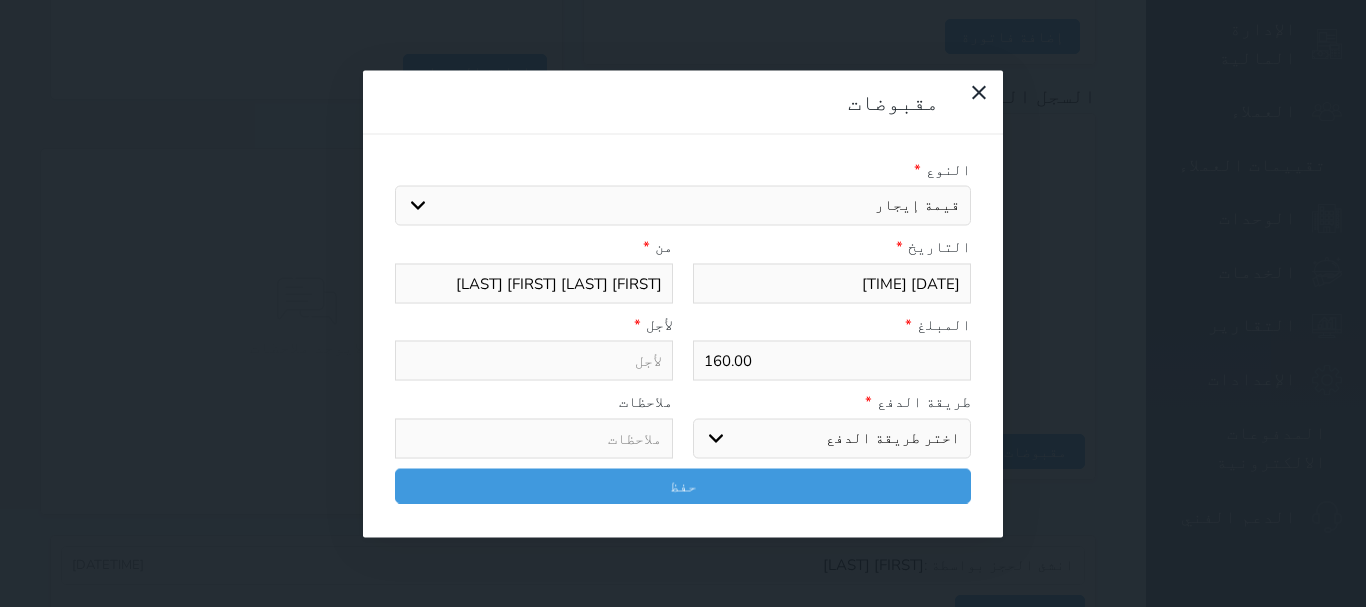 click on "اختيار   مقبوضات عامة قيمة إيجار فواتير تامين عربون لا ينطبق آخر مغسلة واي فاي - الإنترنت مواقف السيارات طعام الأغذية والمشروبات مشروبات المشروبات الباردة المشروبات الساخنة الإفطار غداء عشاء مخبز و كعك حمام سباحة الصالة الرياضية سبا و خدمات الجمال اختيار وإسقاط (خدمات النقل) ميني بار كابل - تلفزيون سرير إضافي تصفيف الشعر التسوق خدمات الجولات السياحية المنظمة خدمات الدليل السياحي" at bounding box center (683, 206) 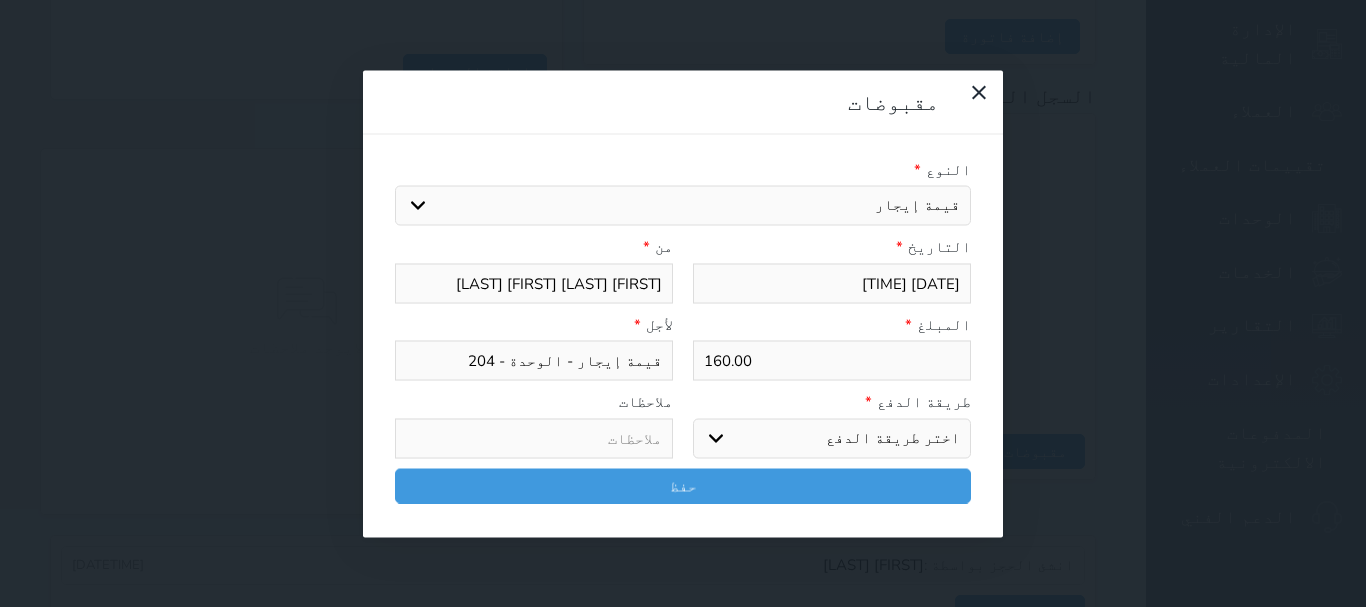 click on "اختر طريقة الدفع   دفع نقدى   تحويل بنكى   مدى   بطاقة ائتمان   آجل" at bounding box center [832, 438] 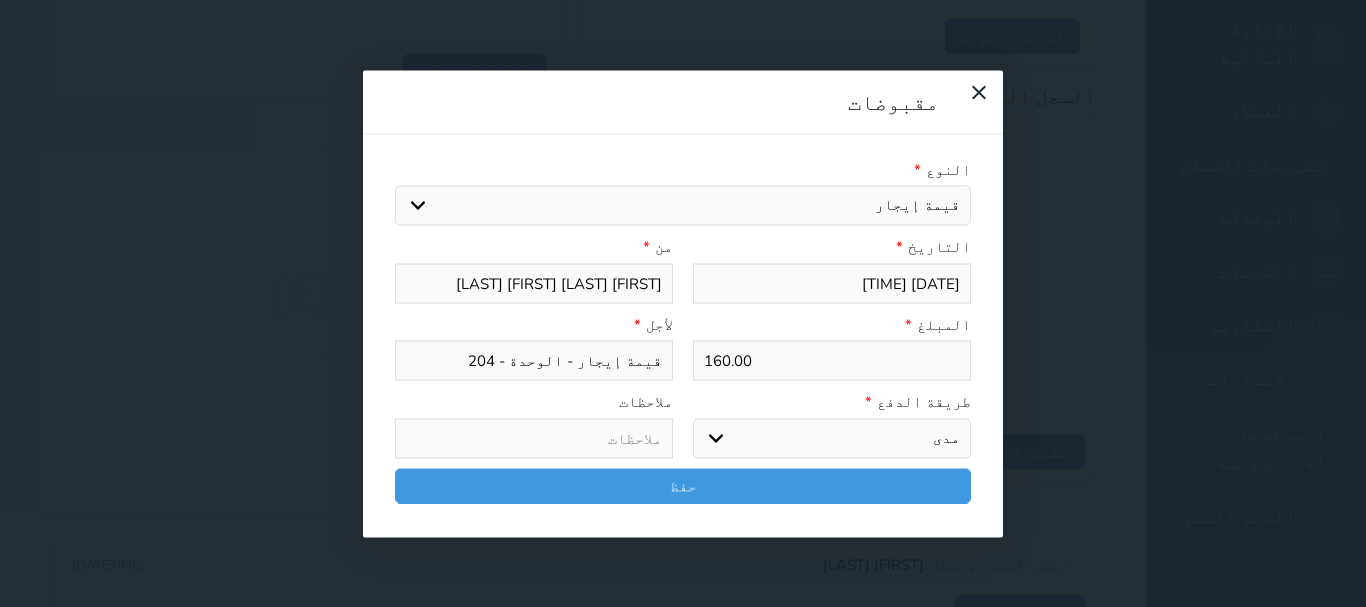 click on "اختر طريقة الدفع   دفع نقدى   تحويل بنكى   مدى   بطاقة ائتمان   آجل" at bounding box center (832, 438) 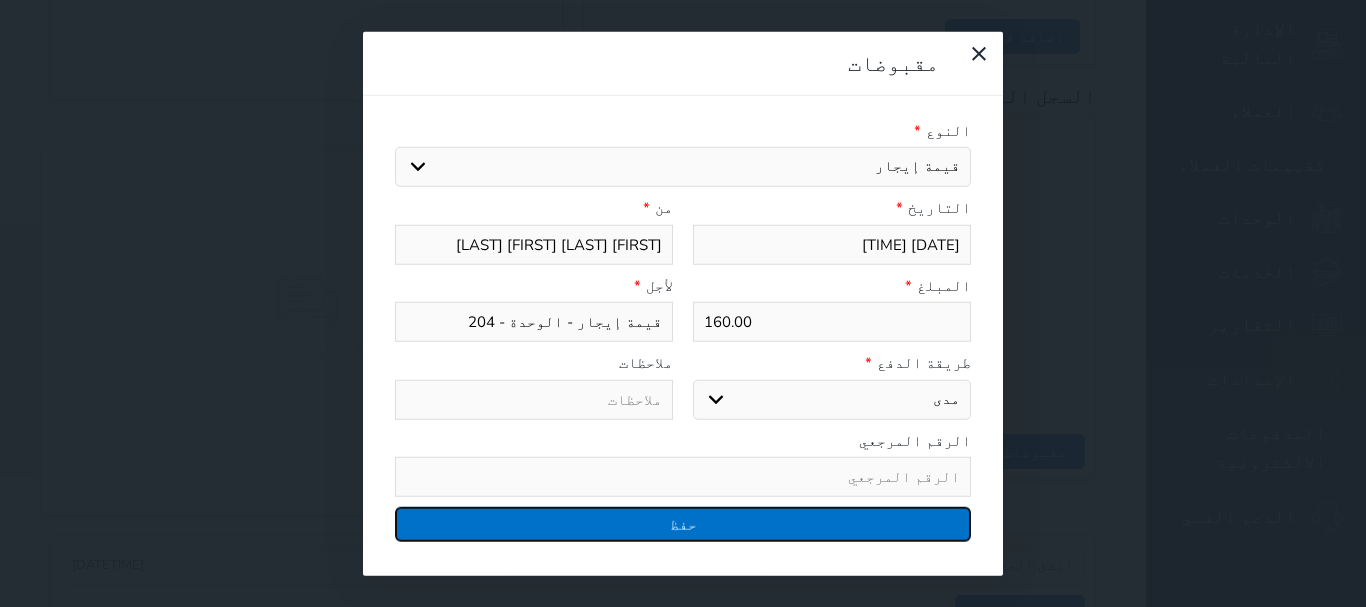 click on "حفظ" at bounding box center (683, 524) 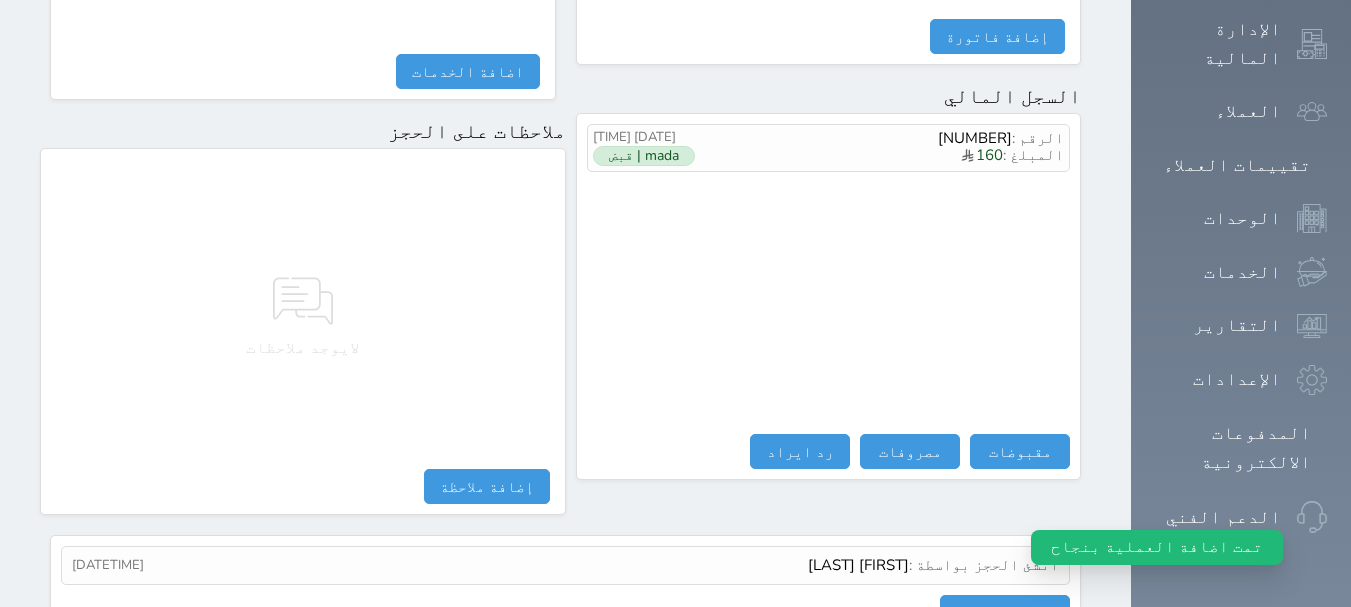 scroll, scrollTop: 643, scrollLeft: 0, axis: vertical 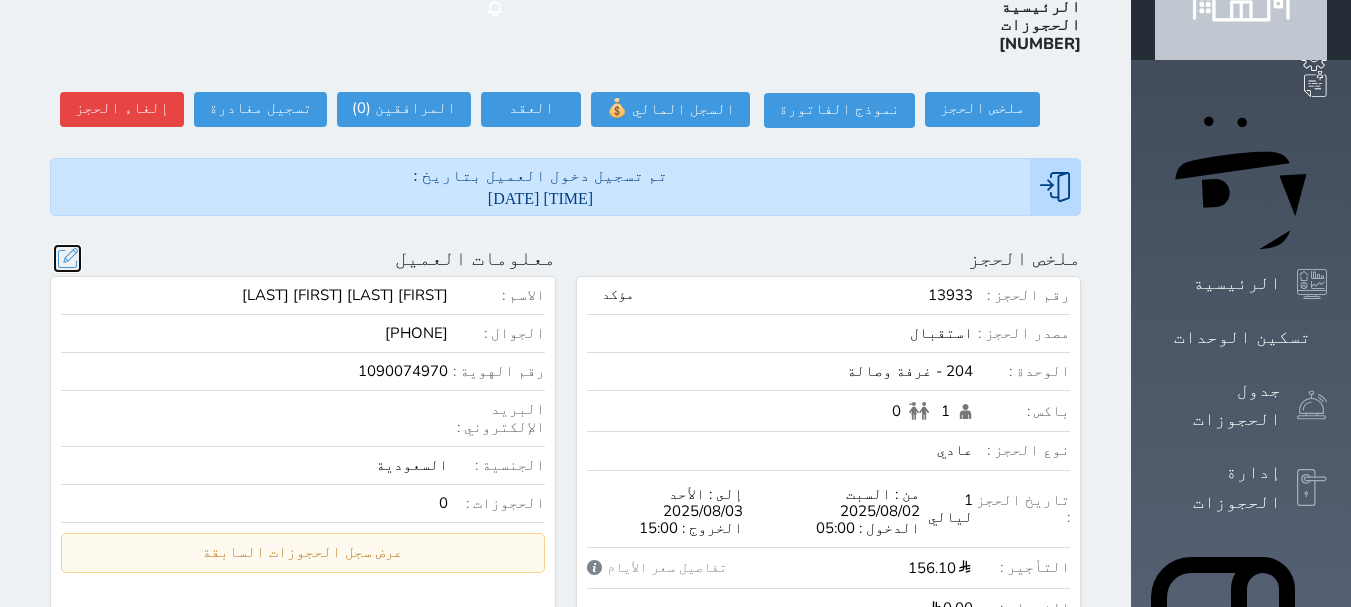 click at bounding box center [67, 258] 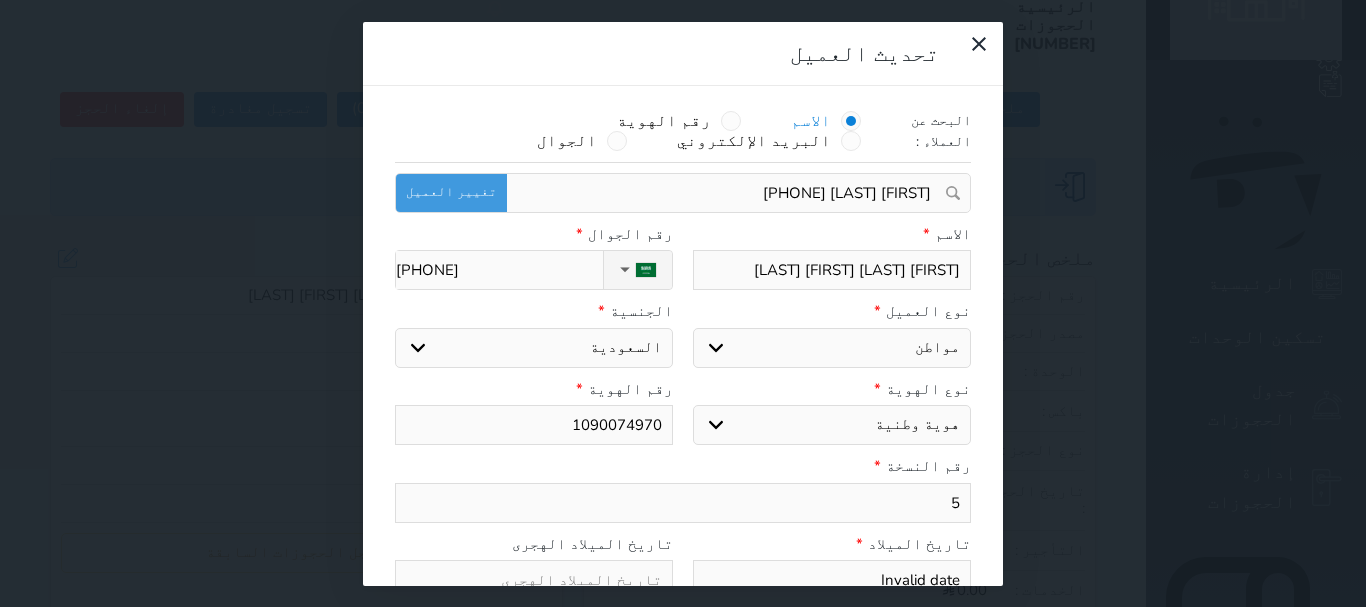 click at bounding box center [534, 580] 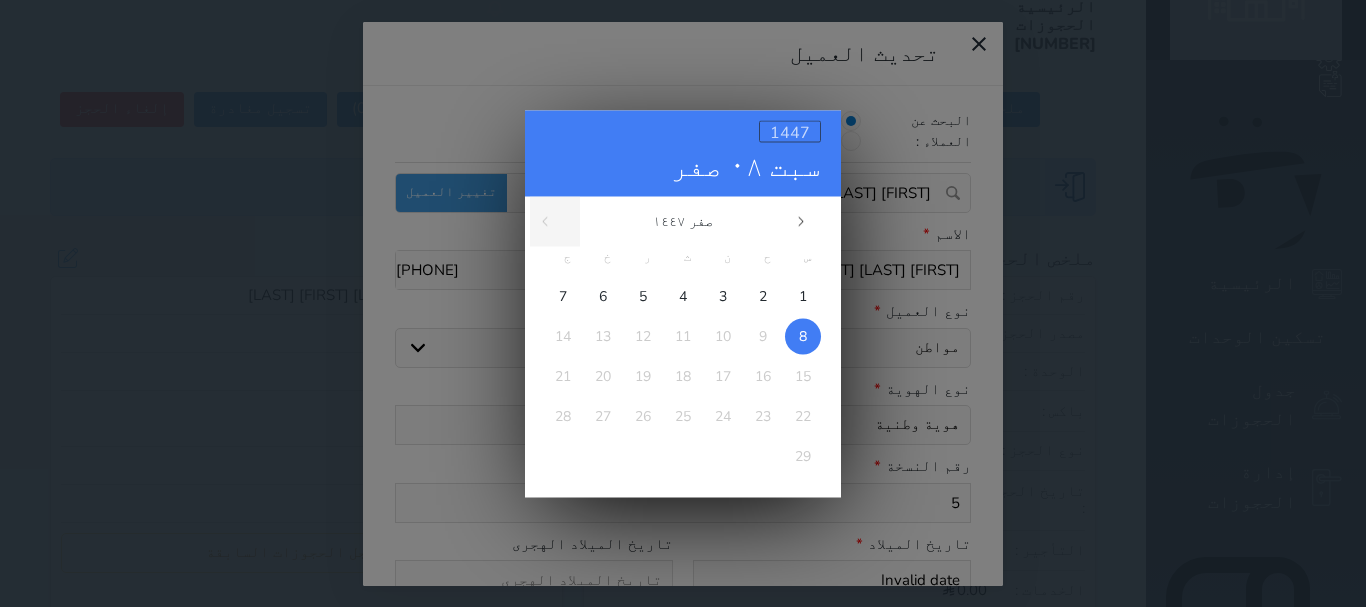 click on "1447" at bounding box center [790, 132] 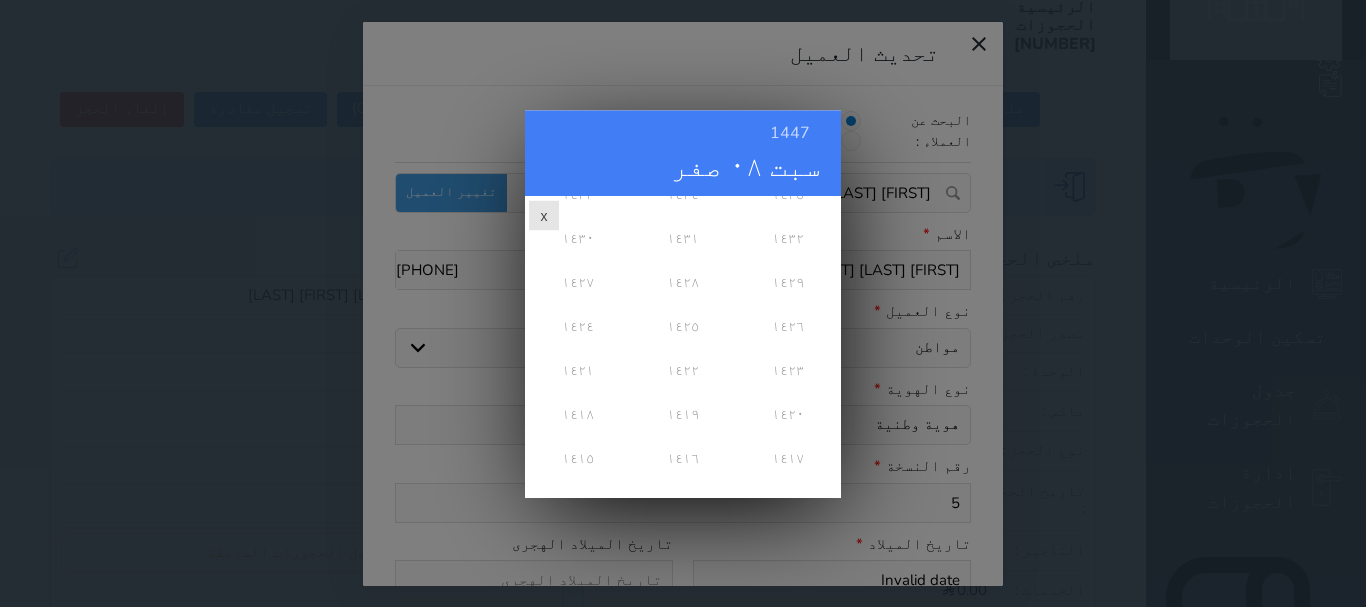 scroll, scrollTop: 240, scrollLeft: 0, axis: vertical 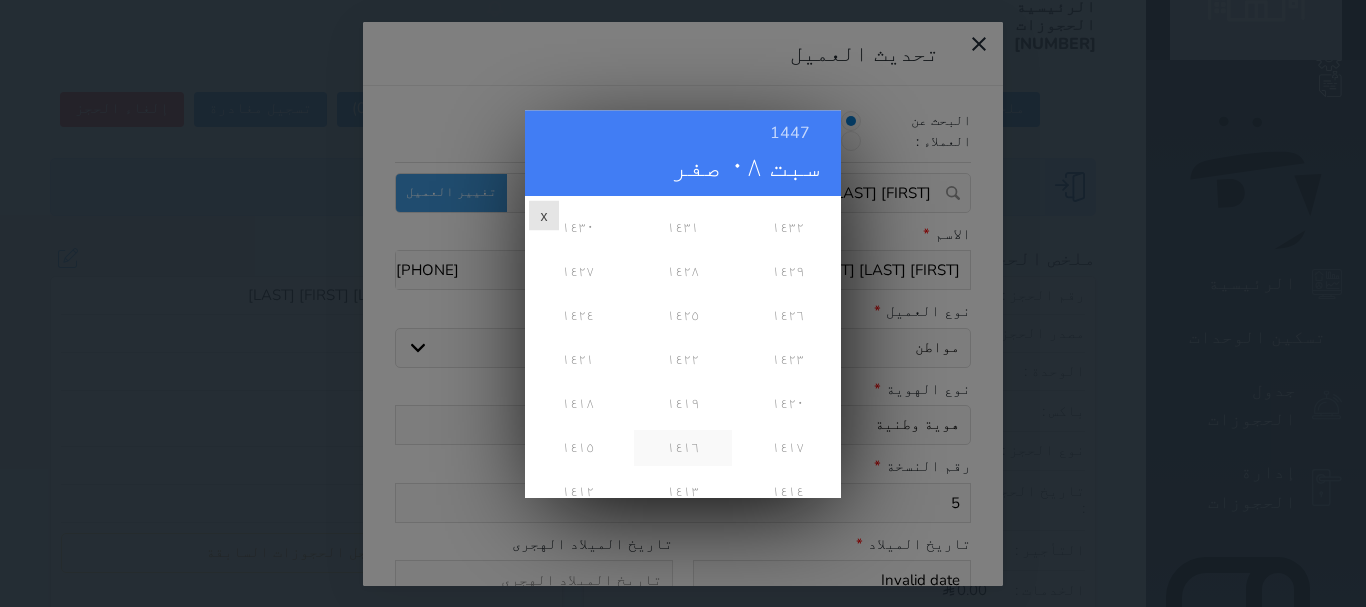 click on "١٤١٦" at bounding box center [682, 448] 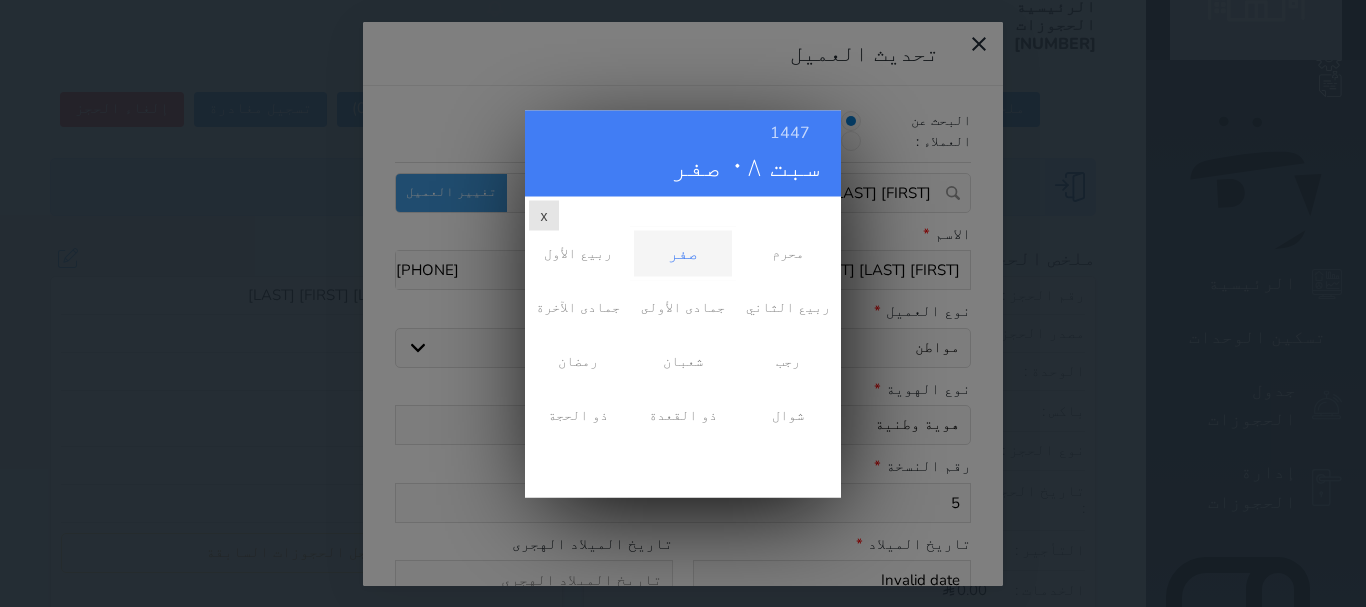 scroll, scrollTop: 0, scrollLeft: 0, axis: both 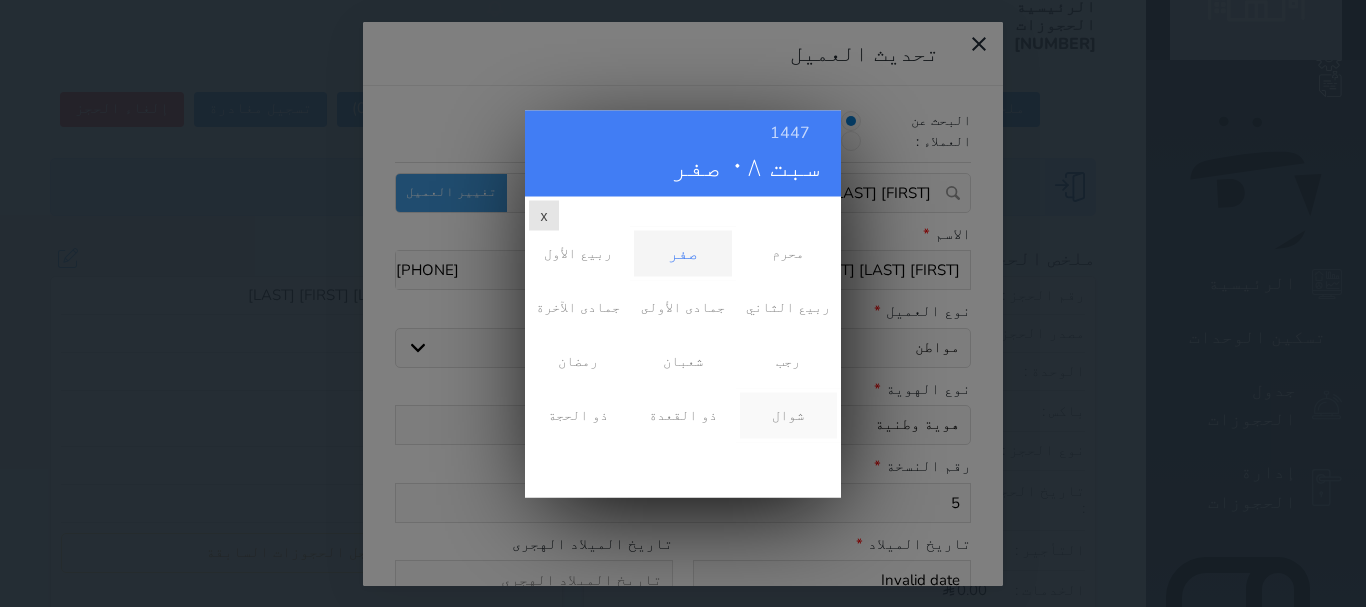 click on "شوال" at bounding box center [788, 415] 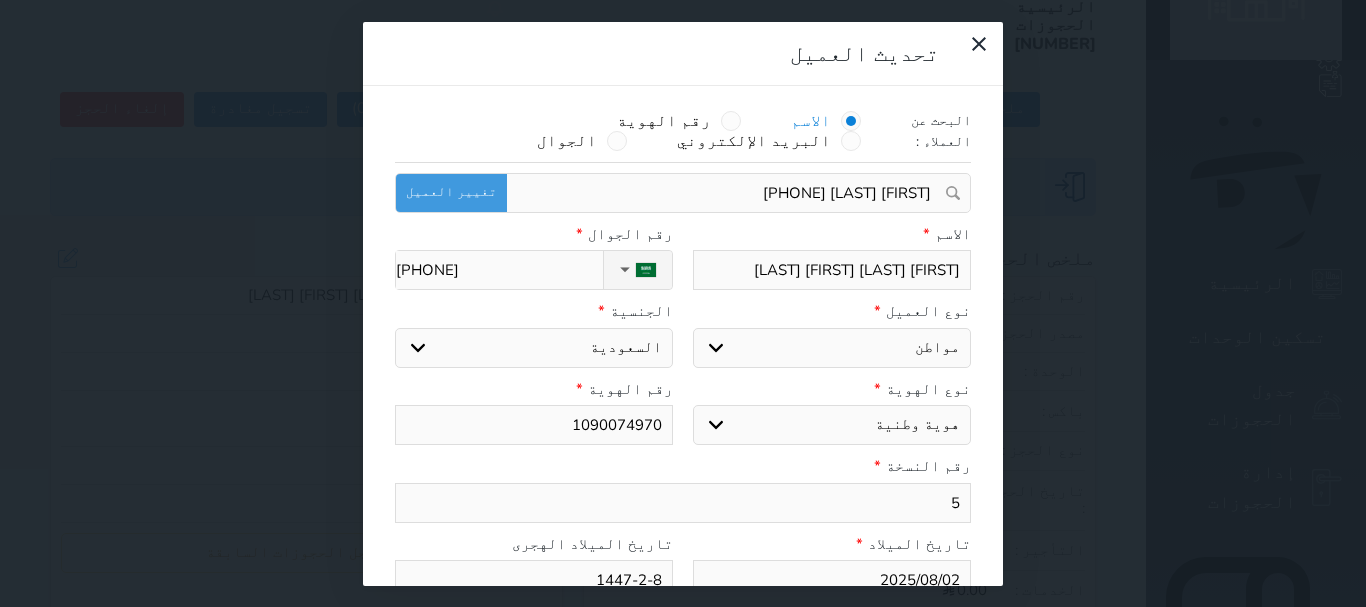 click on "1447-2-8" at bounding box center [534, 580] 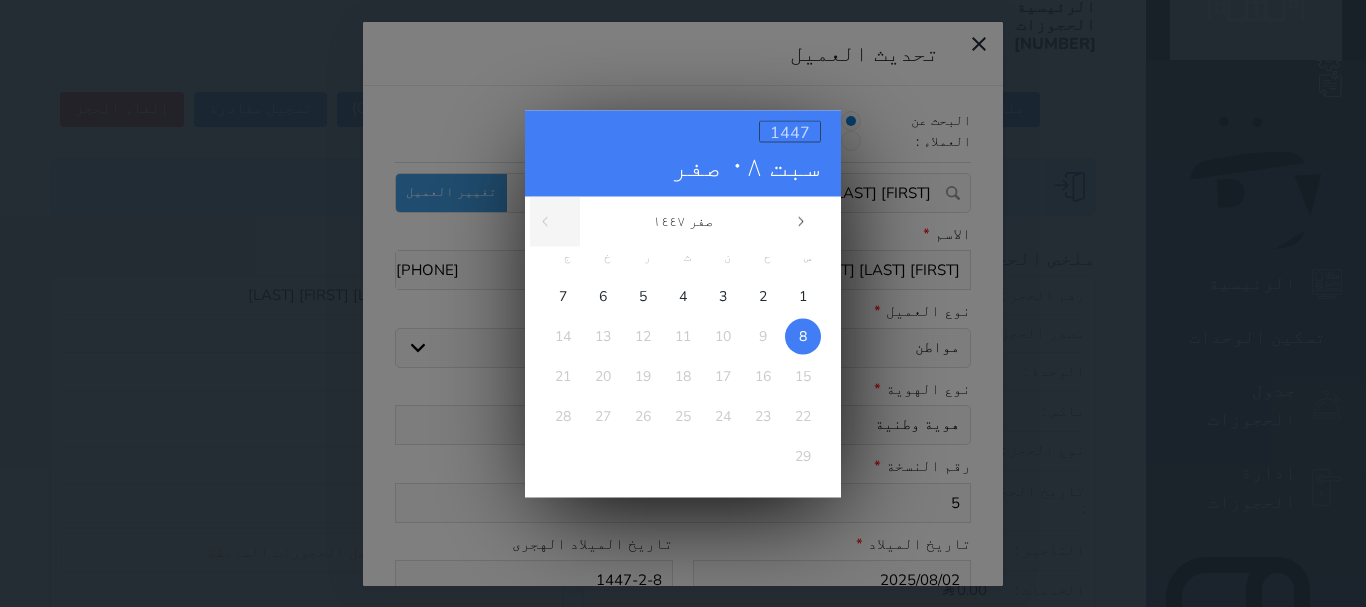 click on "1447" at bounding box center (790, 132) 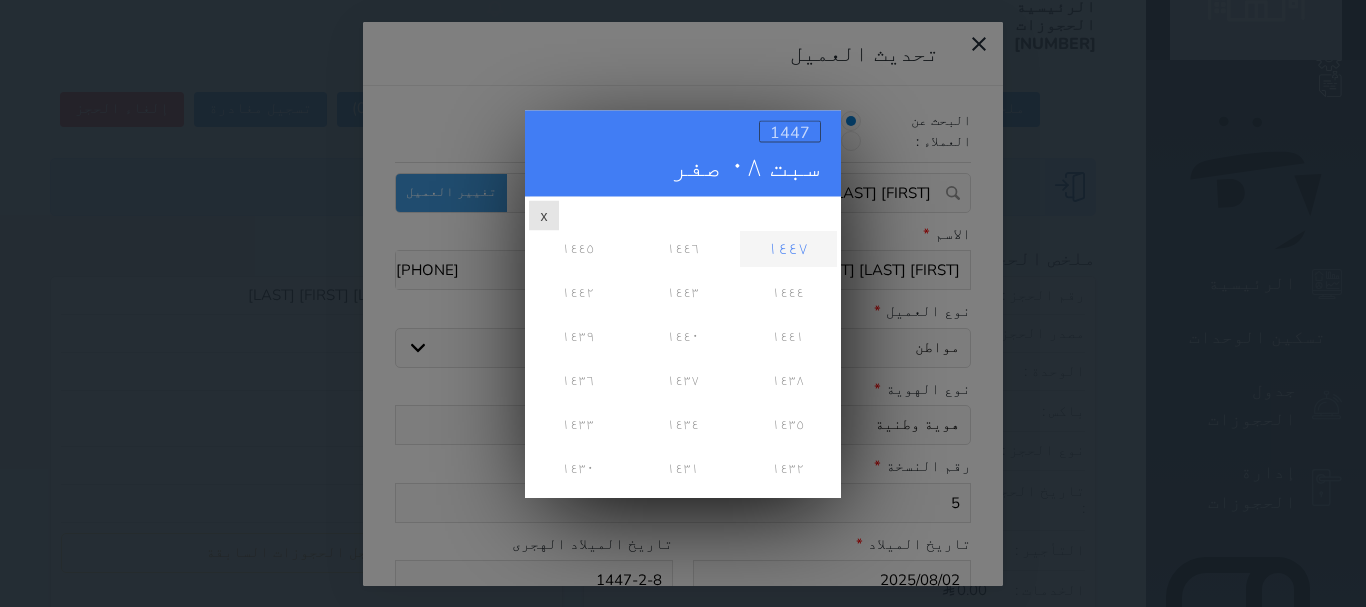 scroll, scrollTop: 0, scrollLeft: 0, axis: both 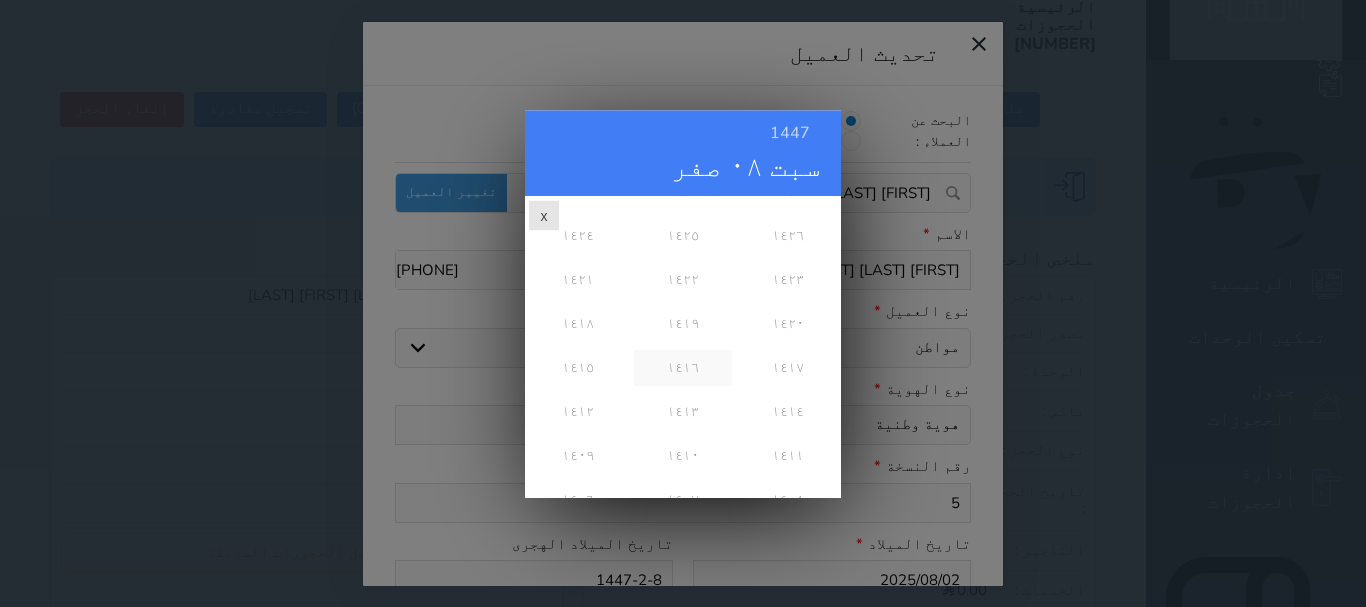 click on "١٤١٦" at bounding box center [682, 368] 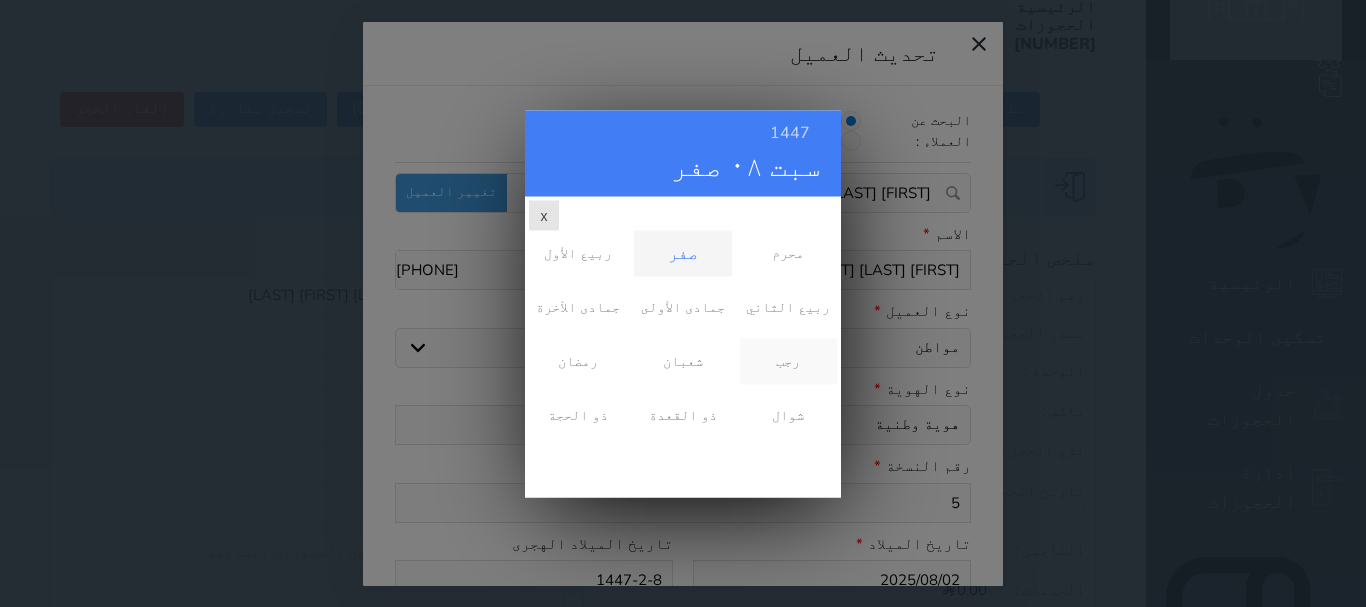 scroll, scrollTop: 0, scrollLeft: 0, axis: both 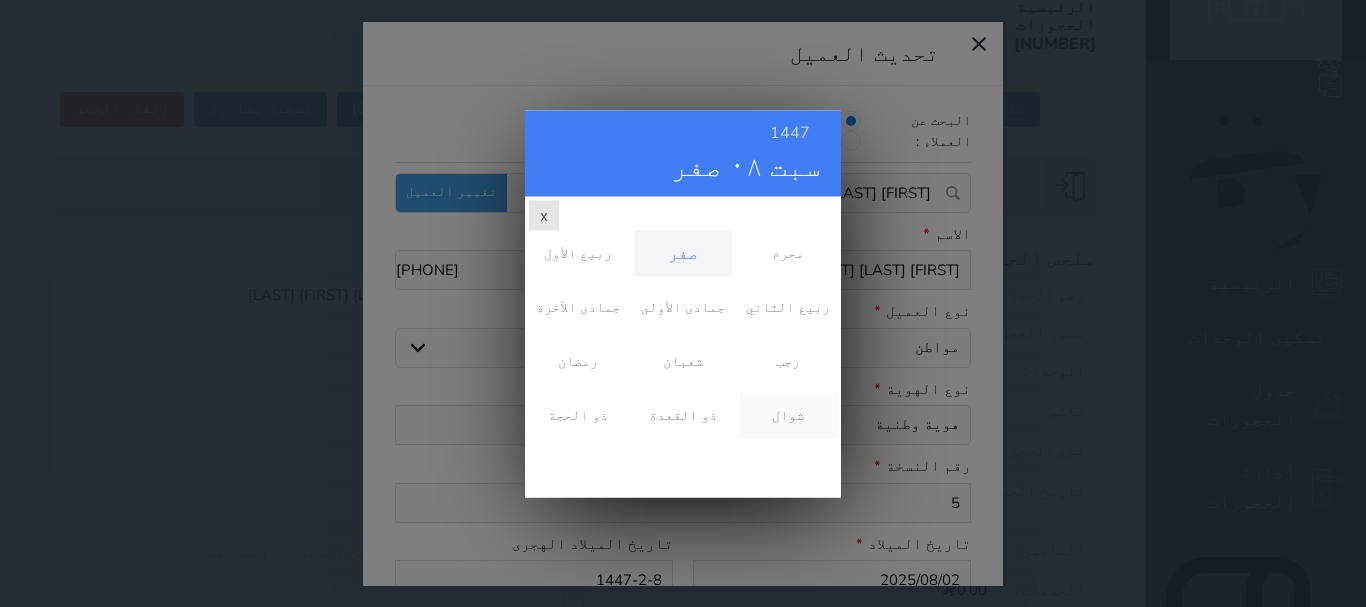 click on "شوال" at bounding box center (788, 415) 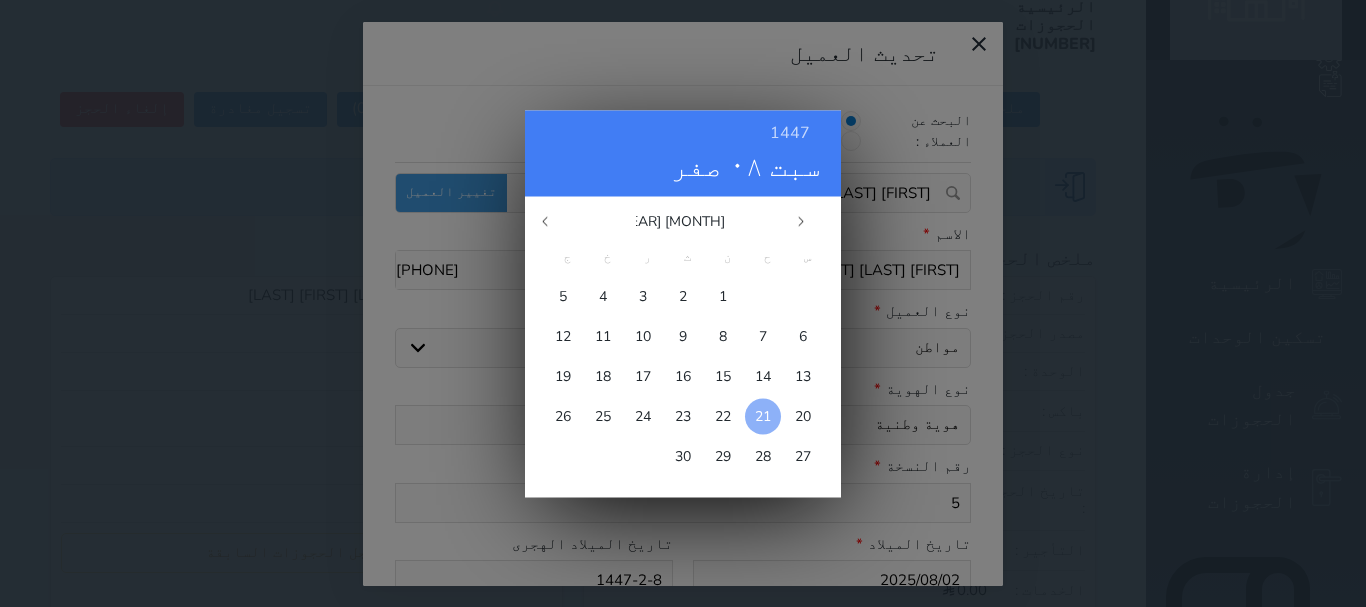 click at bounding box center (763, 416) 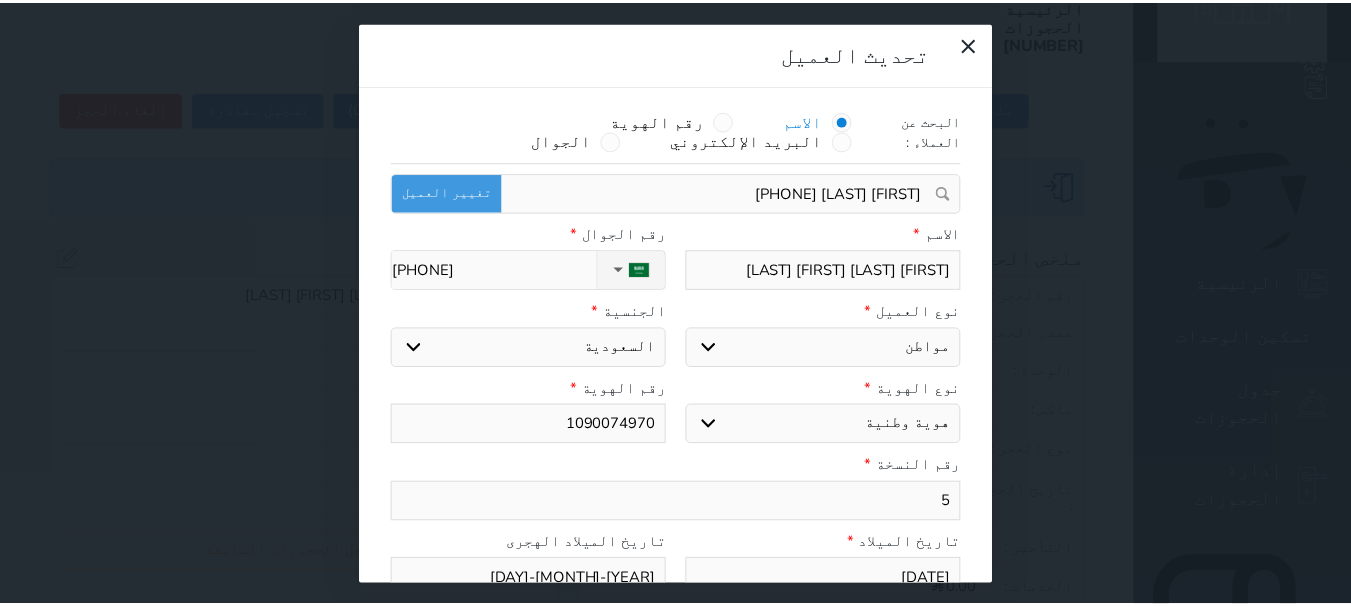 scroll, scrollTop: 200, scrollLeft: 0, axis: vertical 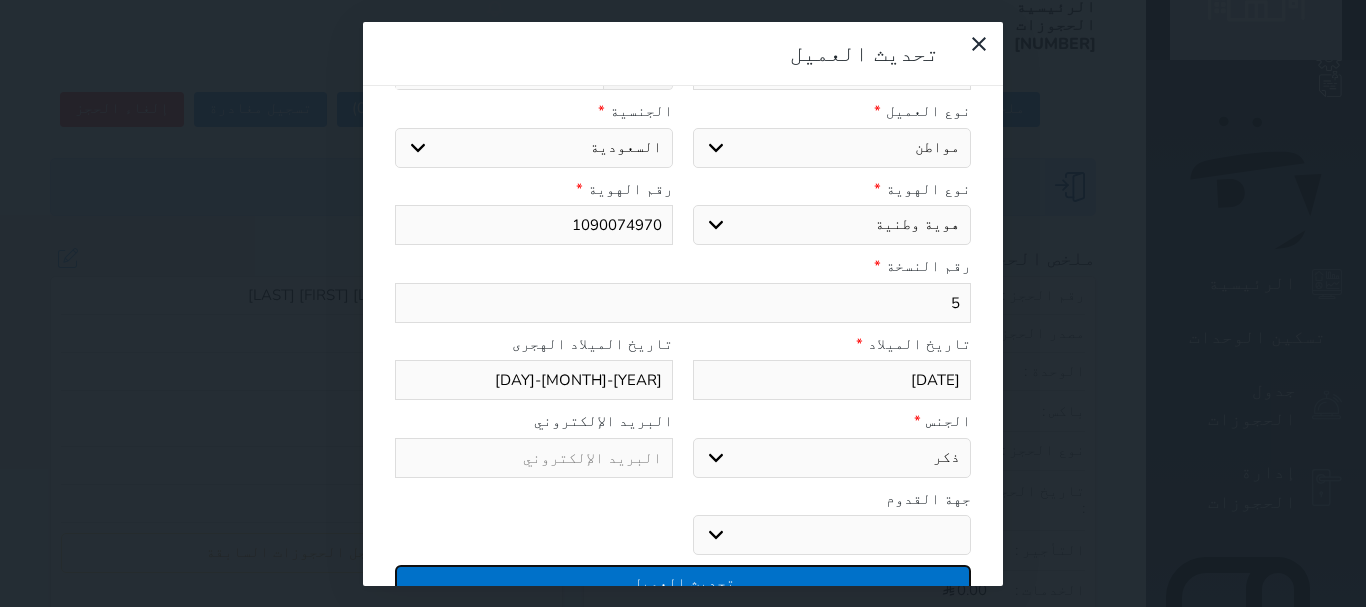 click on "تحديث العميل" at bounding box center [683, 582] 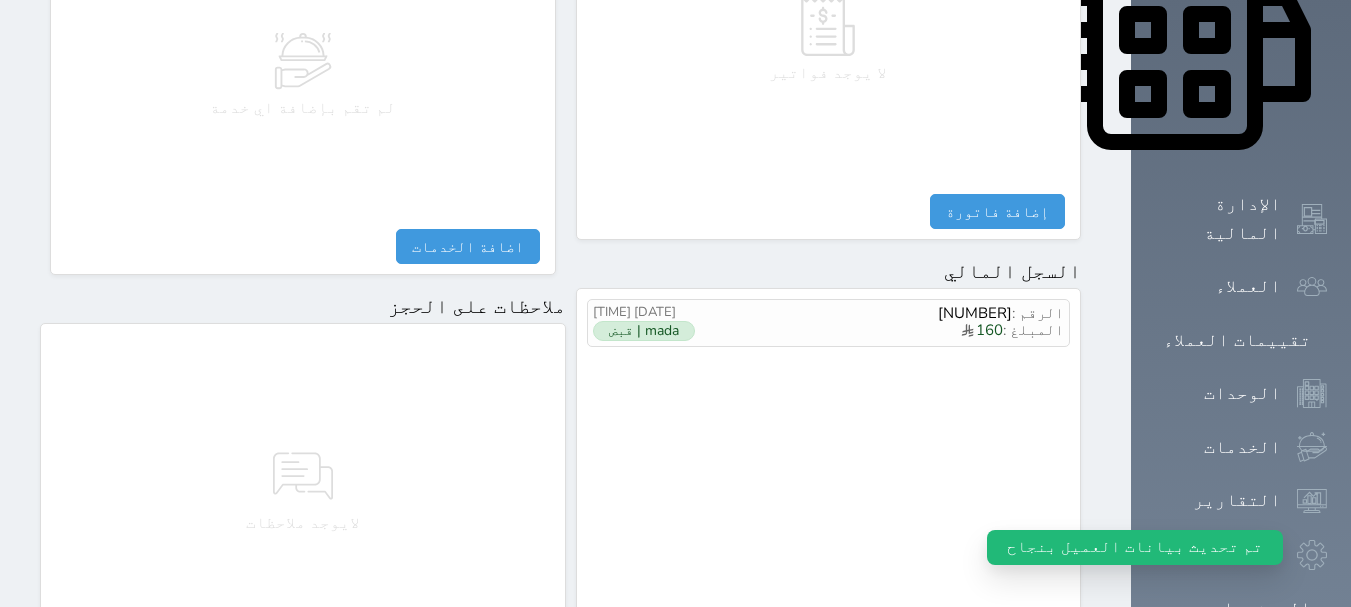 scroll, scrollTop: 1223, scrollLeft: 0, axis: vertical 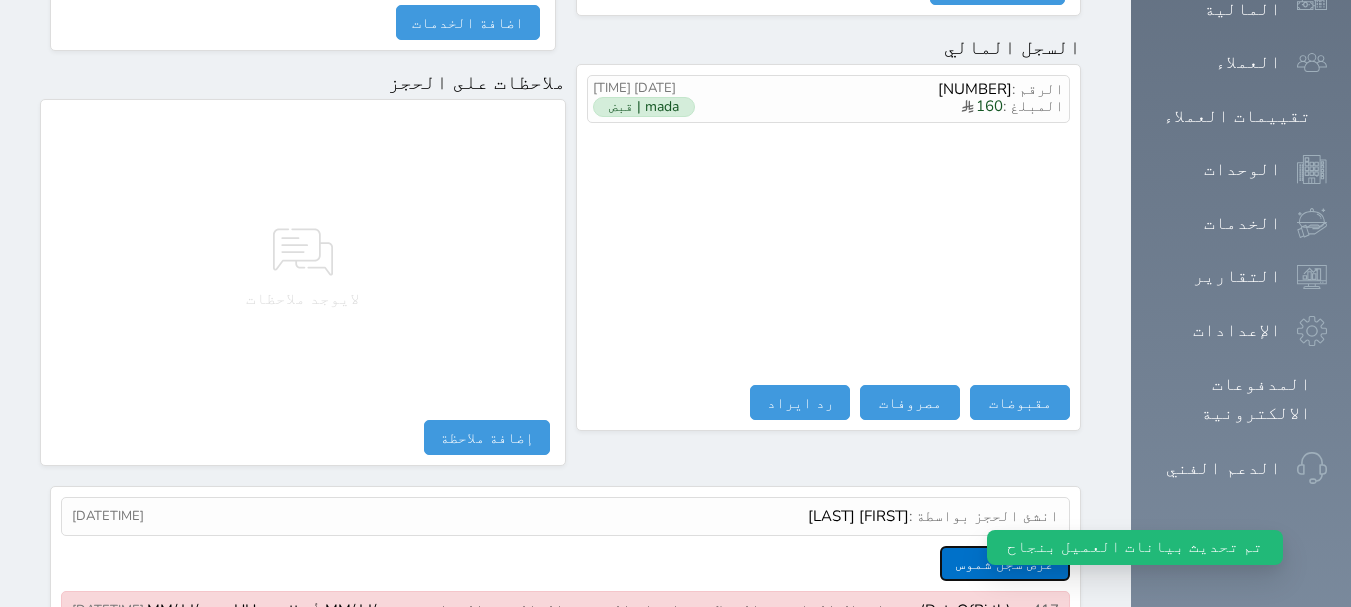 click on "عرض سجل شموس" at bounding box center [1005, 563] 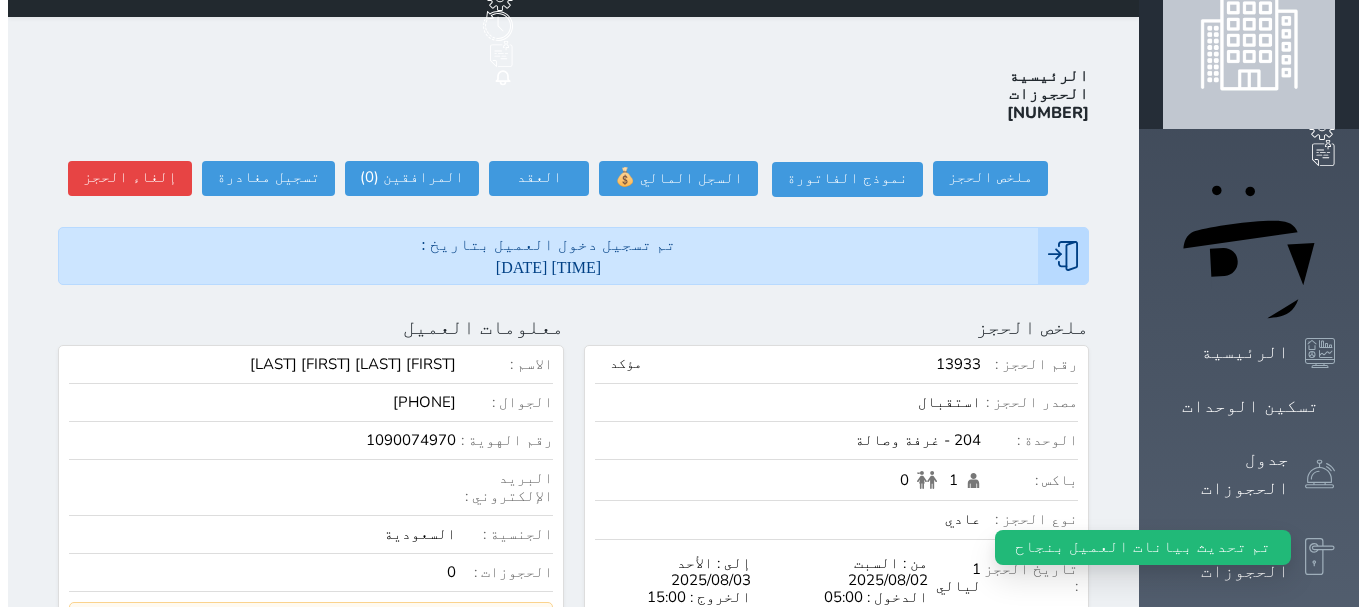 scroll, scrollTop: 22, scrollLeft: 0, axis: vertical 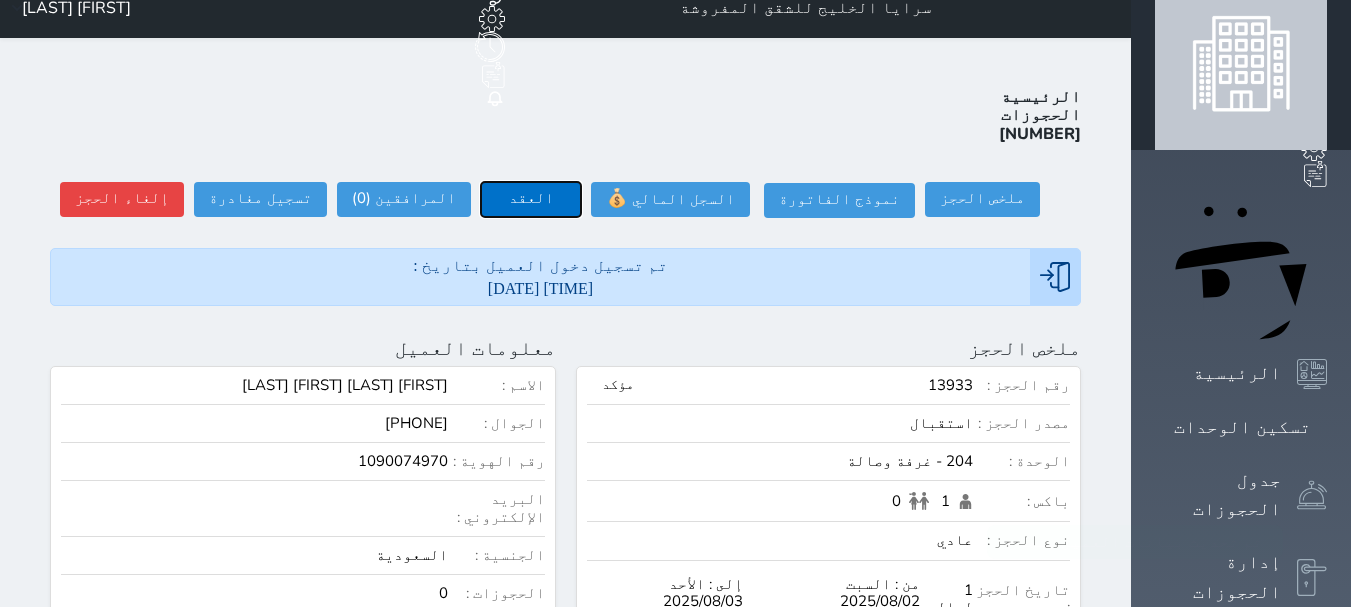 click on "العقد" at bounding box center (531, 199) 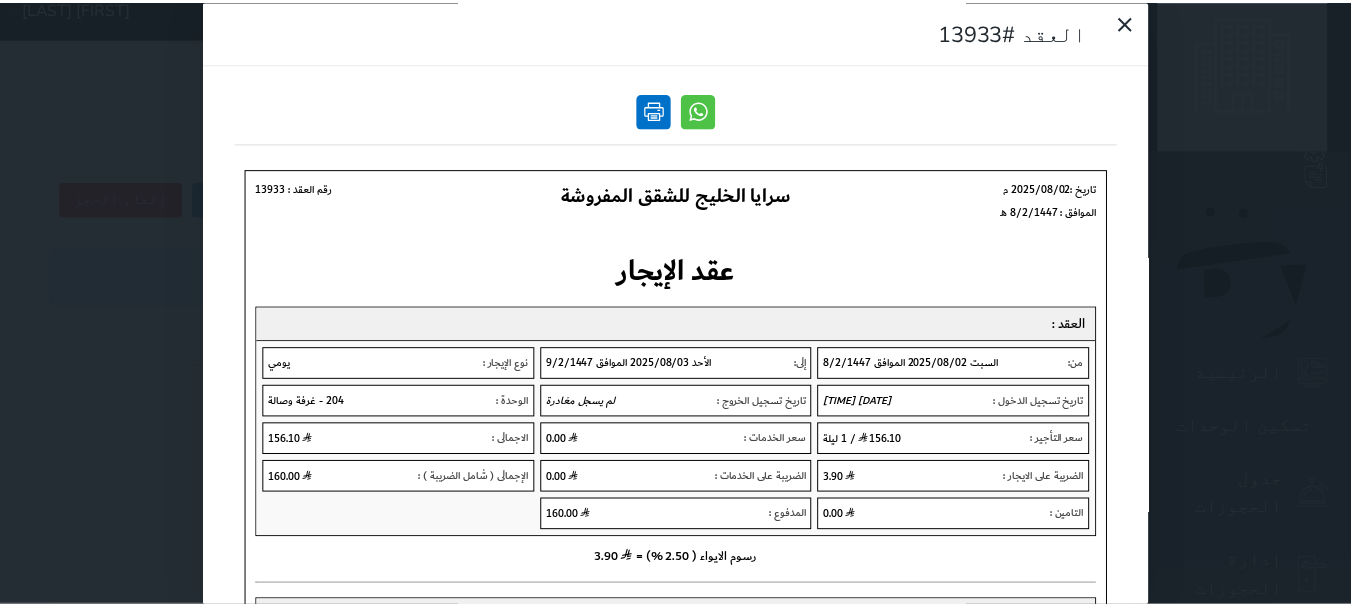 scroll, scrollTop: 0, scrollLeft: 0, axis: both 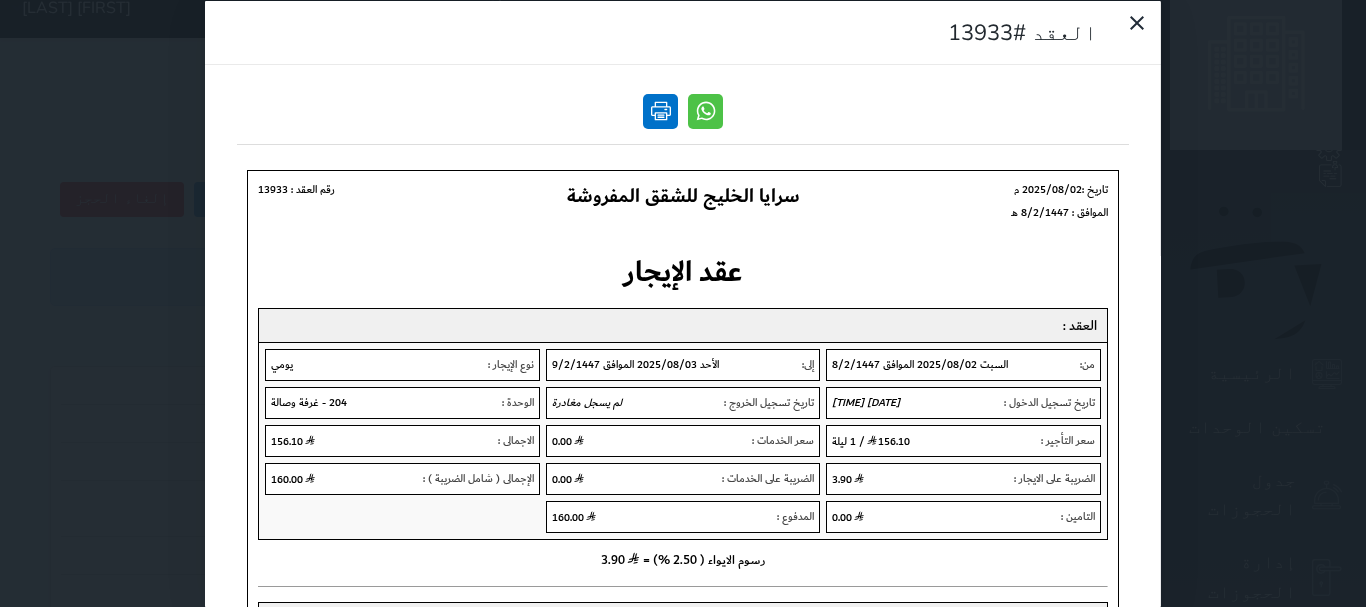 click at bounding box center (660, 110) 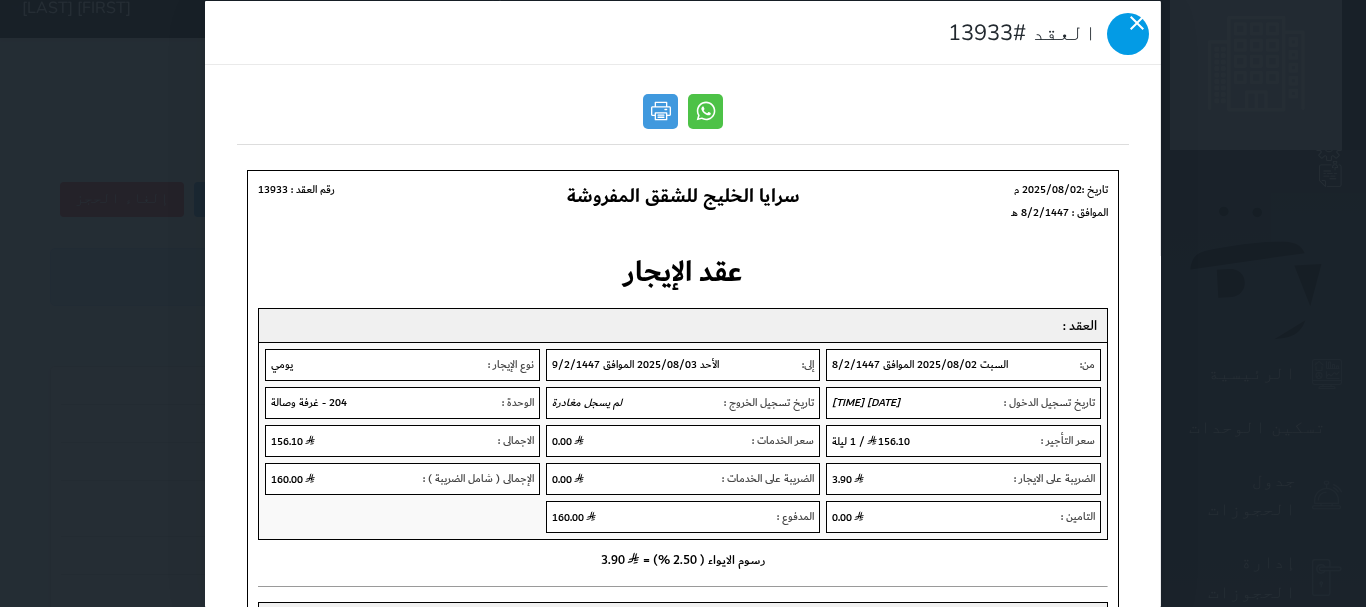 click 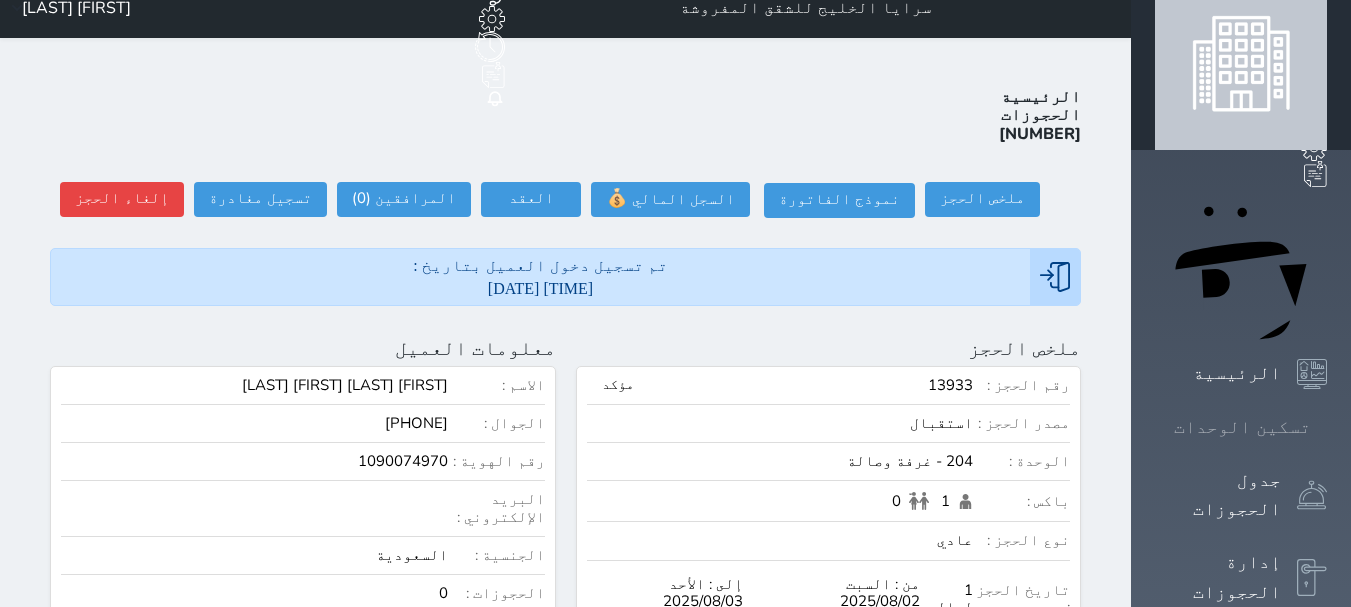 click at bounding box center (1327, 427) 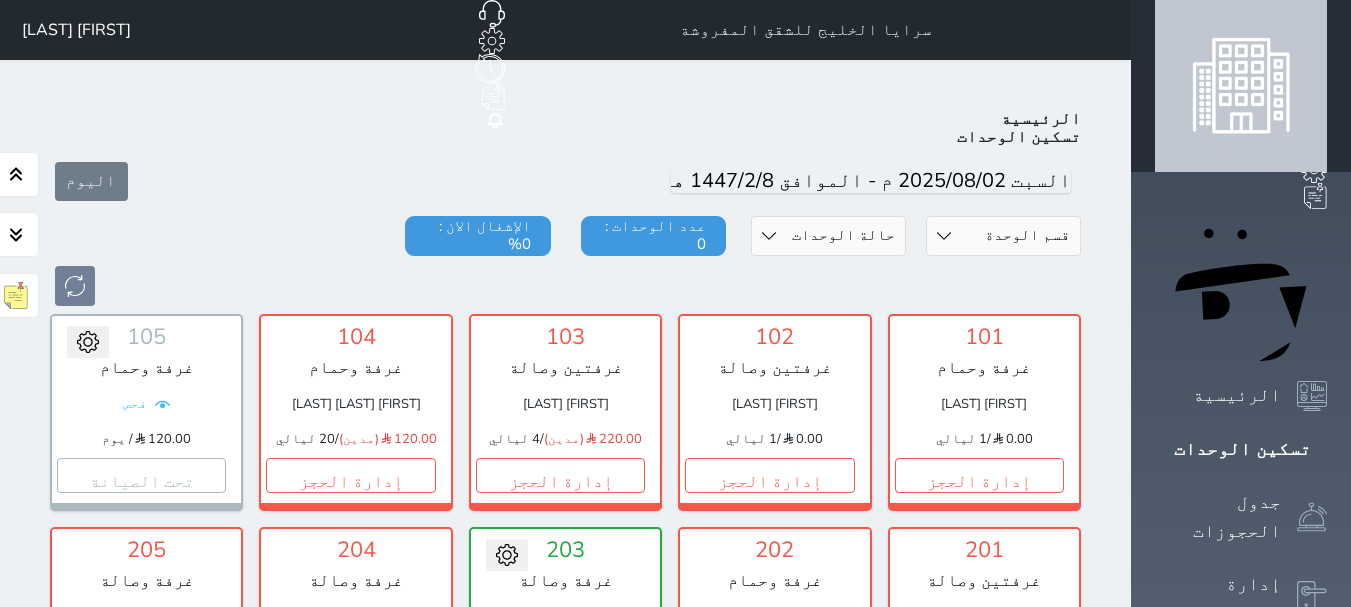 scroll, scrollTop: 78, scrollLeft: 0, axis: vertical 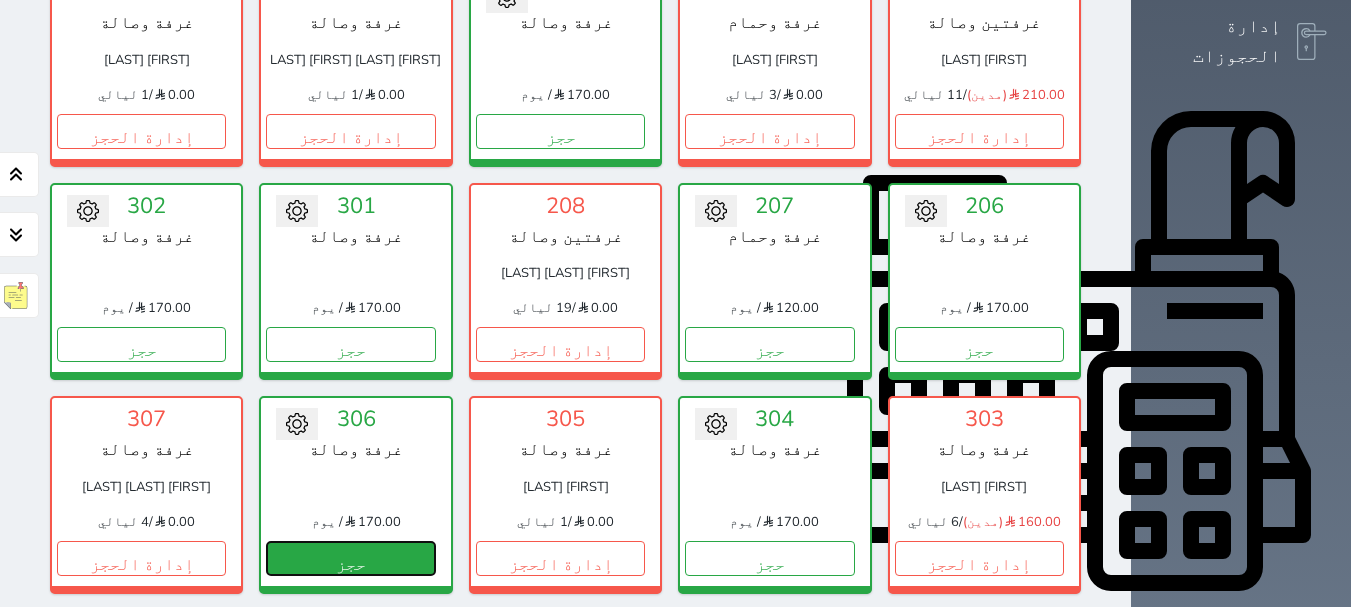 click on "حجز" at bounding box center [350, 558] 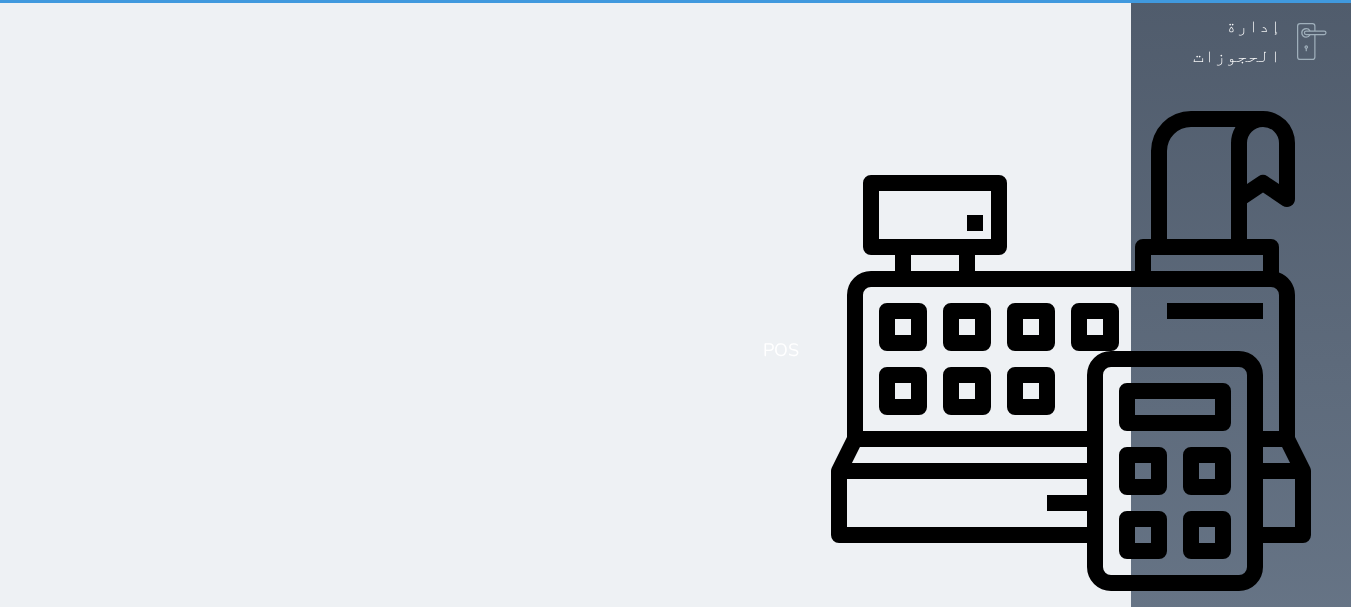 scroll, scrollTop: 0, scrollLeft: 0, axis: both 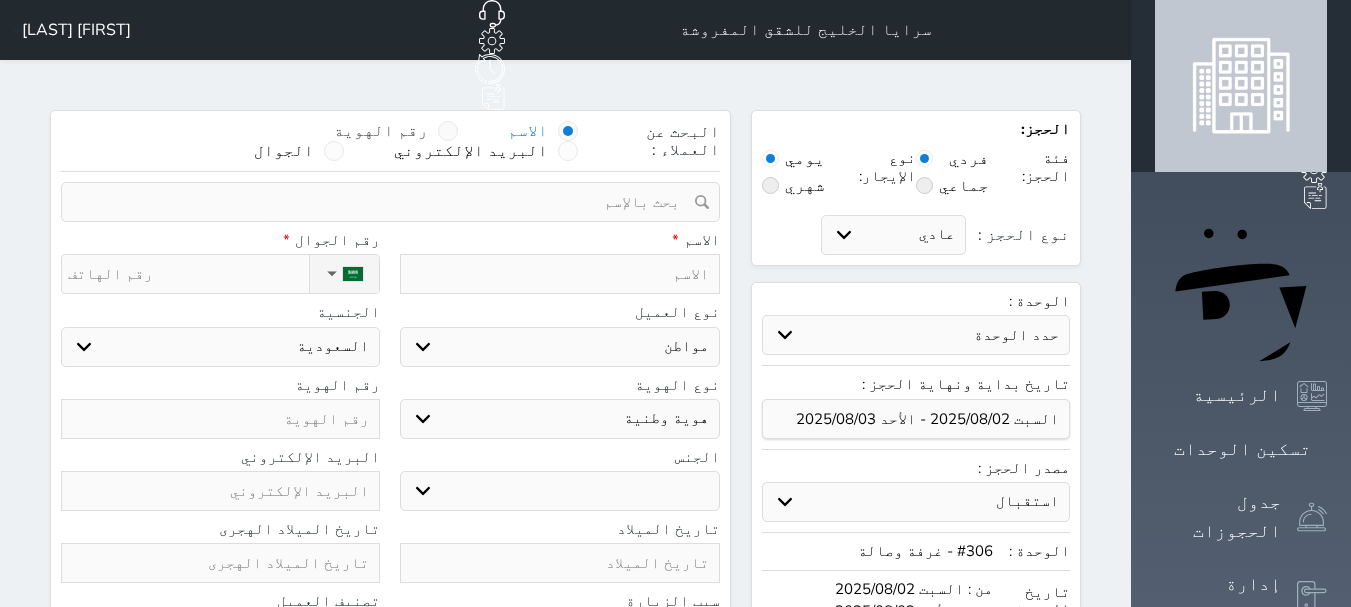 click at bounding box center [448, 131] 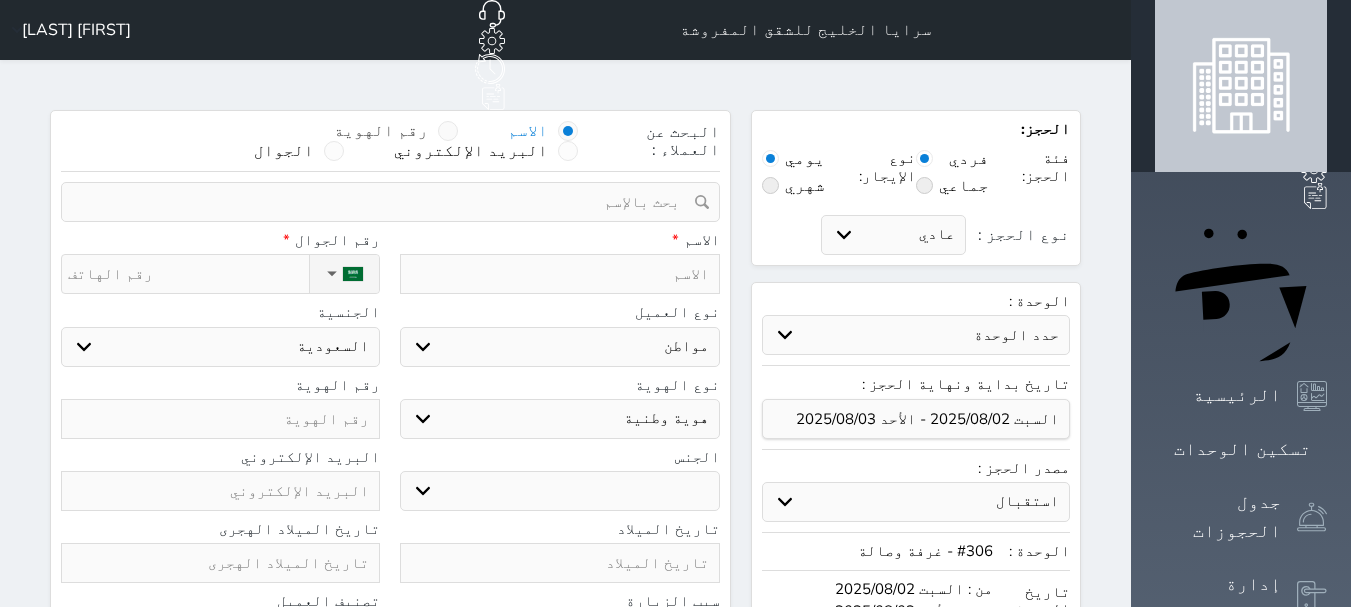 click on "رقم الهوية" at bounding box center (428, 141) 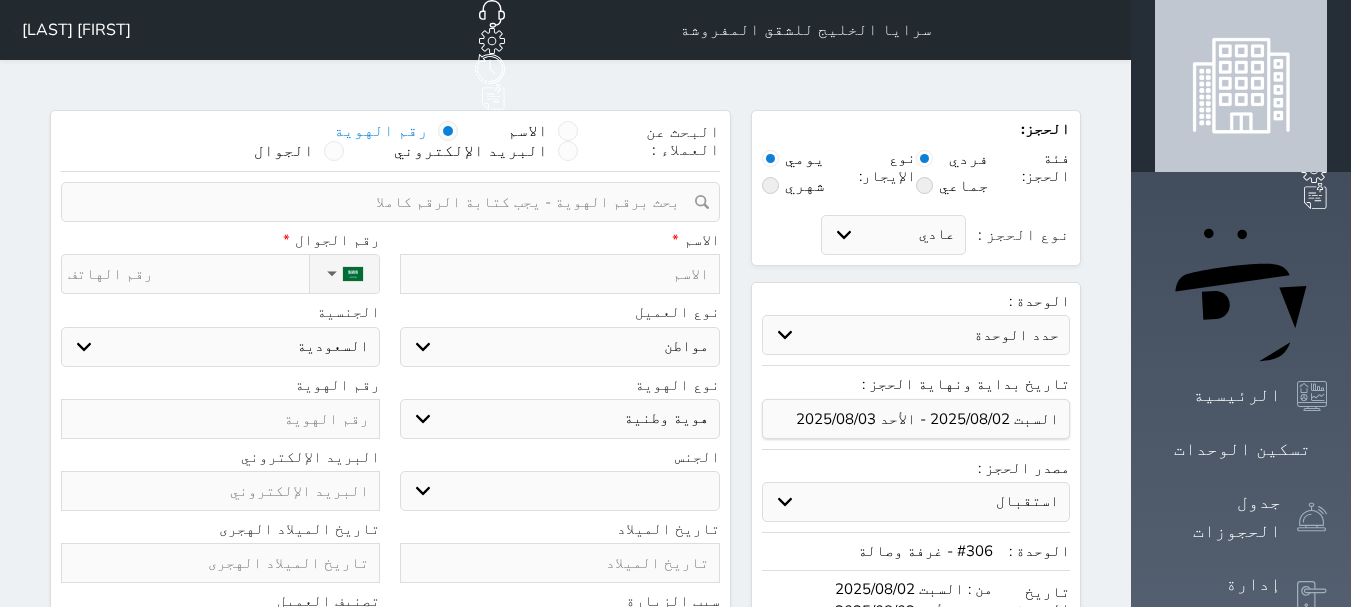 click at bounding box center [383, 202] 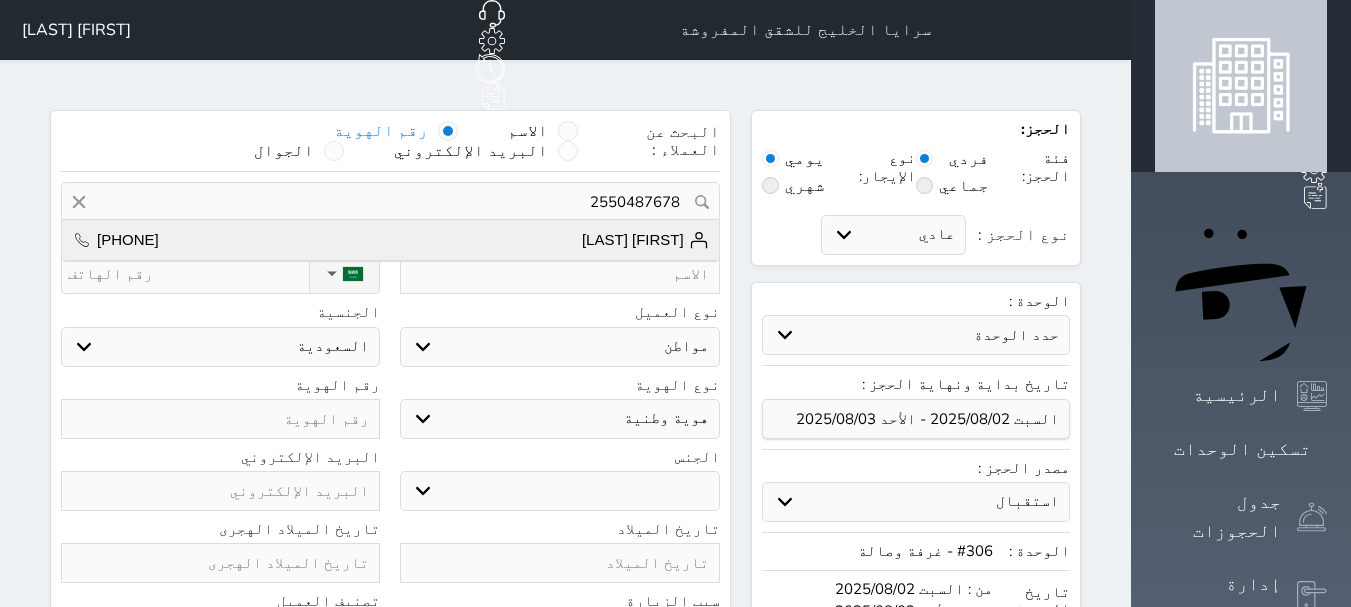 click on "[FIRST] [PHONE]" at bounding box center (390, 240) 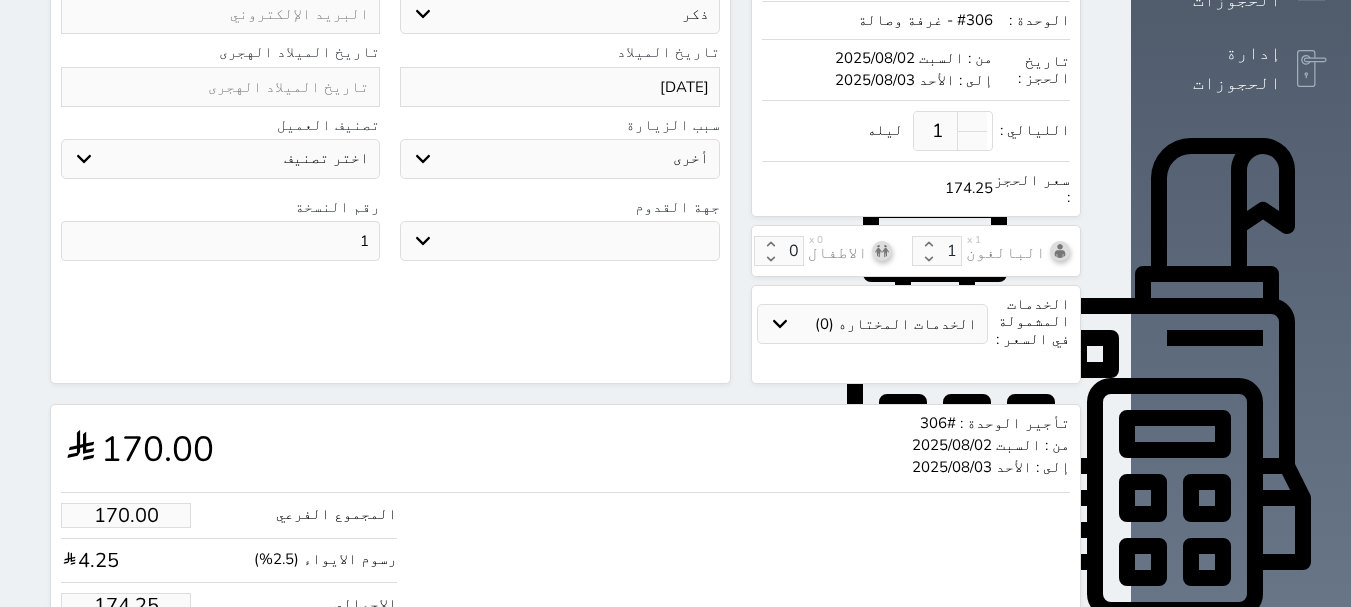 scroll, scrollTop: 702, scrollLeft: 0, axis: vertical 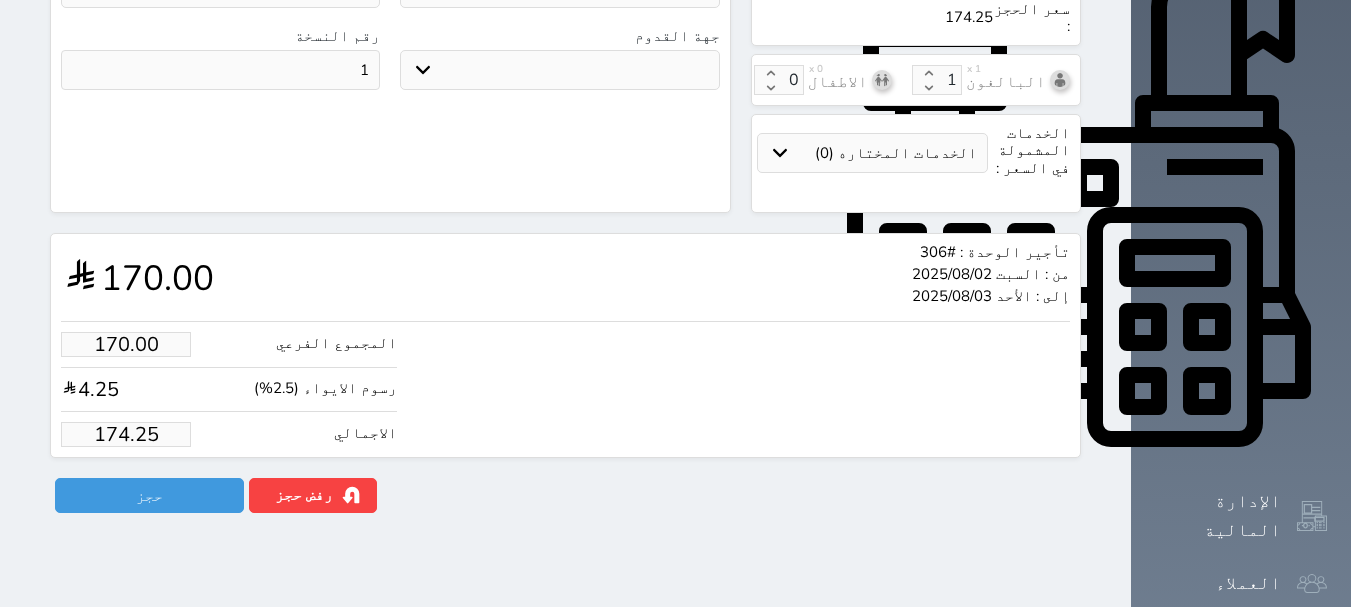 click on "174.25" at bounding box center (126, 434) 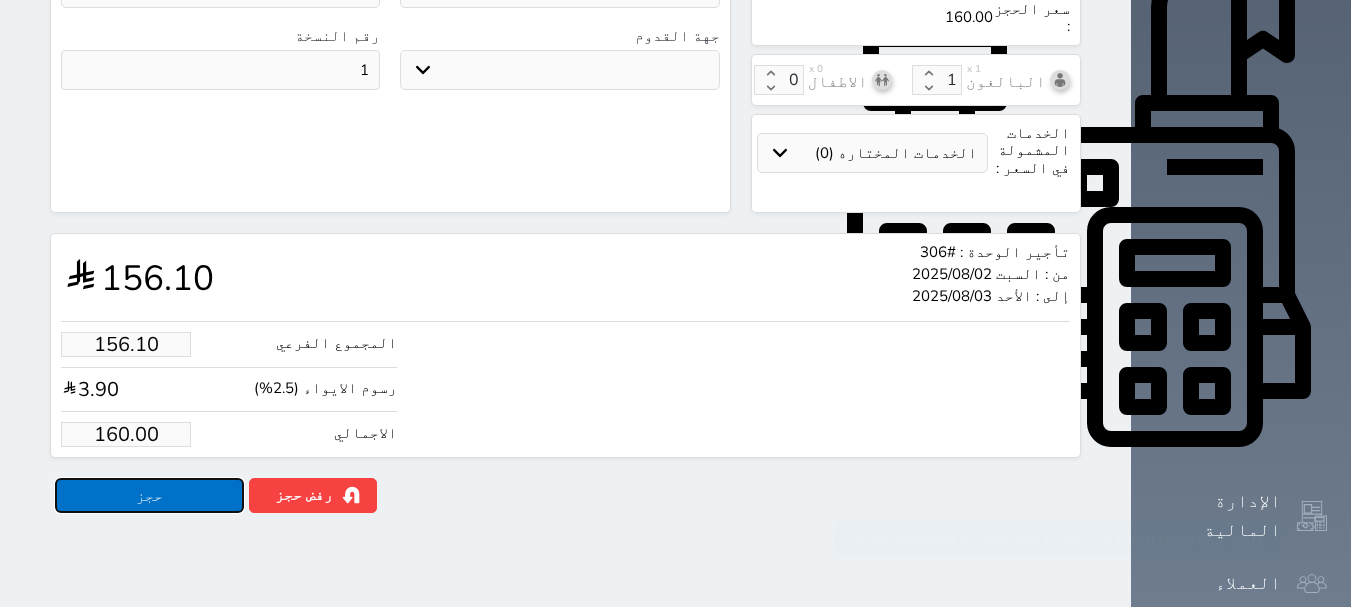 click on "حجز" at bounding box center (149, 495) 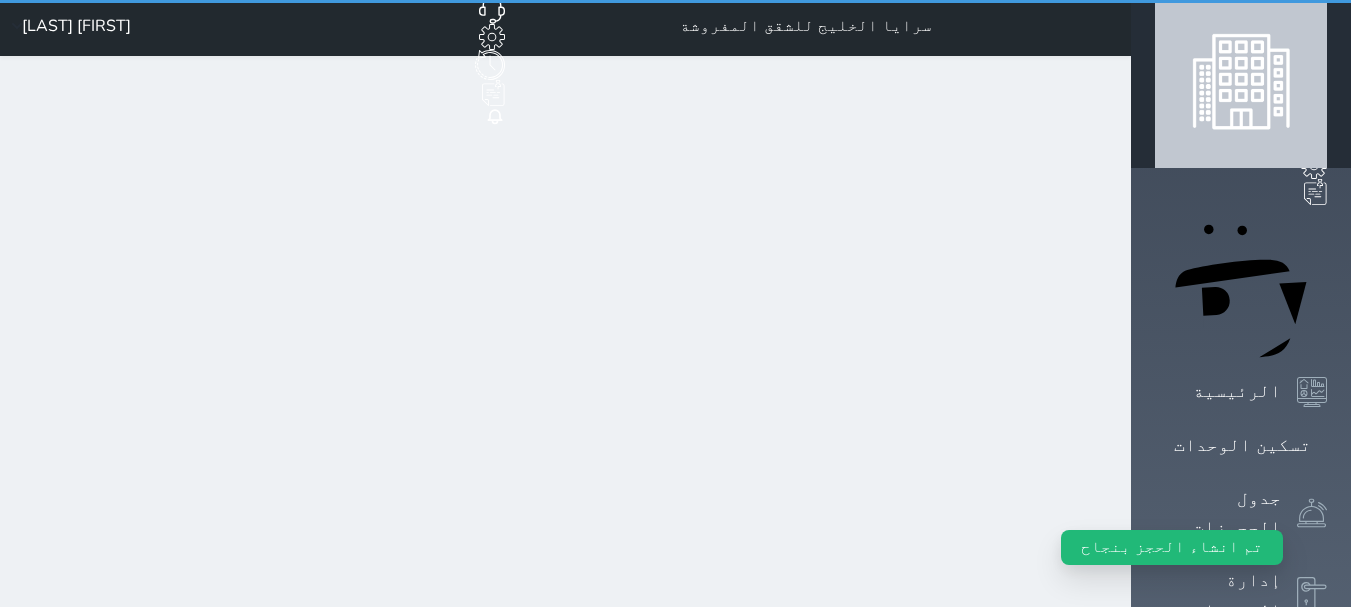 scroll, scrollTop: 0, scrollLeft: 0, axis: both 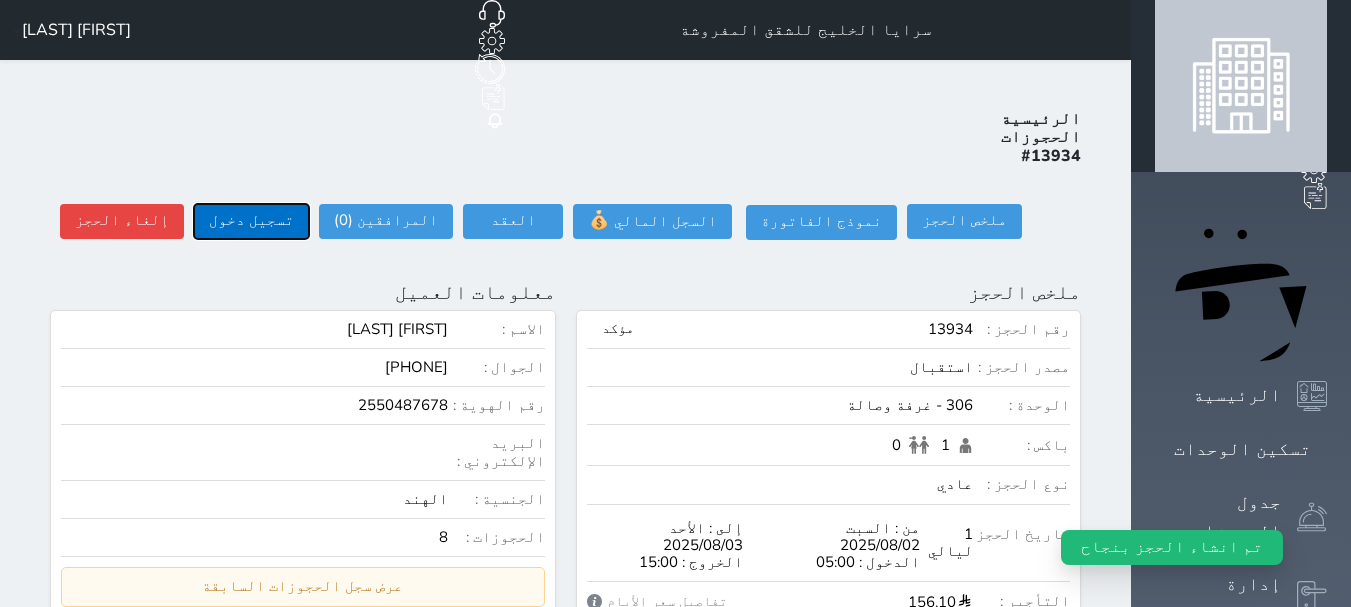 click on "تسجيل دخول" at bounding box center (251, 221) 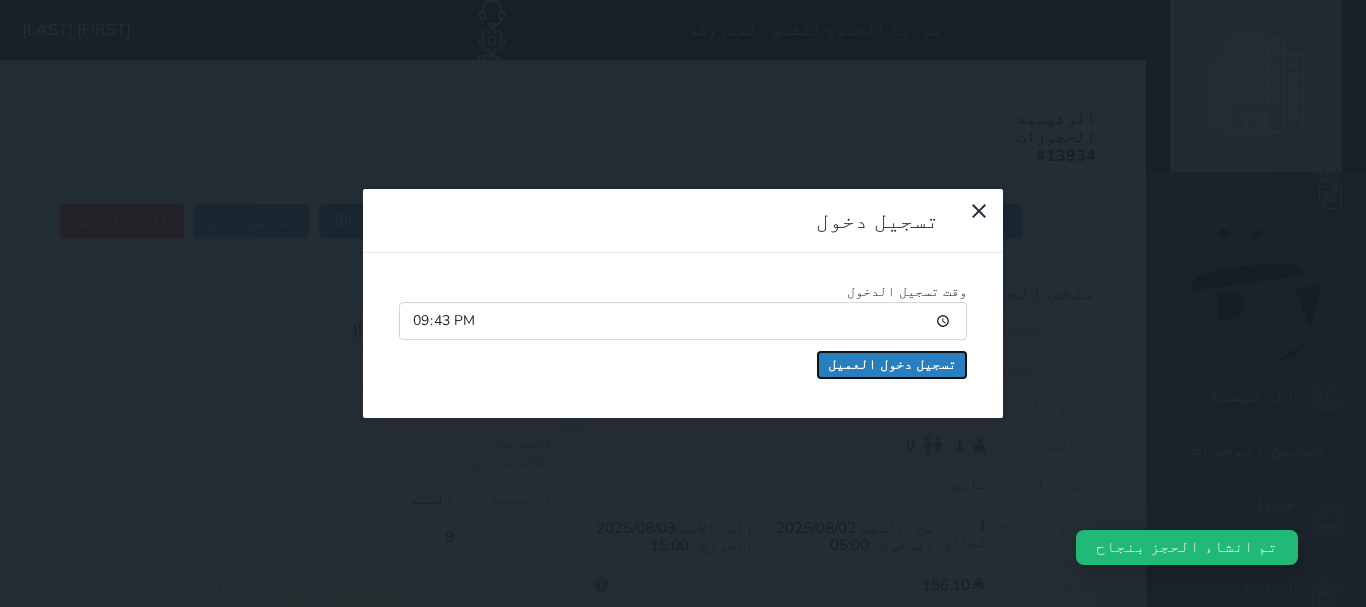 click on "تسجيل دخول العميل" at bounding box center (892, 365) 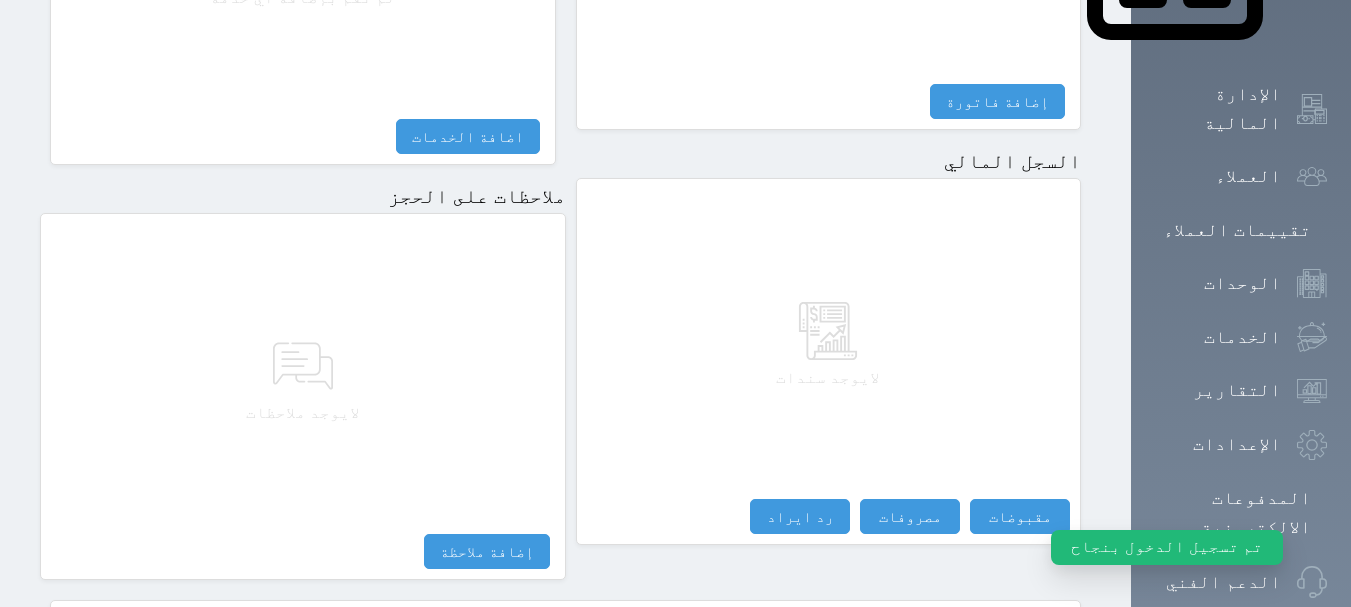 scroll, scrollTop: 1124, scrollLeft: 0, axis: vertical 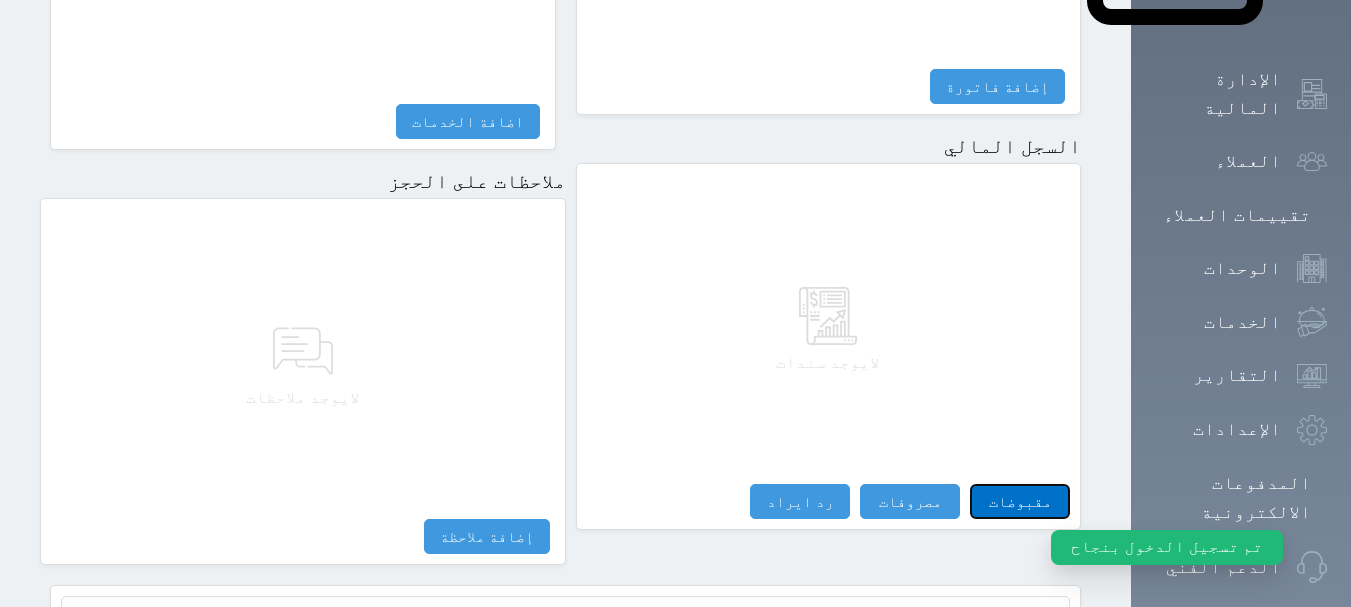 click on "مقبوضات" at bounding box center (1020, 501) 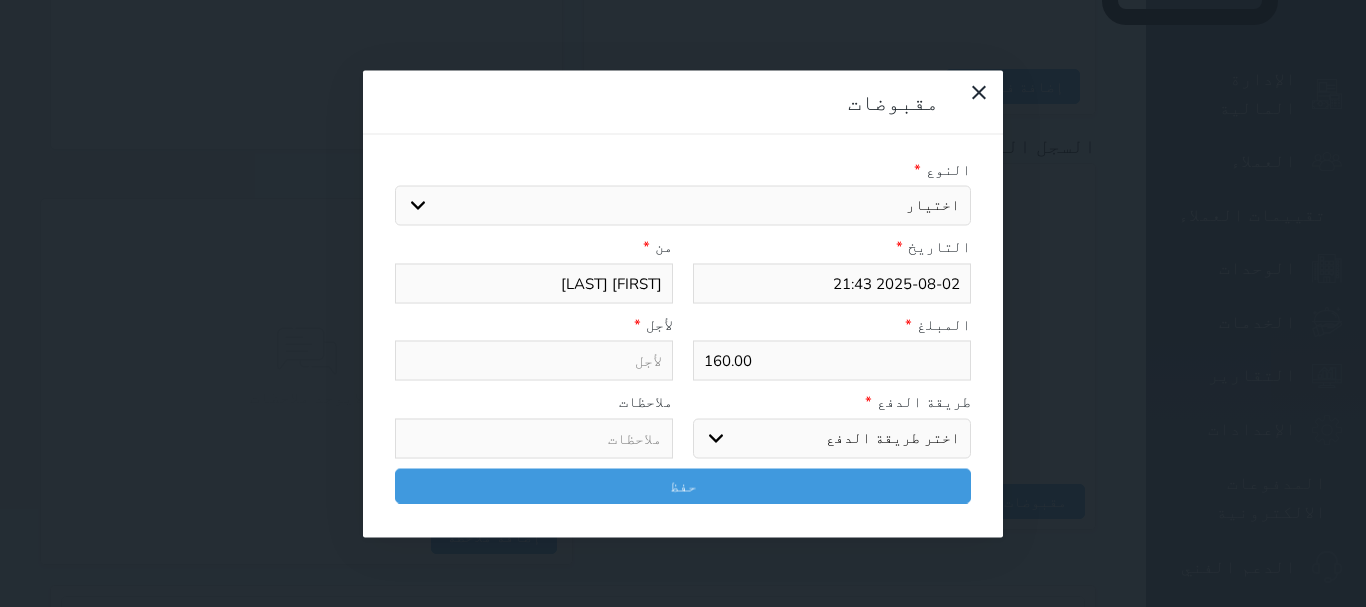click on "اختيار   مقبوضات عامة قيمة إيجار فواتير تامين عربون لا ينطبق آخر مغسلة واي فاي - الإنترنت مواقف السيارات طعام الأغذية والمشروبات مشروبات المشروبات الباردة المشروبات الساخنة الإفطار غداء عشاء مخبز و كعك حمام سباحة الصالة الرياضية سبا و خدمات الجمال اختيار وإسقاط (خدمات النقل) ميني بار كابل - تلفزيون سرير إضافي تصفيف الشعر التسوق خدمات الجولات السياحية المنظمة خدمات الدليل السياحي" at bounding box center [683, 206] 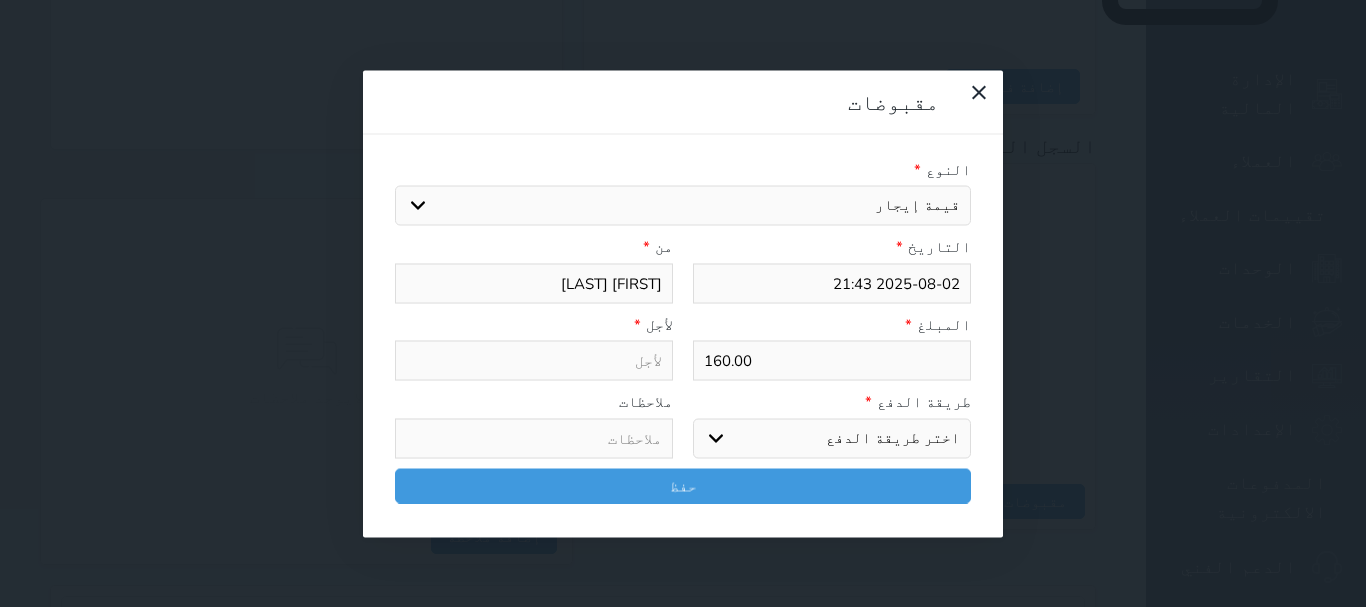 click on "اختيار   مقبوضات عامة قيمة إيجار فواتير تامين عربون لا ينطبق آخر مغسلة واي فاي - الإنترنت مواقف السيارات طعام الأغذية والمشروبات مشروبات المشروبات الباردة المشروبات الساخنة الإفطار غداء عشاء مخبز و كعك حمام سباحة الصالة الرياضية سبا و خدمات الجمال اختيار وإسقاط (خدمات النقل) ميني بار كابل - تلفزيون سرير إضافي تصفيف الشعر التسوق خدمات الجولات السياحية المنظمة خدمات الدليل السياحي" at bounding box center (683, 206) 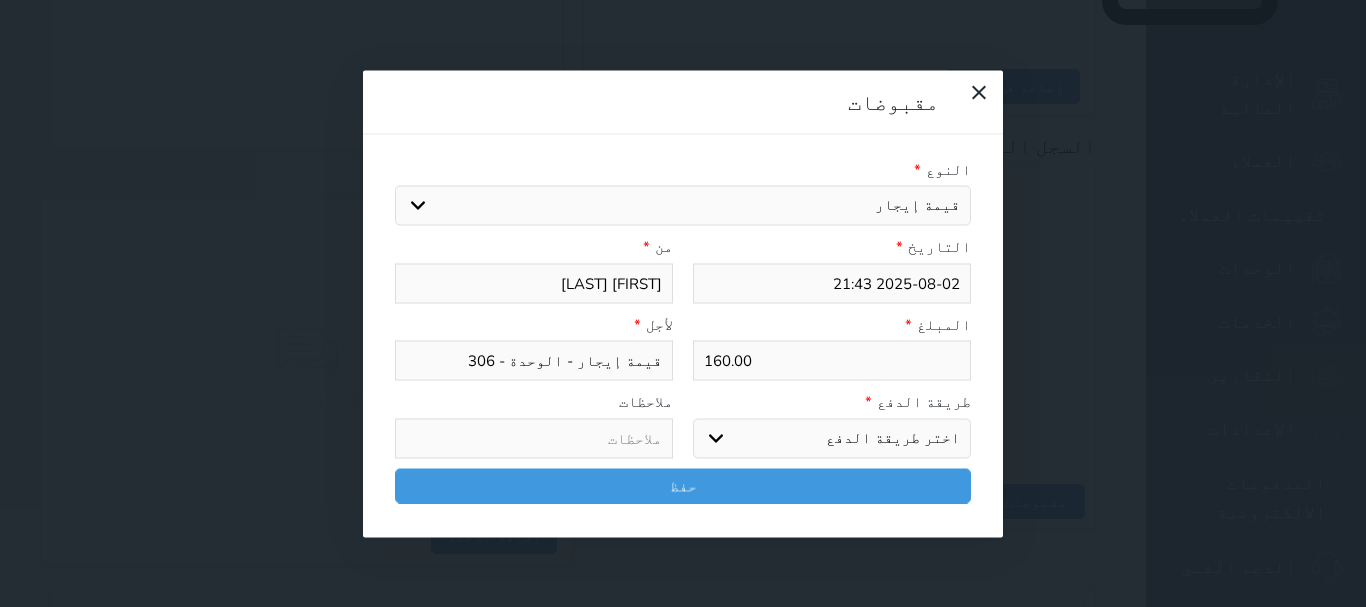 click on "اختر طريقة الدفع   دفع نقدى   تحويل بنكى   مدى   بطاقة ائتمان   آجل" at bounding box center (832, 438) 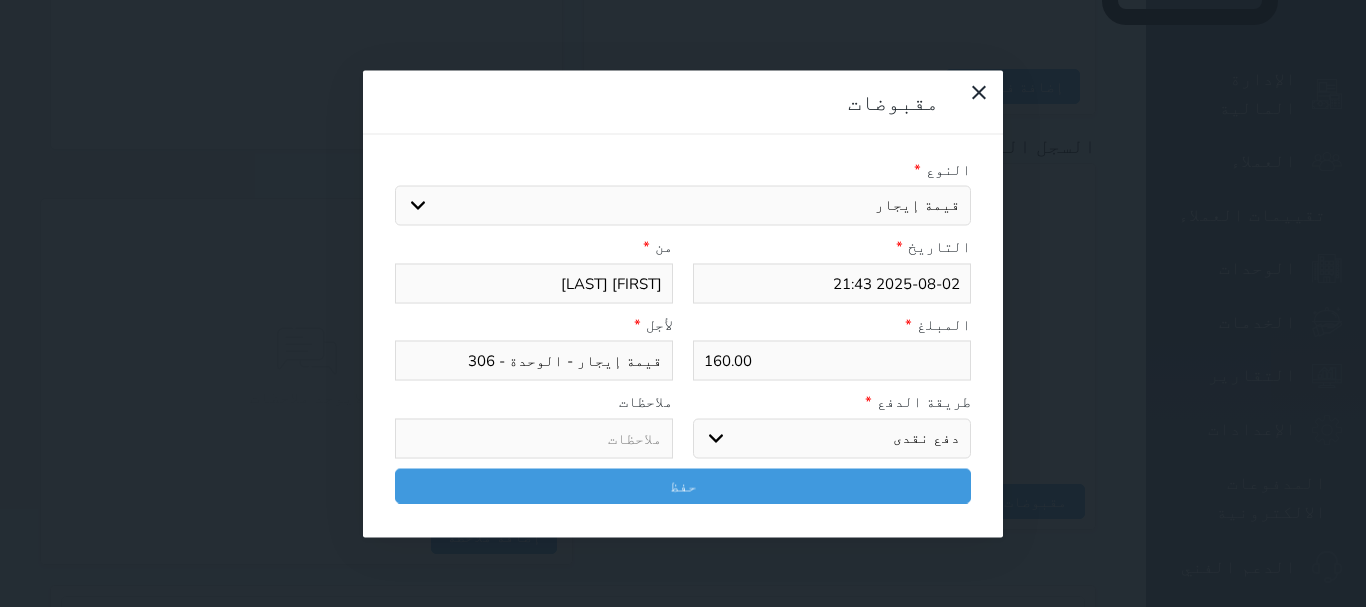click on "اختر طريقة الدفع   دفع نقدى   تحويل بنكى   مدى   بطاقة ائتمان   آجل" at bounding box center (832, 438) 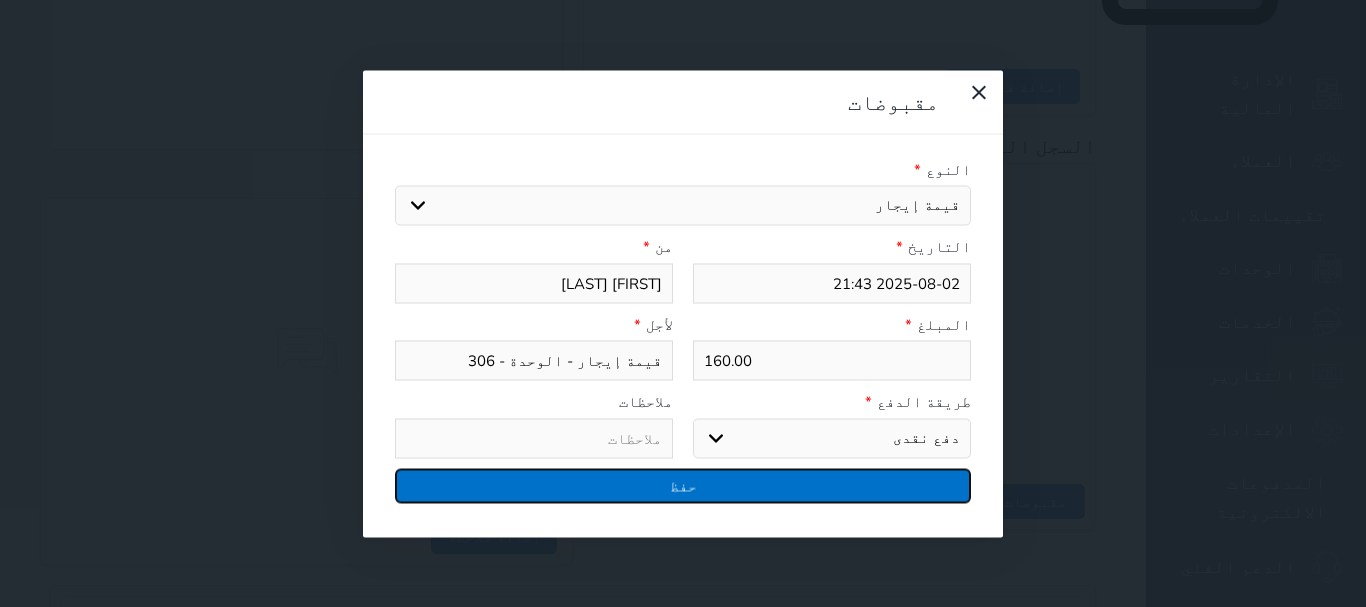 click on "حفظ" at bounding box center [683, 485] 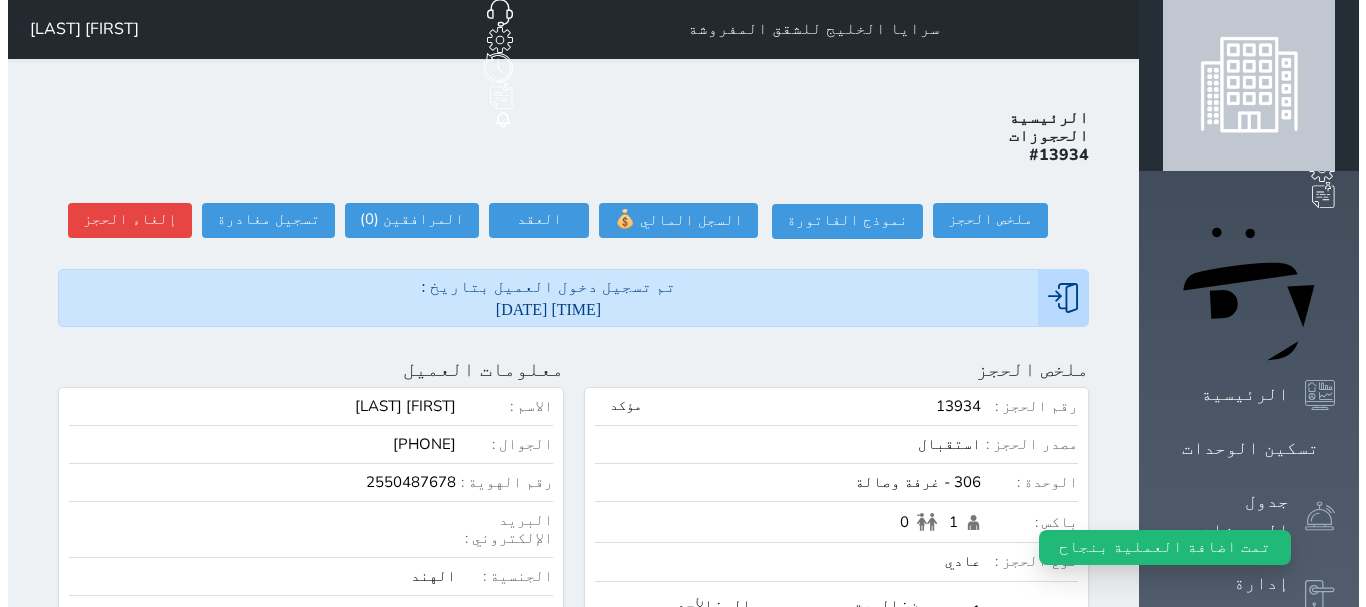 scroll, scrollTop: 0, scrollLeft: 0, axis: both 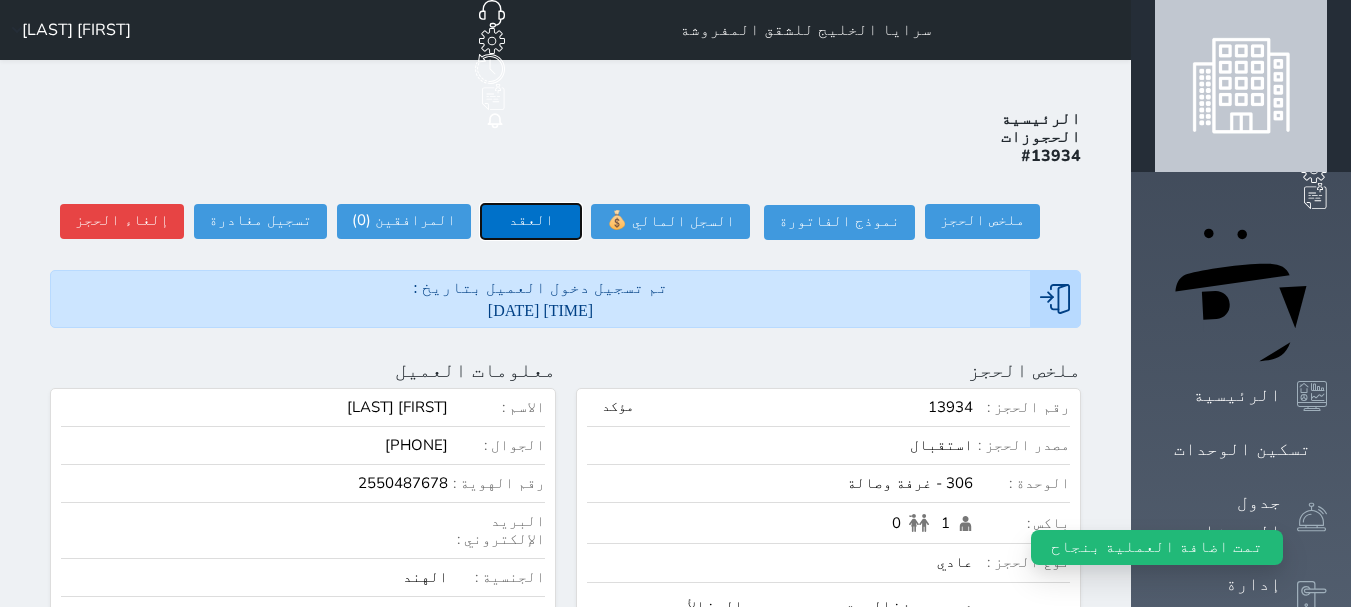 click on "العقد" at bounding box center [531, 221] 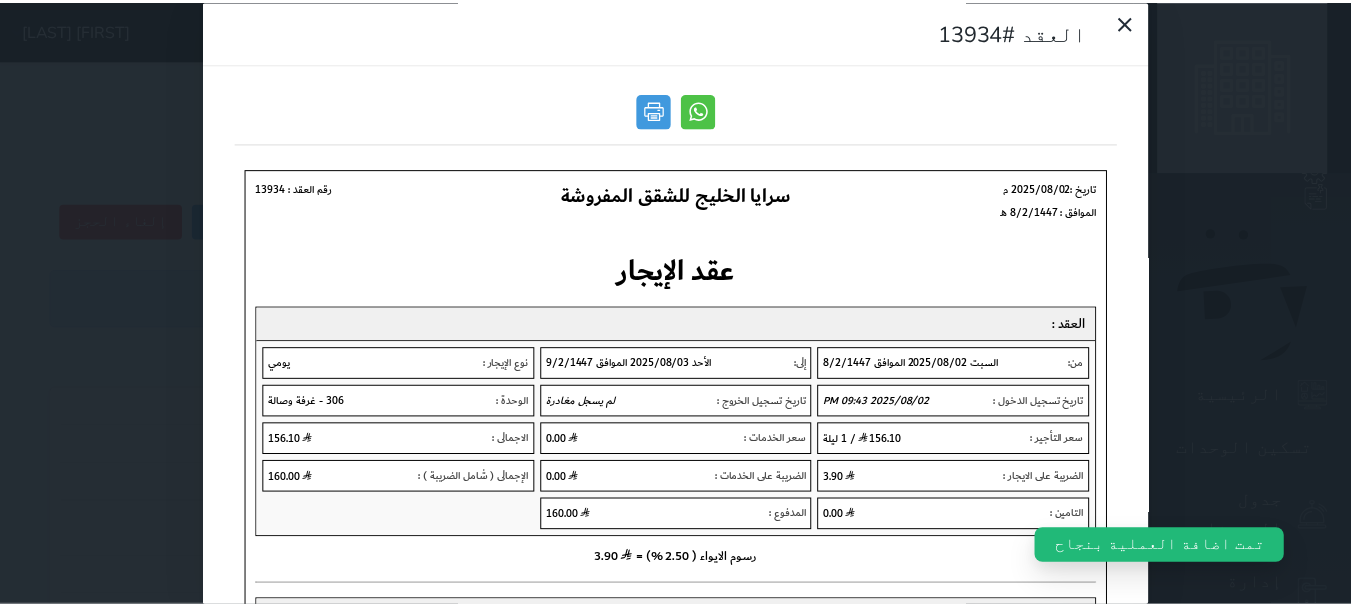 scroll, scrollTop: 0, scrollLeft: 0, axis: both 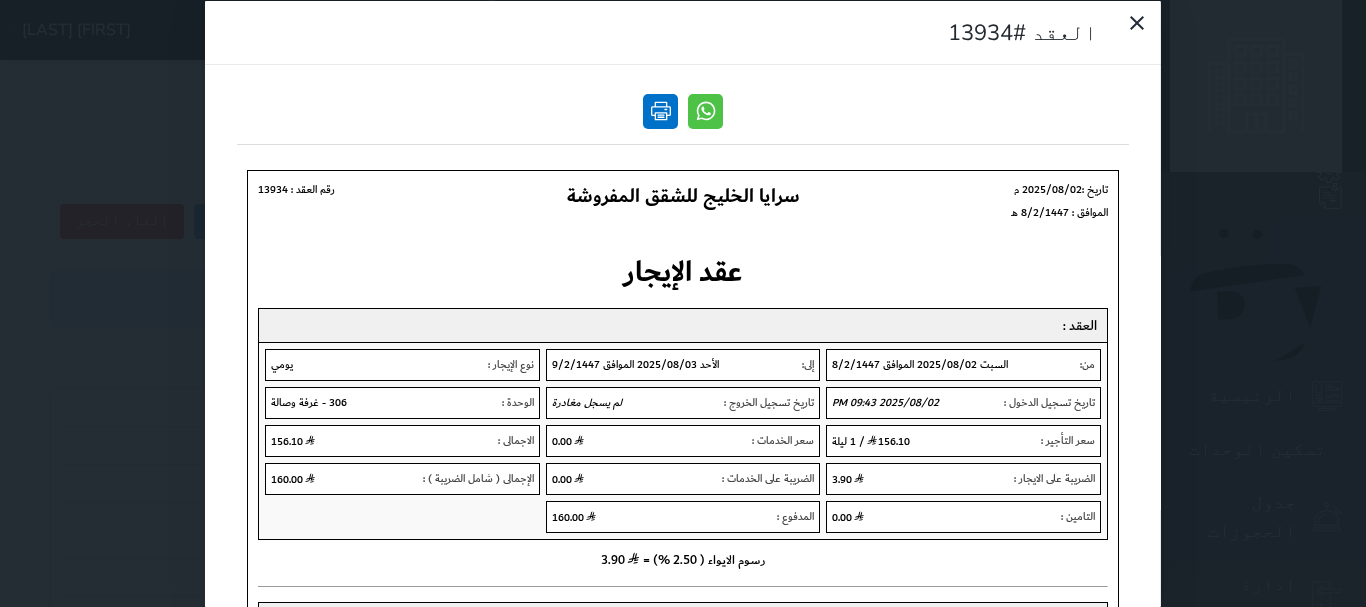 click at bounding box center (660, 110) 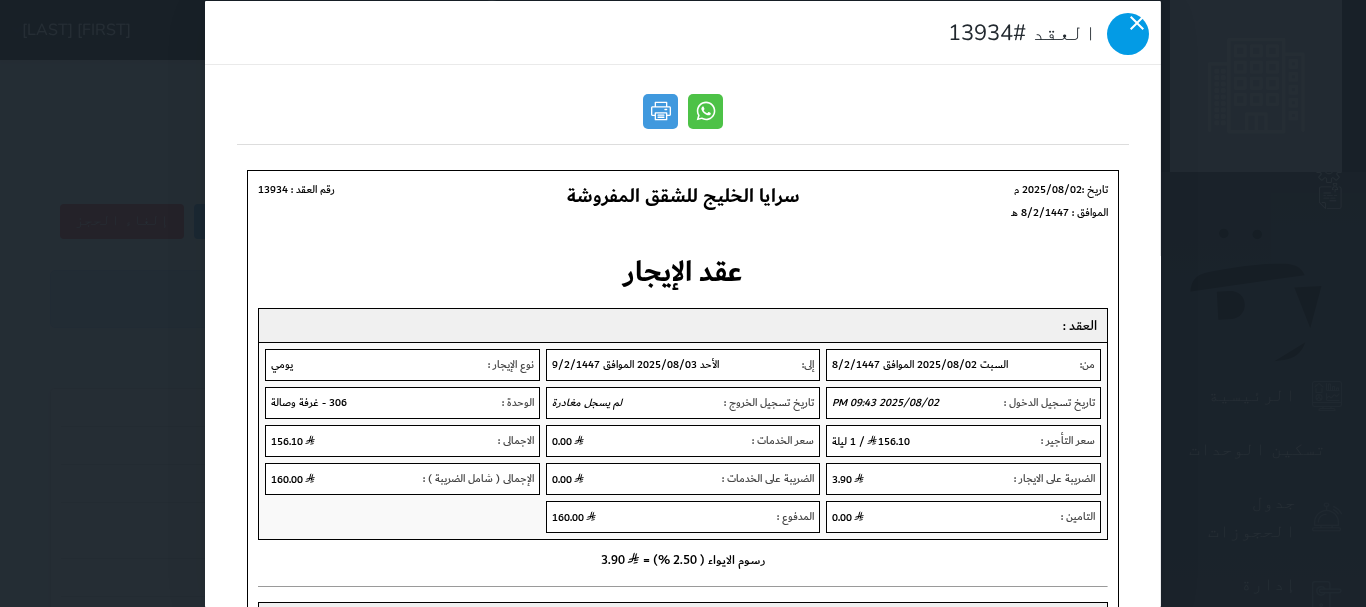 click at bounding box center (1128, 33) 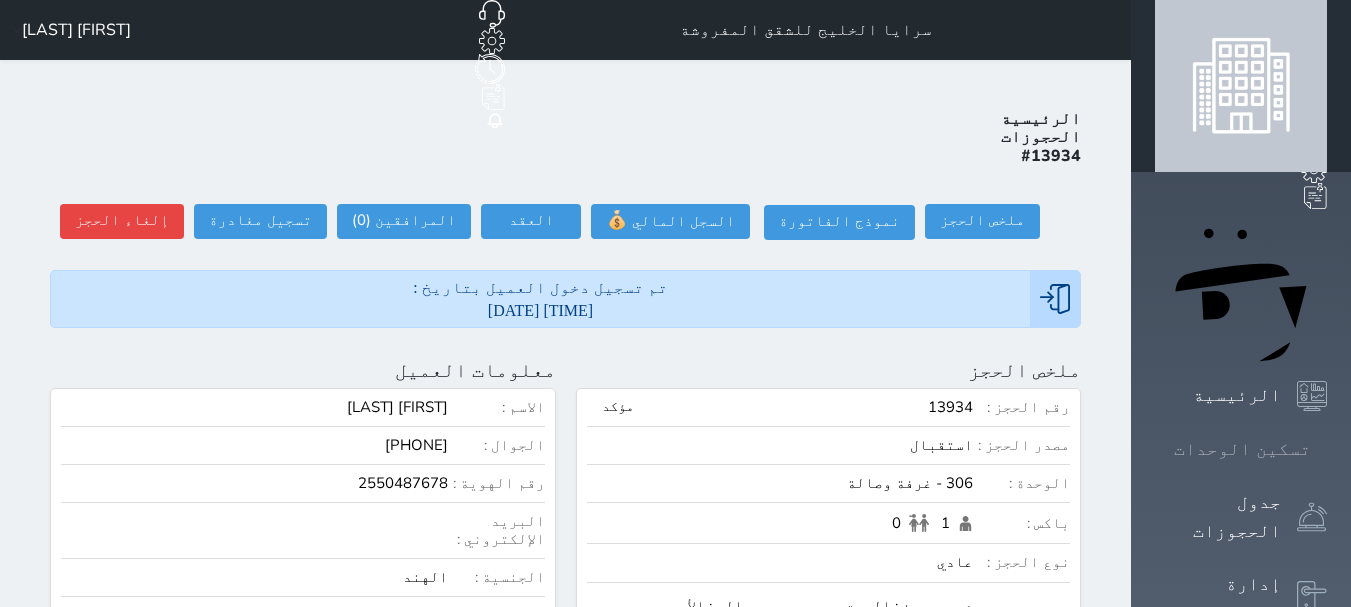 click 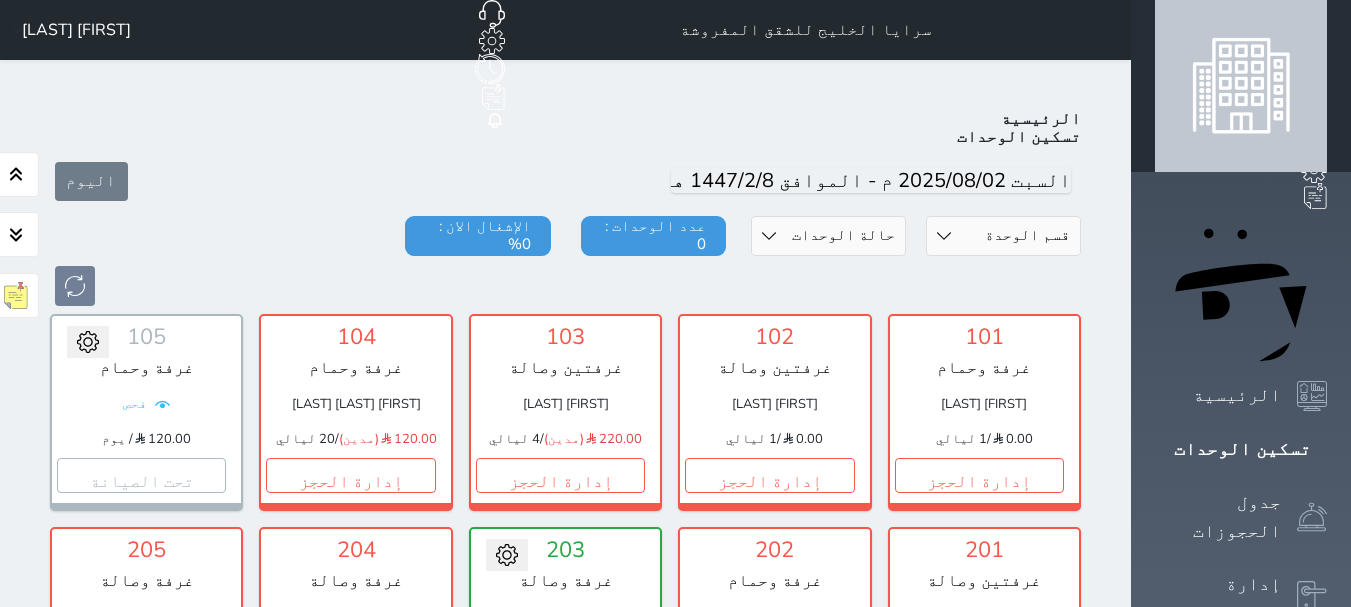 scroll, scrollTop: 78, scrollLeft: 0, axis: vertical 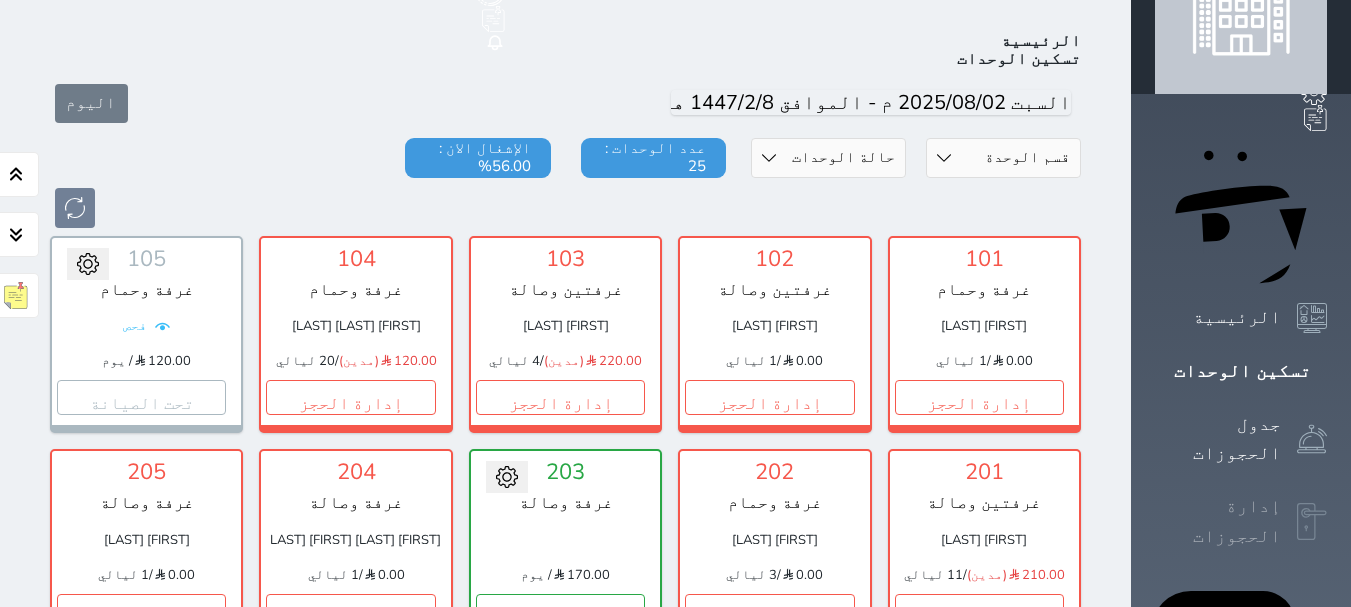 click on "إدارة الحجوزات" at bounding box center [1218, 521] 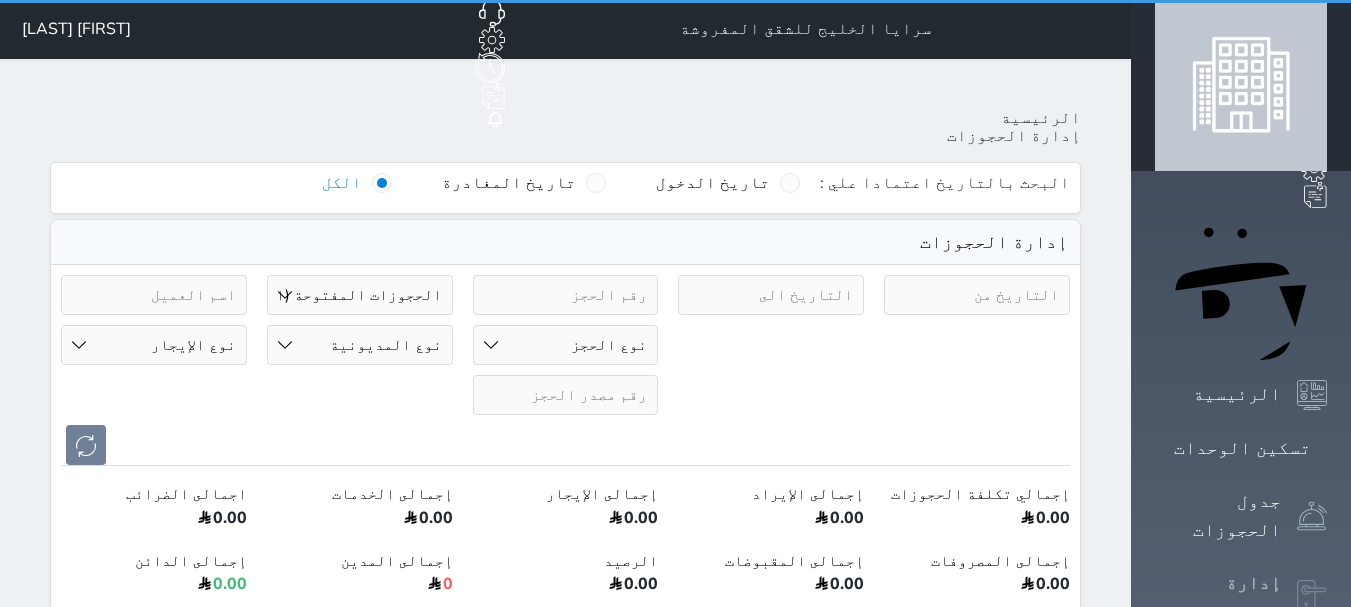 scroll, scrollTop: 0, scrollLeft: 0, axis: both 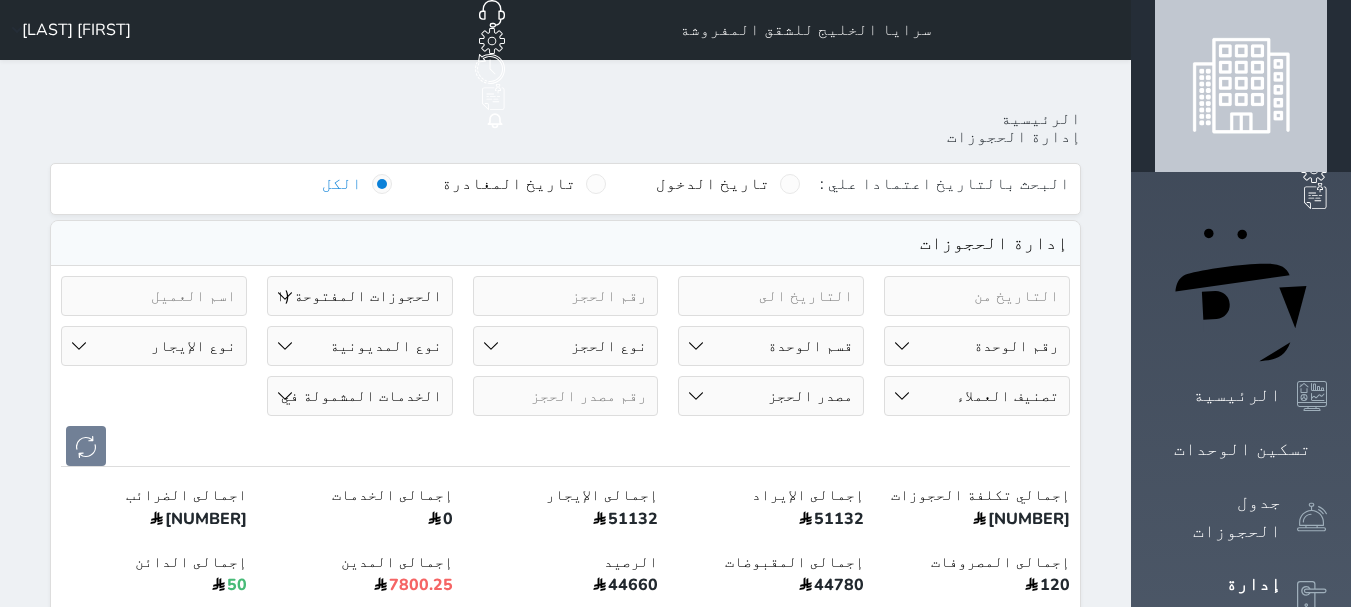 click on "101 - غرفة وحمام
102 - غرفتين وصالة
103 - غرفتين وصالة
104 - غرفة وحمام
105 - غرفة وحمام
201 - غرفتين وصالة
202 - غرفة وحمام
203 - غرفة وصالة
204 - غرفة وصالة
205 - غرفة وصالة
206 - غرفة وصالة
207 - غرفة وحمام
208 - غرفتين وصالة
301 - غرفة وصالة
302 - غرفة وصالة
303 - غرفة وصالة
304 - غرفة وصالة" at bounding box center (977, 346) 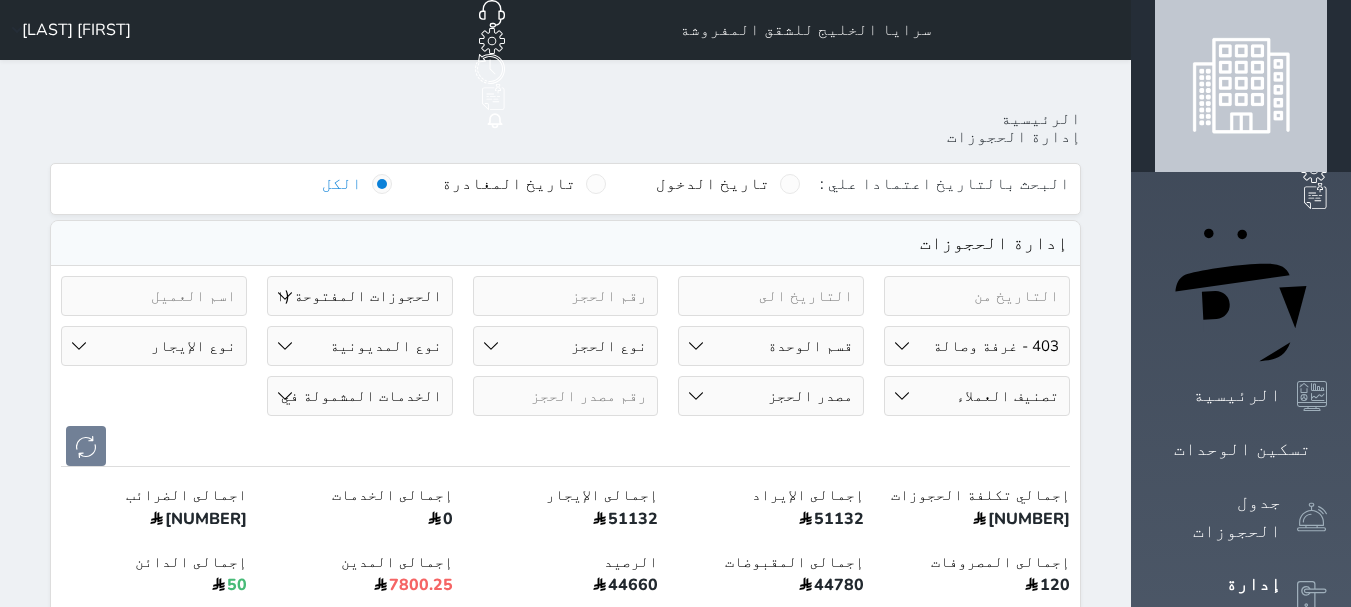 click on "101 - غرفة وحمام
102 - غرفتين وصالة
103 - غرفتين وصالة
104 - غرفة وحمام
105 - غرفة وحمام
201 - غرفتين وصالة
202 - غرفة وحمام
203 - غرفة وصالة
204 - غرفة وصالة
205 - غرفة وصالة
206 - غرفة وصالة
207 - غرفة وحمام
208 - غرفتين وصالة
301 - غرفة وصالة
302 - غرفة وصالة
303 - غرفة وصالة
304 - غرفة وصالة" at bounding box center [977, 346] 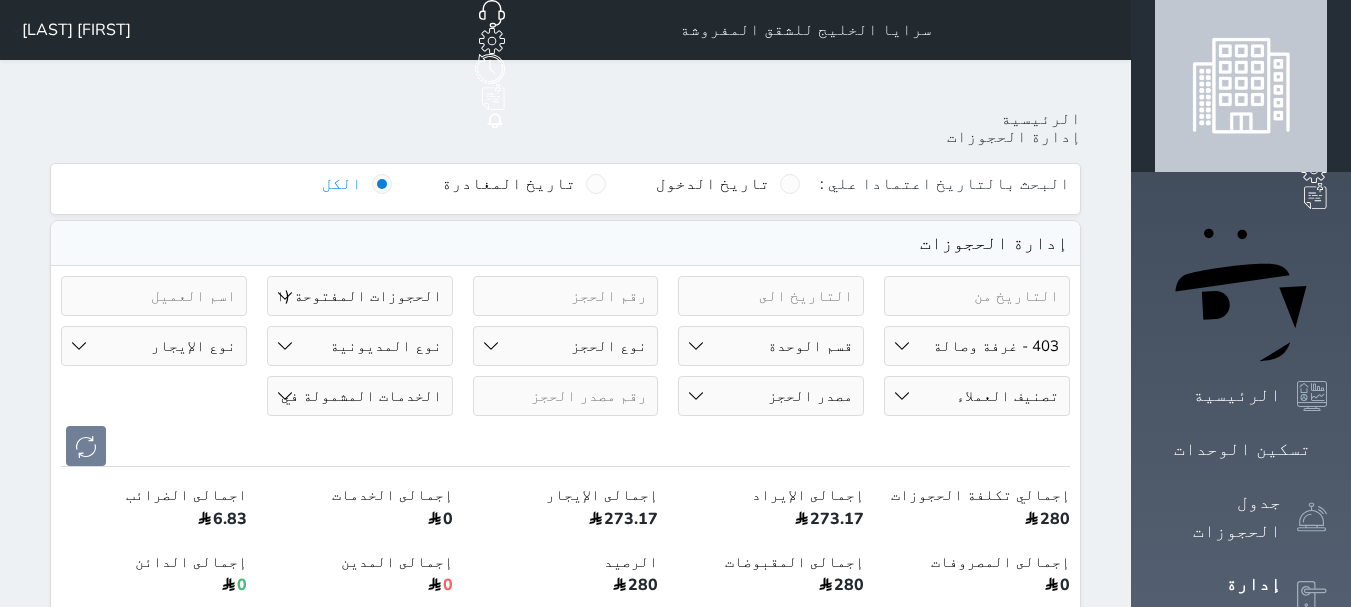 click on "حالة الحجز
الحجوزات المفتوحة (الكل)
الحجوزات المغلقة (الكل)
الحجوزات المفتوحة (مسجل دخول)
الحجوزات المغلقة (تسجيل مغادرة)
الحجوزات لم تسجل دخول
الحجوزات المؤكدة (الكل)
الحجوزات الملغية
الحجوزات المنتهية مهلة دفعها
حجوزات بانتظار الدفع" at bounding box center [360, 296] 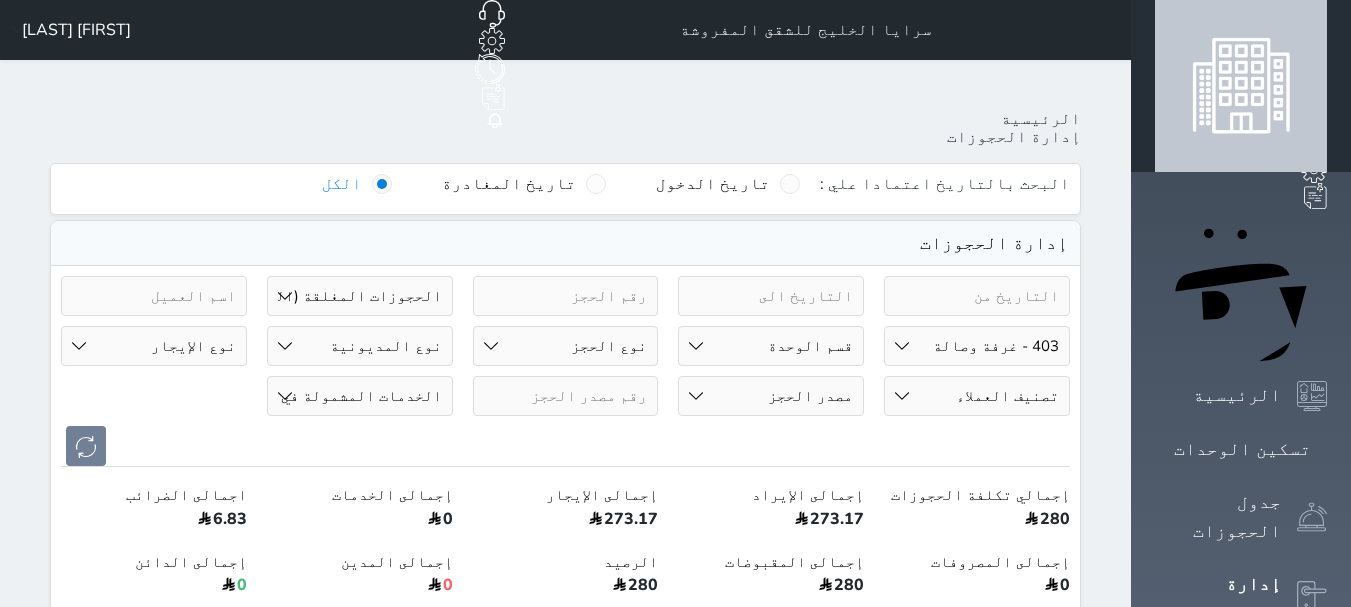 click on "حالة الحجز
الحجوزات المفتوحة (الكل)
الحجوزات المغلقة (الكل)
الحجوزات المفتوحة (مسجل دخول)
الحجوزات المغلقة (تسجيل مغادرة)
الحجوزات لم تسجل دخول
الحجوزات المؤكدة (الكل)
الحجوزات الملغية
الحجوزات المنتهية مهلة دفعها
حجوزات بانتظار الدفع" at bounding box center [360, 296] 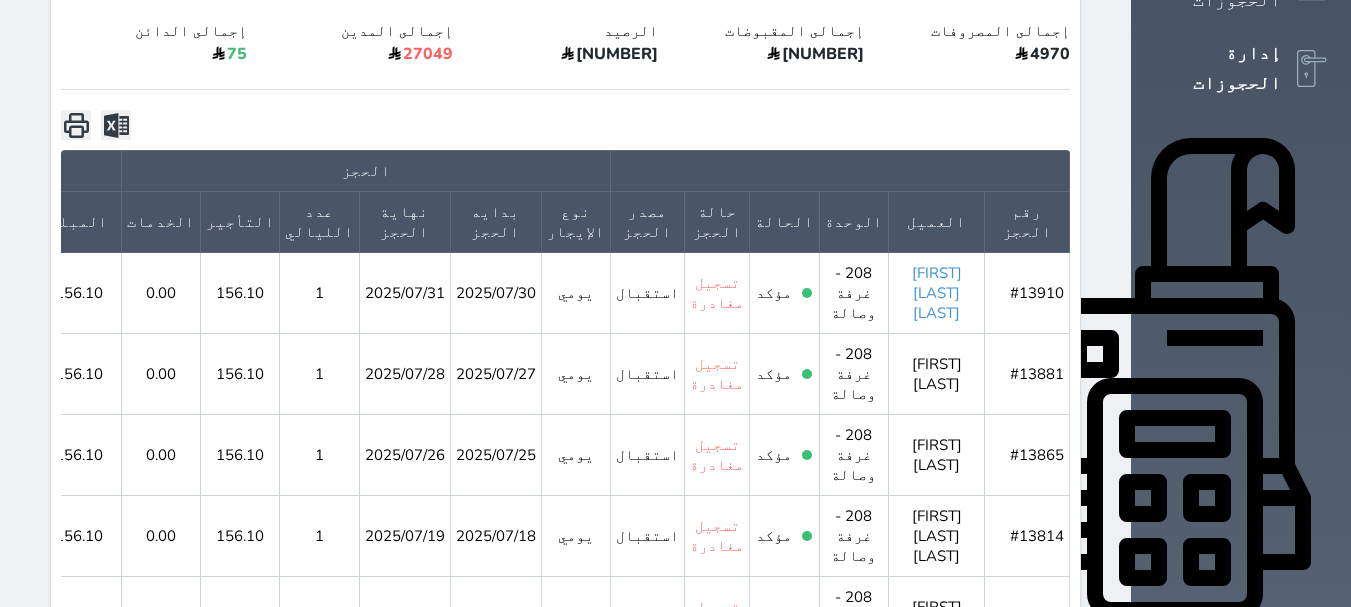 click on "[FIRST] [LAST] [LAST]" at bounding box center [937, 293] 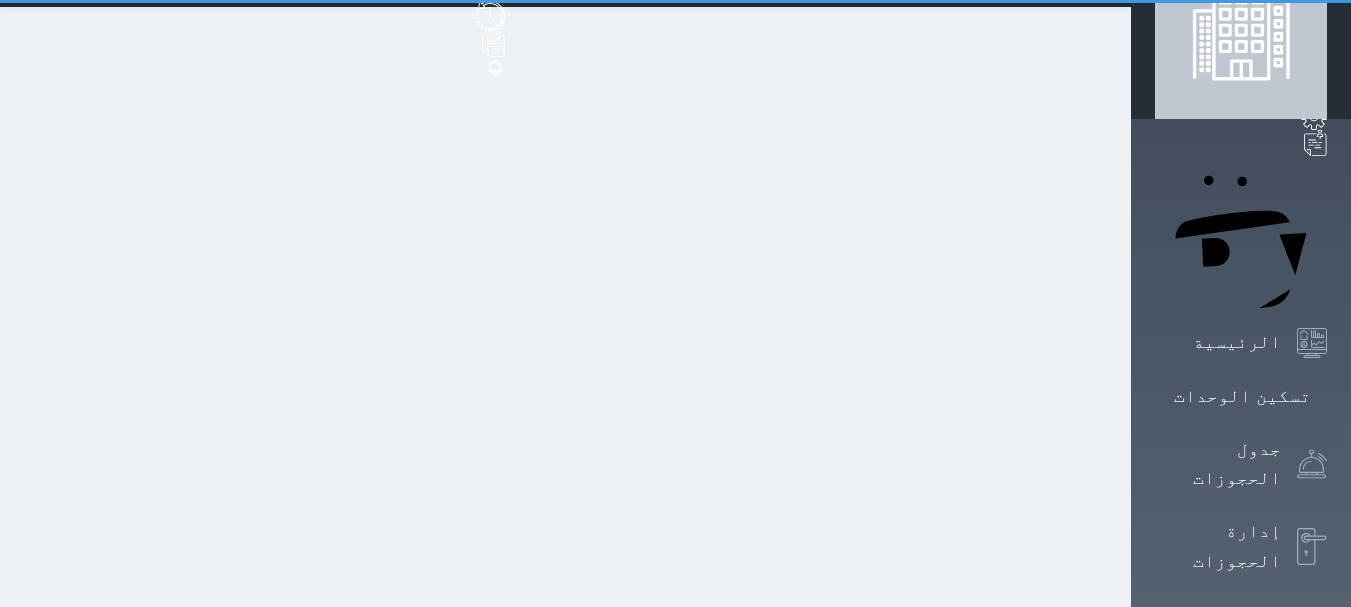 scroll, scrollTop: 0, scrollLeft: 0, axis: both 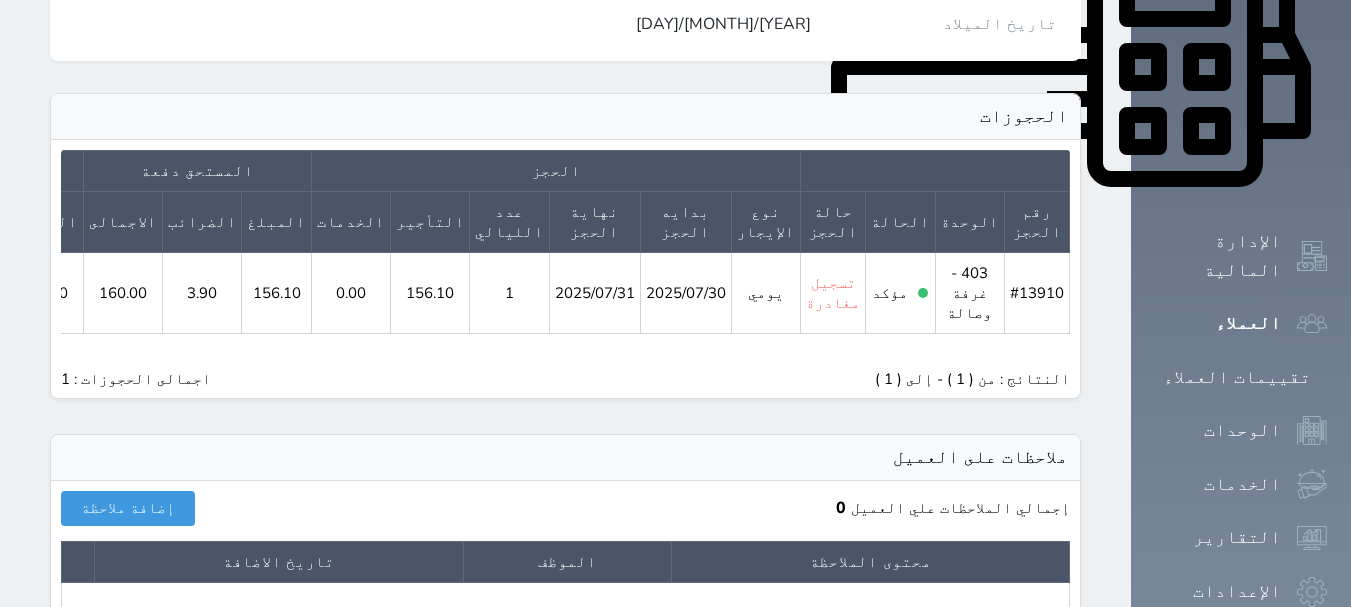 click 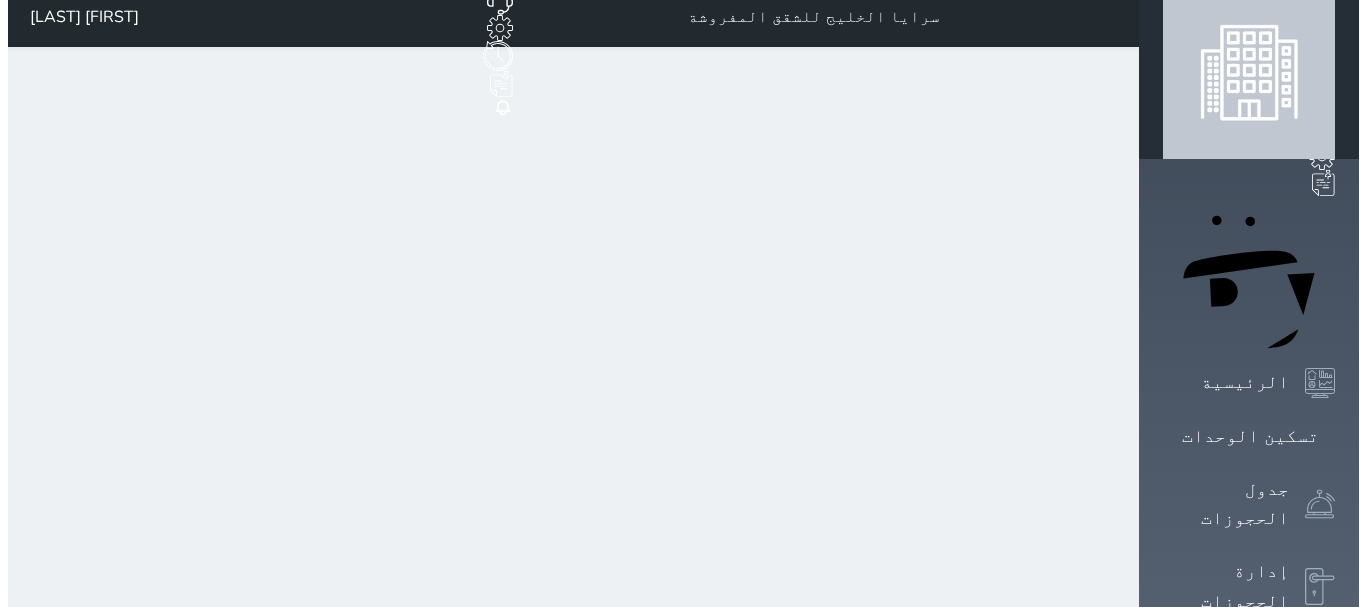 scroll, scrollTop: 0, scrollLeft: 0, axis: both 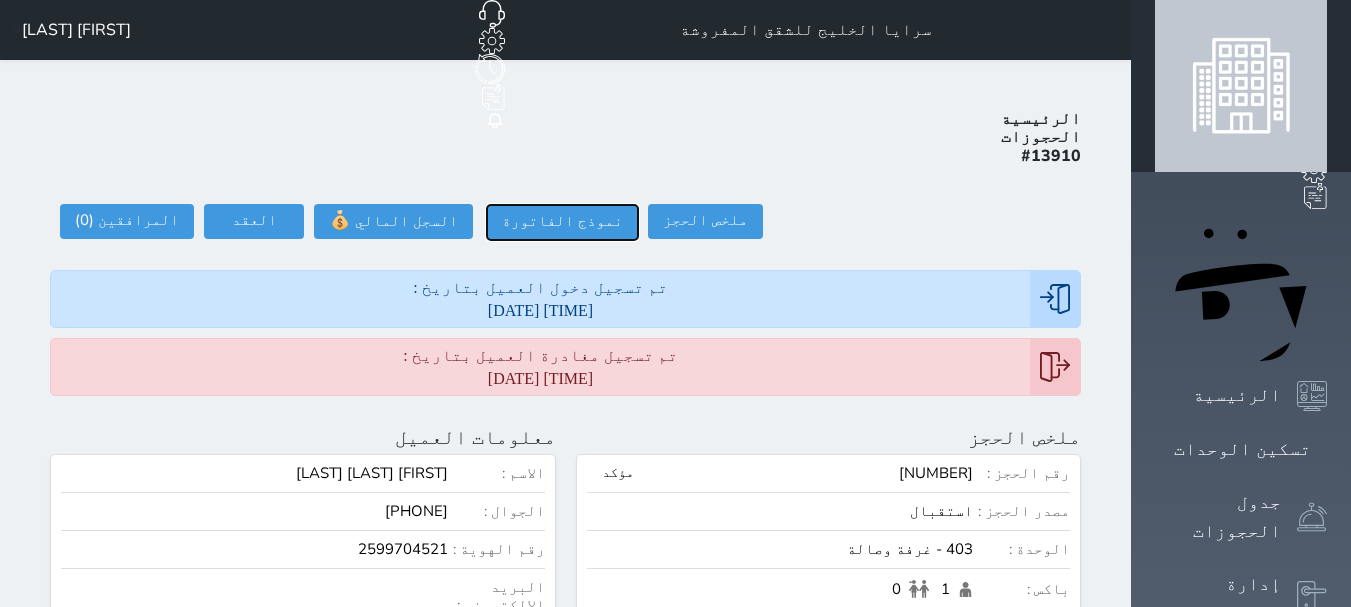 click on "نموذج الفاتورة" at bounding box center [562, 222] 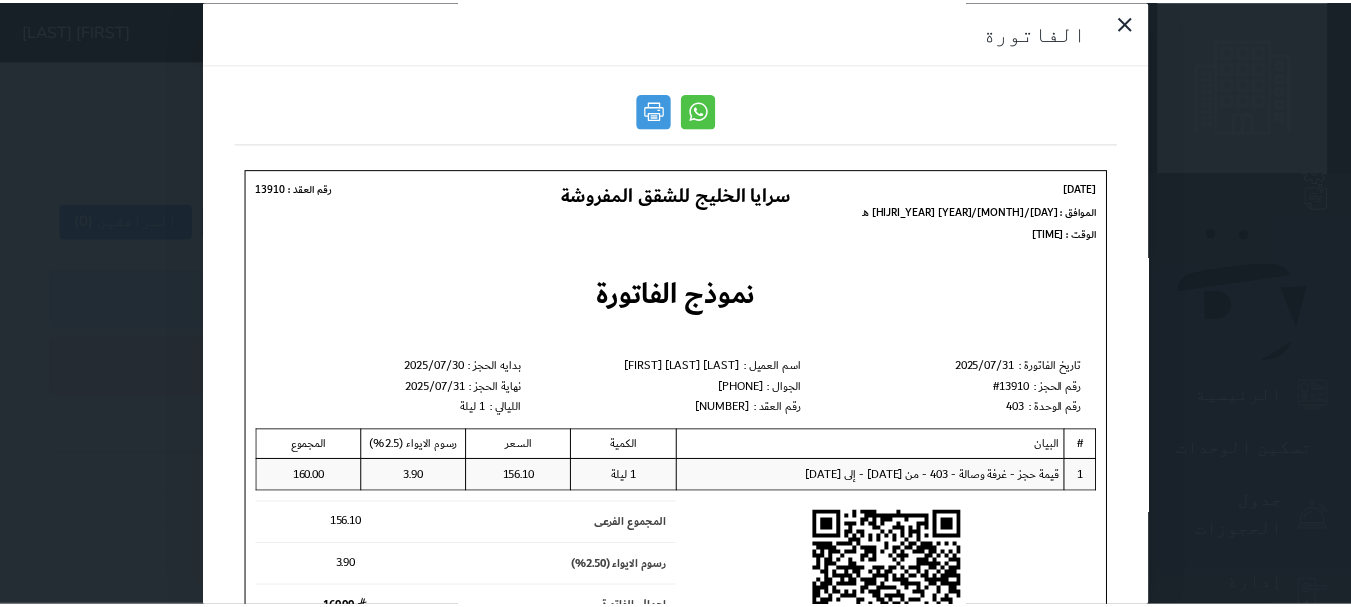 scroll, scrollTop: 0, scrollLeft: 0, axis: both 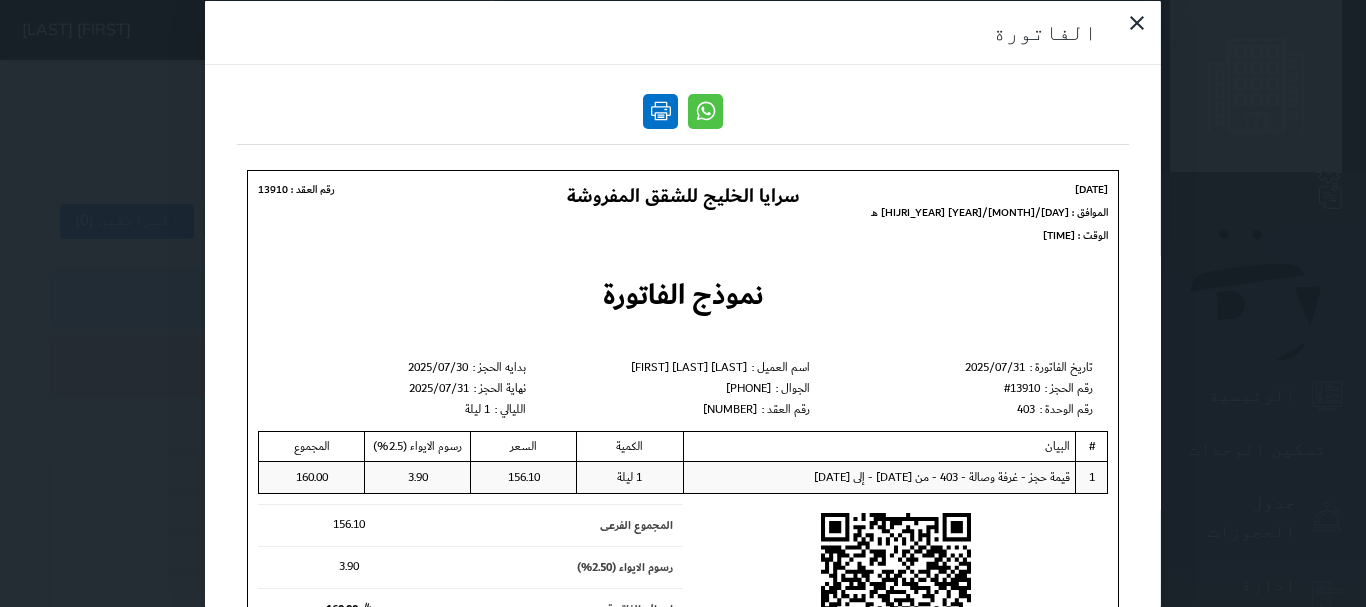 click at bounding box center (660, 110) 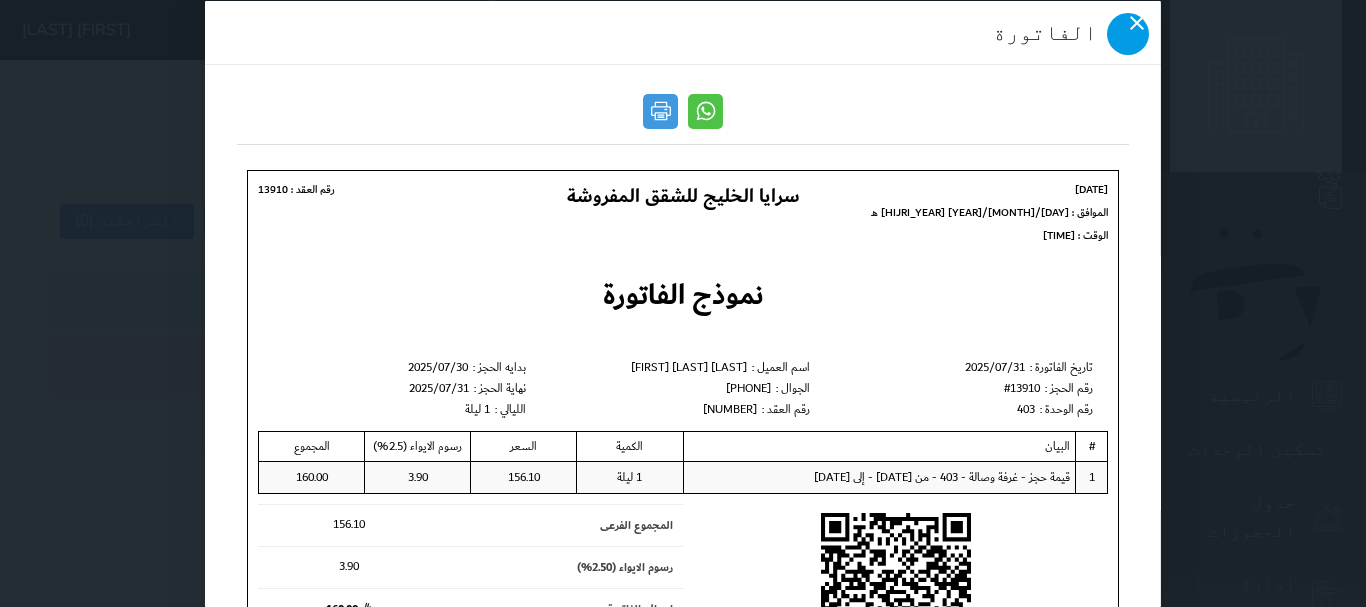 click 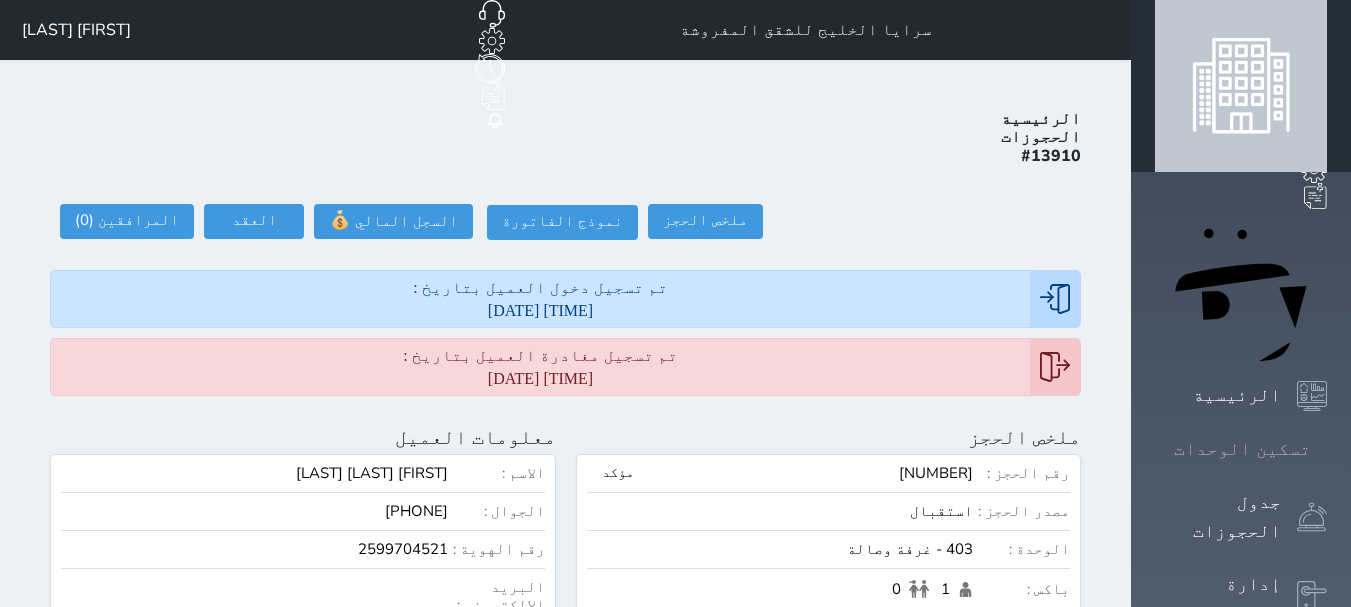 click on "تسكين الوحدات" at bounding box center [1242, 449] 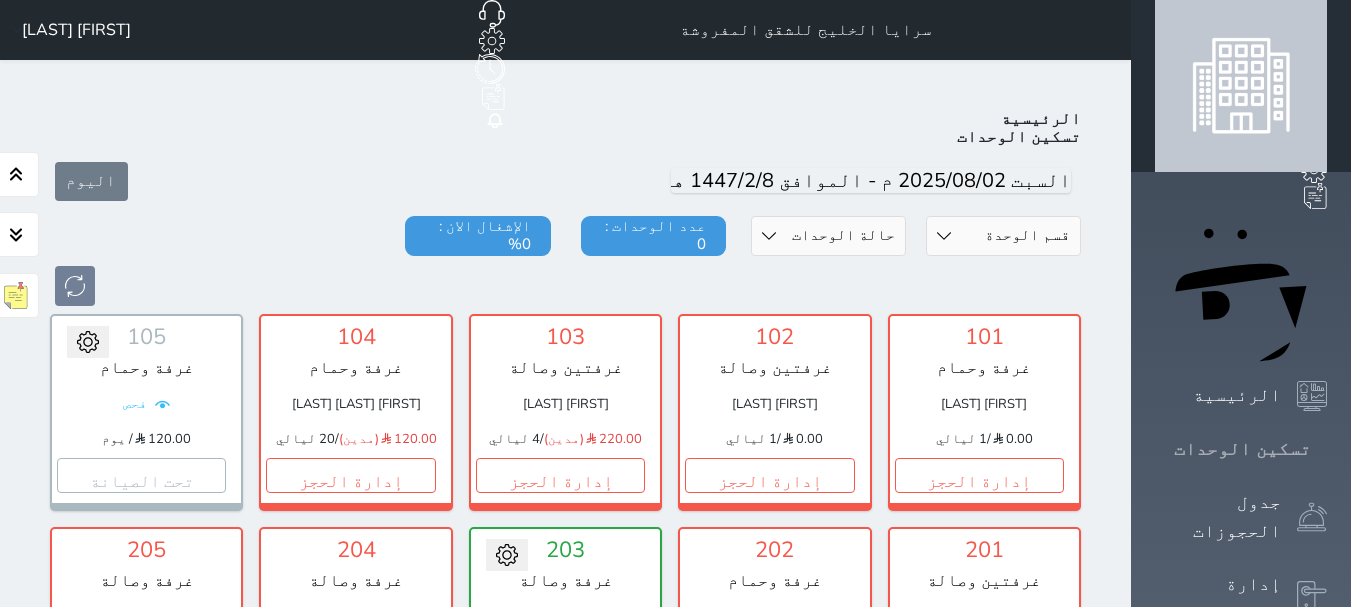 scroll, scrollTop: 78, scrollLeft: 0, axis: vertical 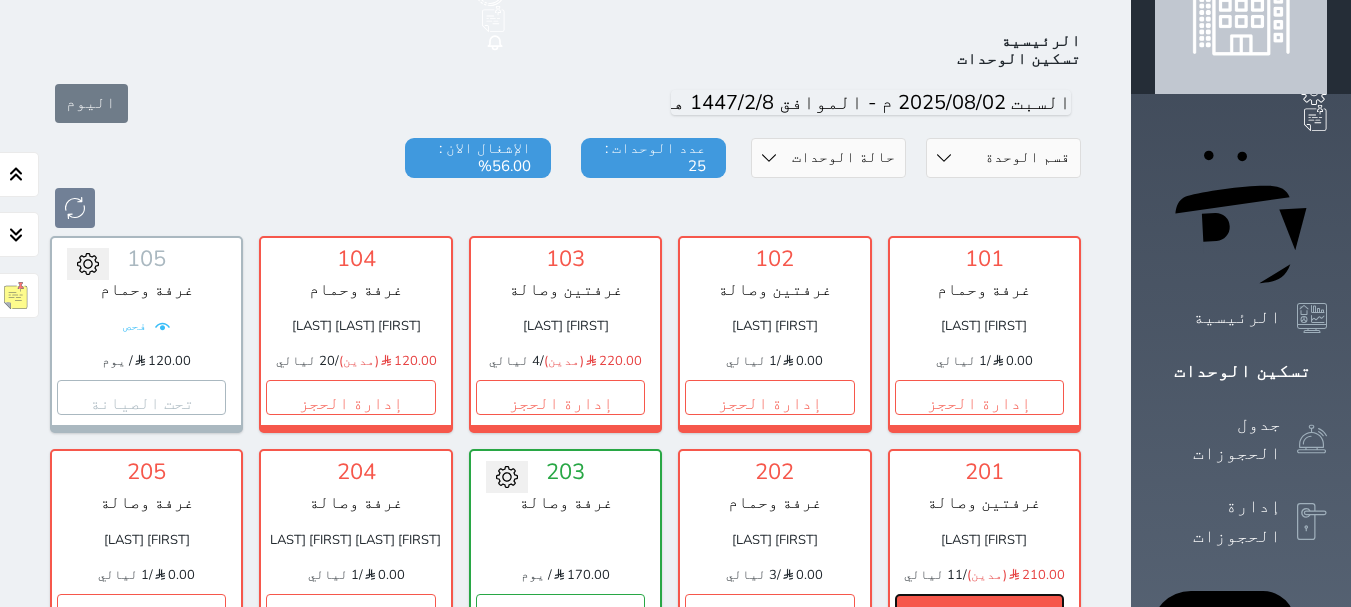 click on "إدارة الحجز" at bounding box center (979, 611) 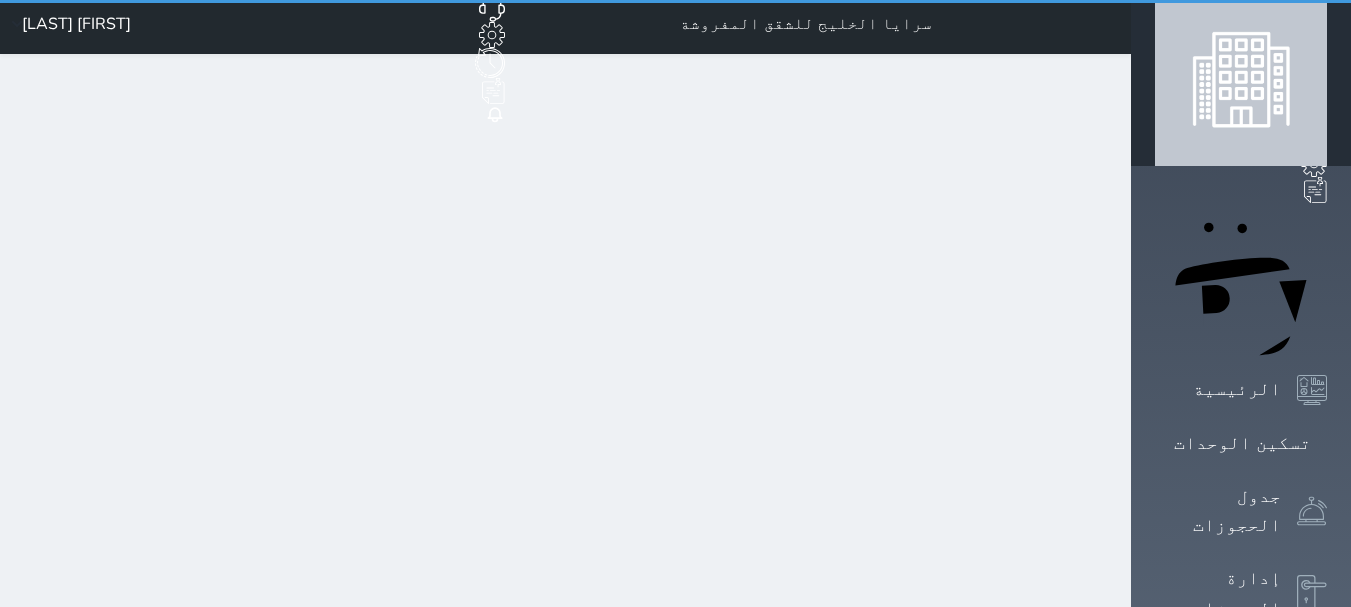 scroll, scrollTop: 0, scrollLeft: 0, axis: both 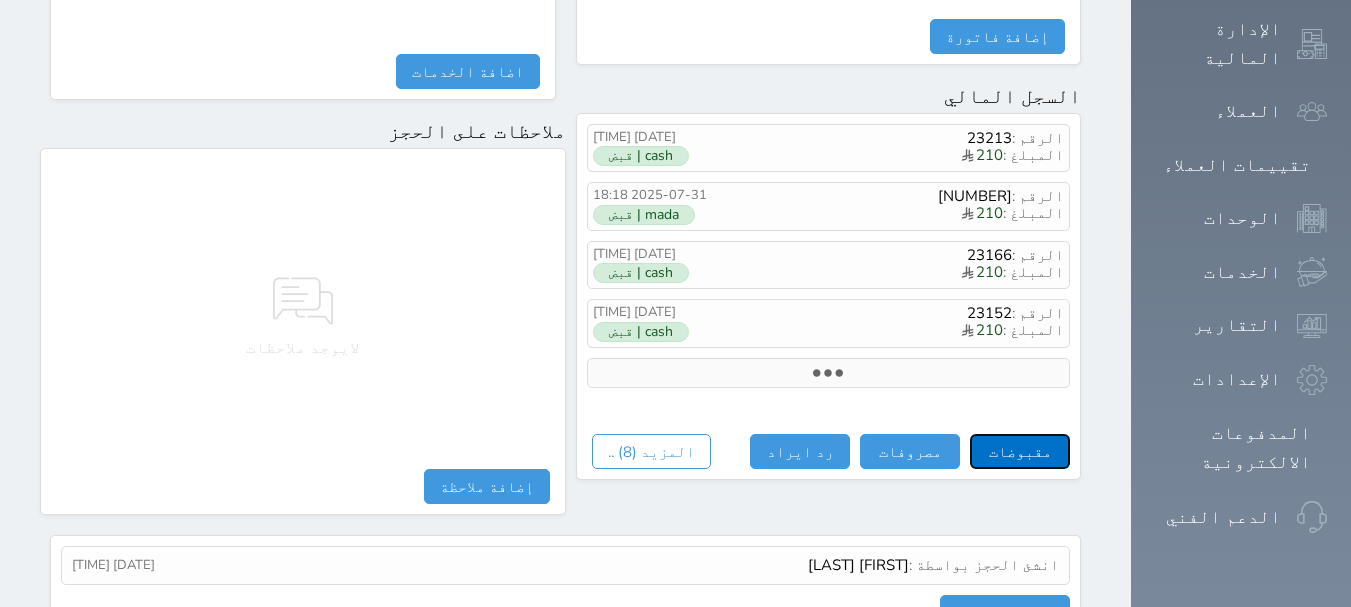 click on "مقبوضات" at bounding box center (1020, 451) 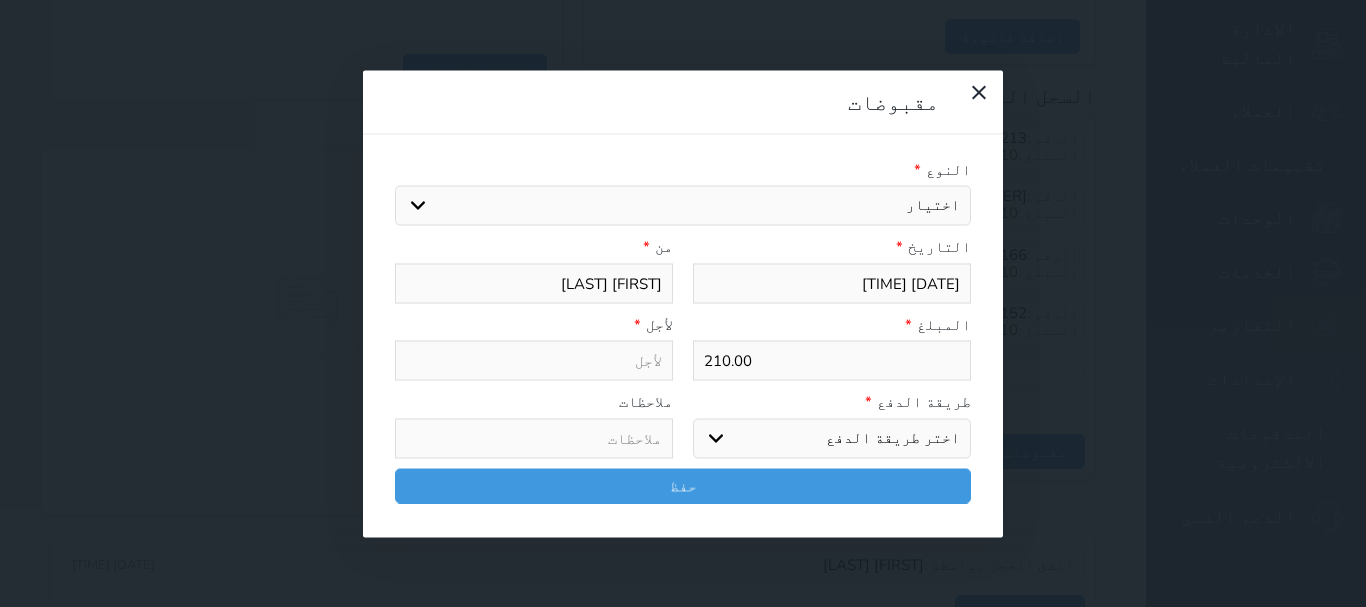 click on "اختيار   مقبوضات عامة قيمة إيجار فواتير تامين عربون لا ينطبق آخر مغسلة واي فاي - الإنترنت مواقف السيارات طعام الأغذية والمشروبات مشروبات المشروبات الباردة المشروبات الساخنة الإفطار غداء عشاء مخبز و كعك حمام سباحة الصالة الرياضية سبا و خدمات الجمال اختيار وإسقاط (خدمات النقل) ميني بار كابل - تلفزيون سرير إضافي تصفيف الشعر التسوق خدمات الجولات السياحية المنظمة خدمات الدليل السياحي" at bounding box center [683, 206] 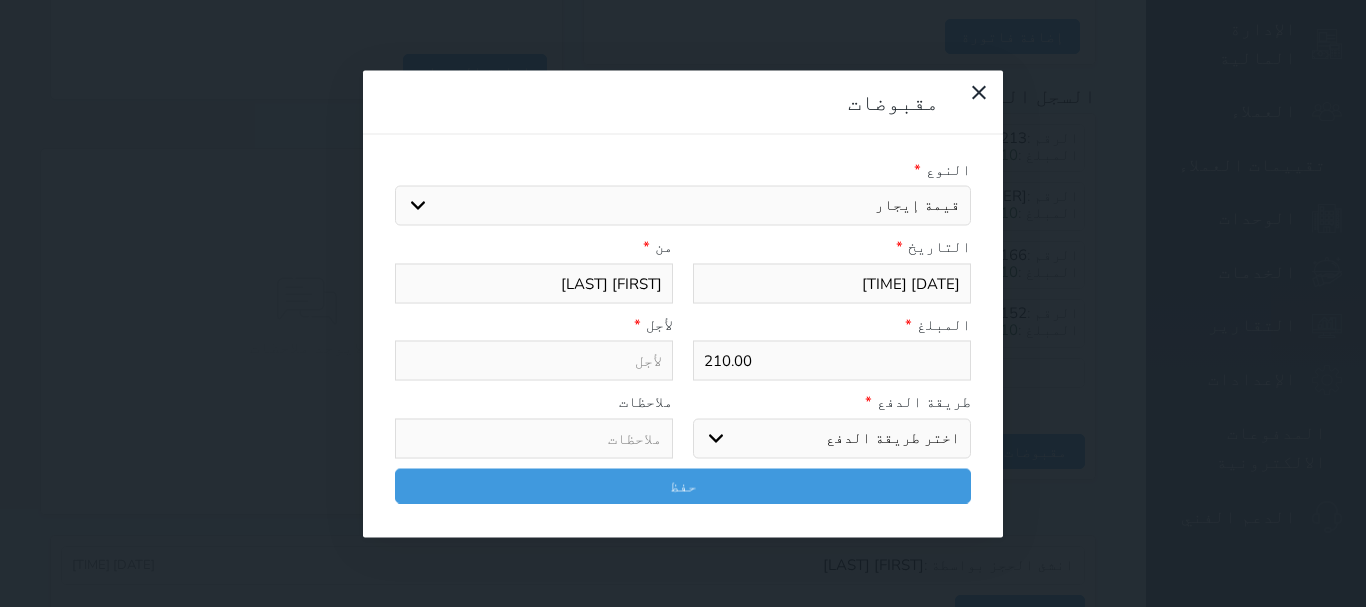 click on "اختيار   مقبوضات عامة قيمة إيجار فواتير تامين عربون لا ينطبق آخر مغسلة واي فاي - الإنترنت مواقف السيارات طعام الأغذية والمشروبات مشروبات المشروبات الباردة المشروبات الساخنة الإفطار غداء عشاء مخبز و كعك حمام سباحة الصالة الرياضية سبا و خدمات الجمال اختيار وإسقاط (خدمات النقل) ميني بار كابل - تلفزيون سرير إضافي تصفيف الشعر التسوق خدمات الجولات السياحية المنظمة خدمات الدليل السياحي" at bounding box center [683, 206] 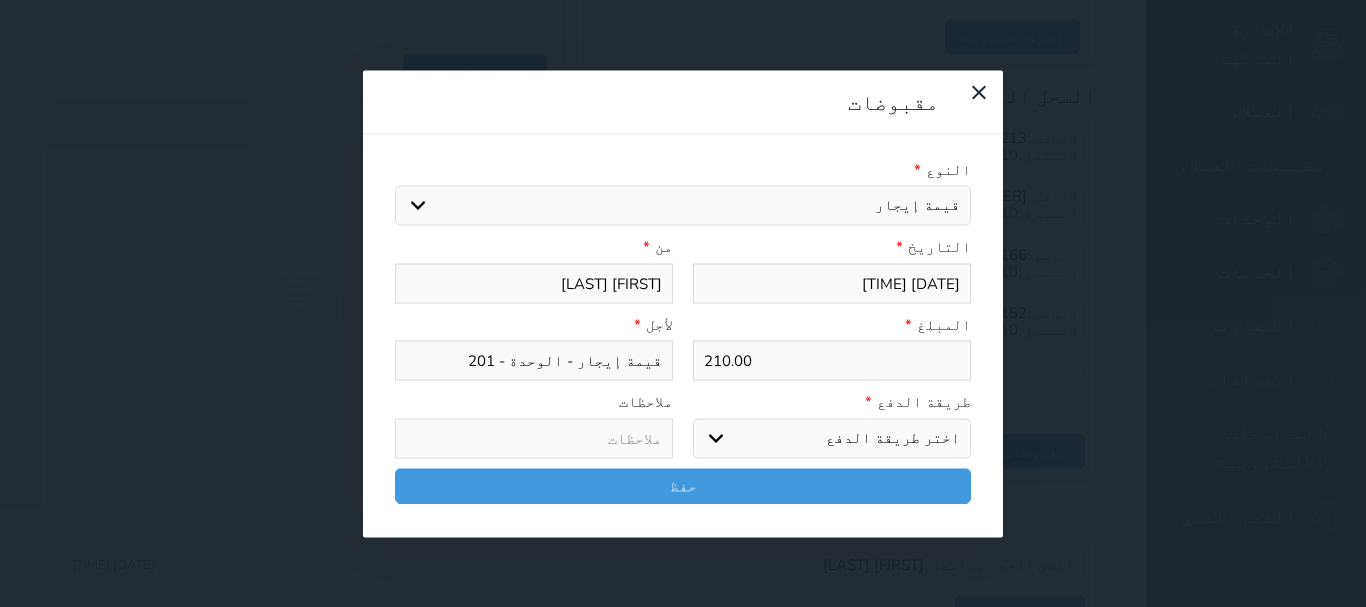 click on "اختر طريقة الدفع   دفع نقدى   تحويل بنكى   مدى   بطاقة ائتمان   آجل" at bounding box center [832, 438] 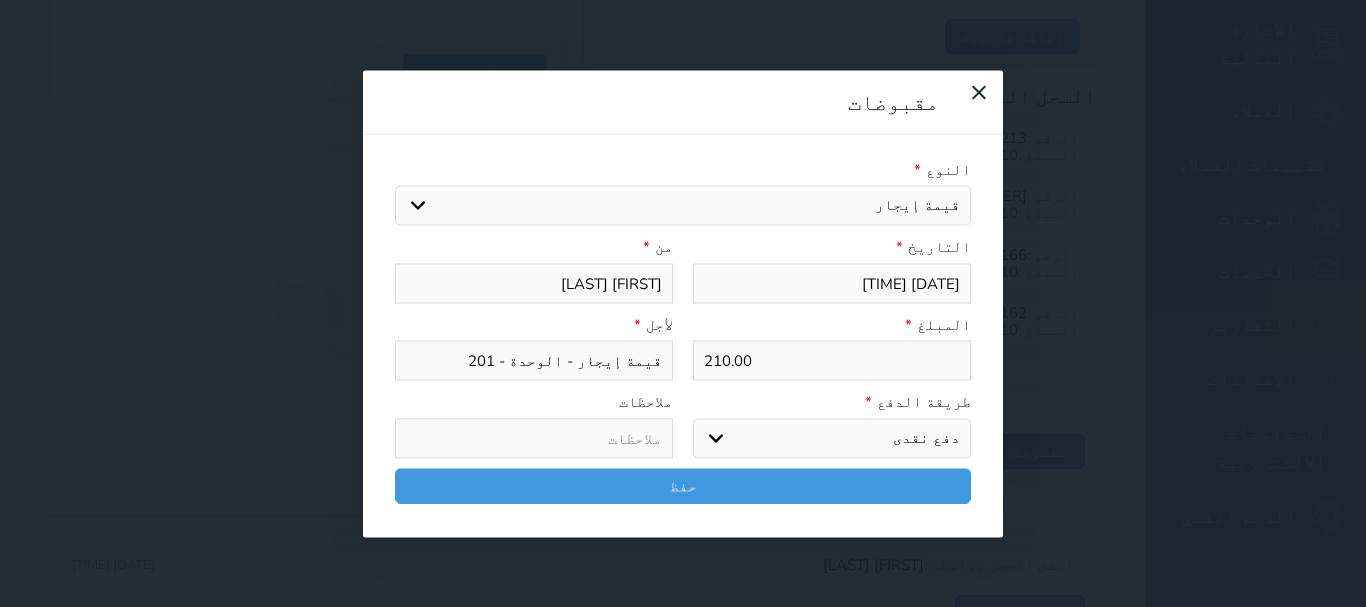 click on "اختر طريقة الدفع   دفع نقدى   تحويل بنكى   مدى   بطاقة ائتمان   آجل" at bounding box center (832, 438) 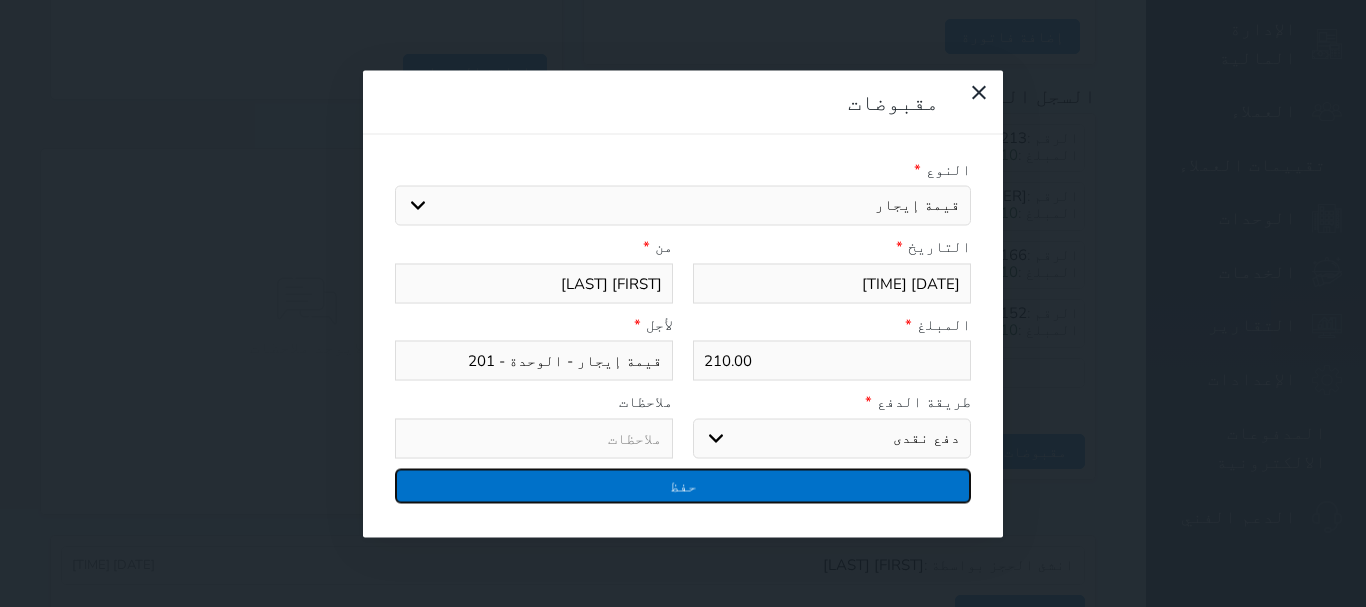 click on "حفظ" at bounding box center [683, 485] 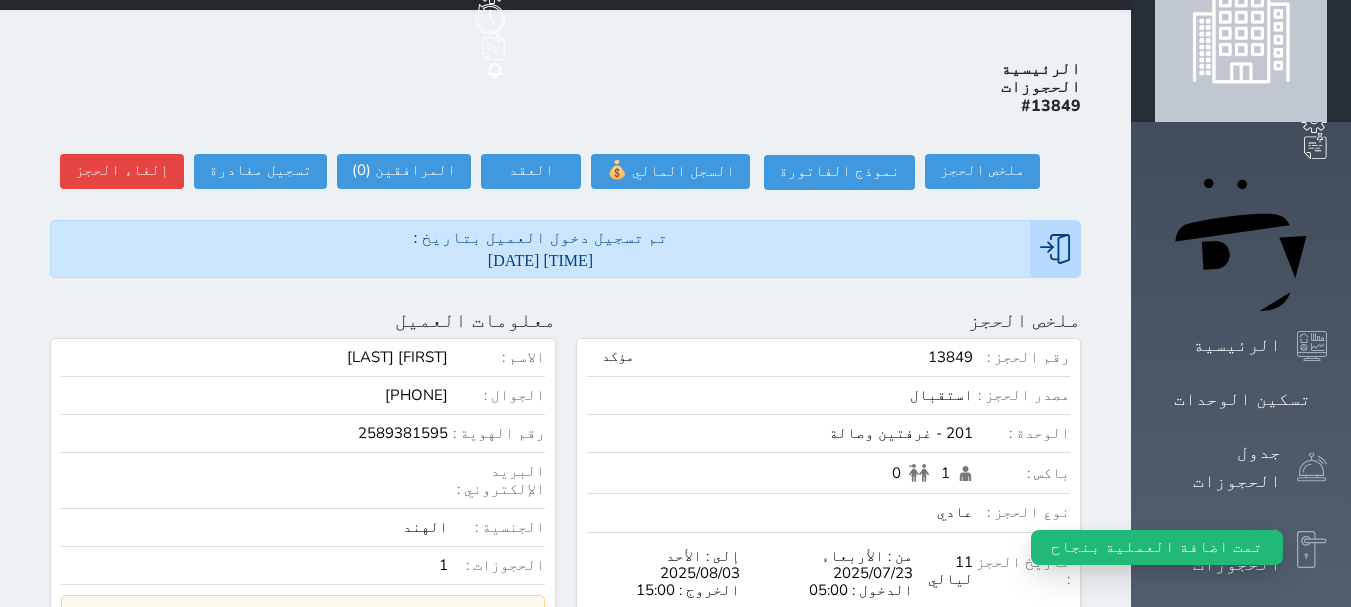 scroll, scrollTop: 0, scrollLeft: 0, axis: both 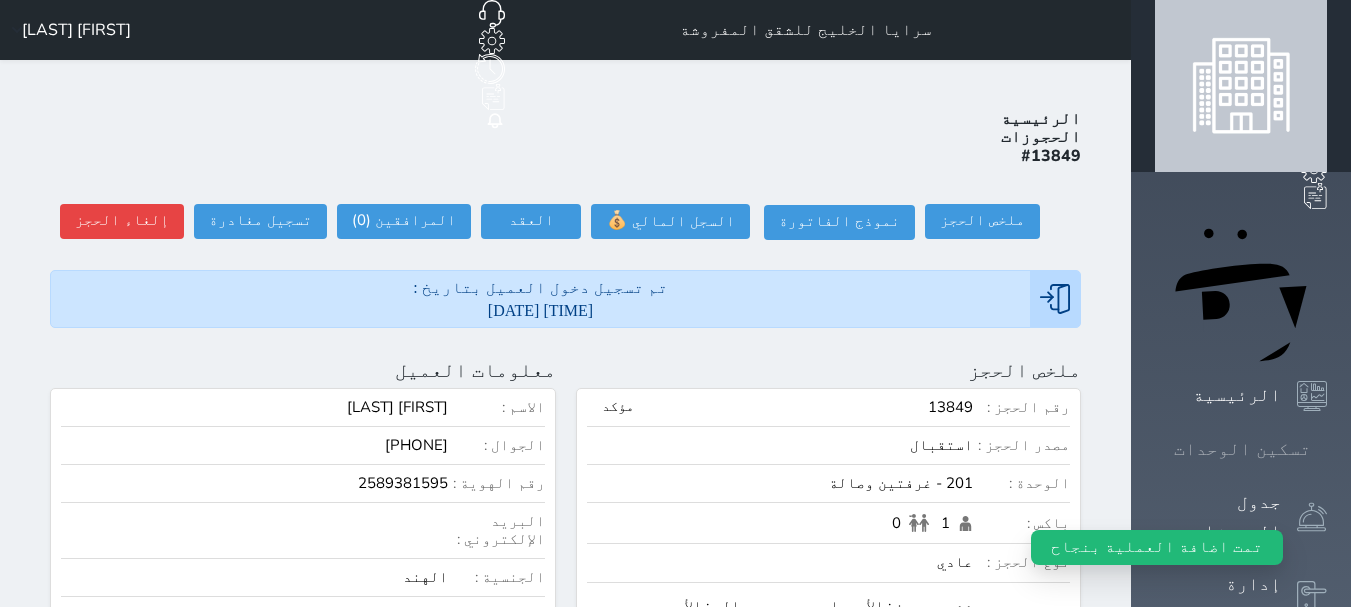click at bounding box center (1327, 449) 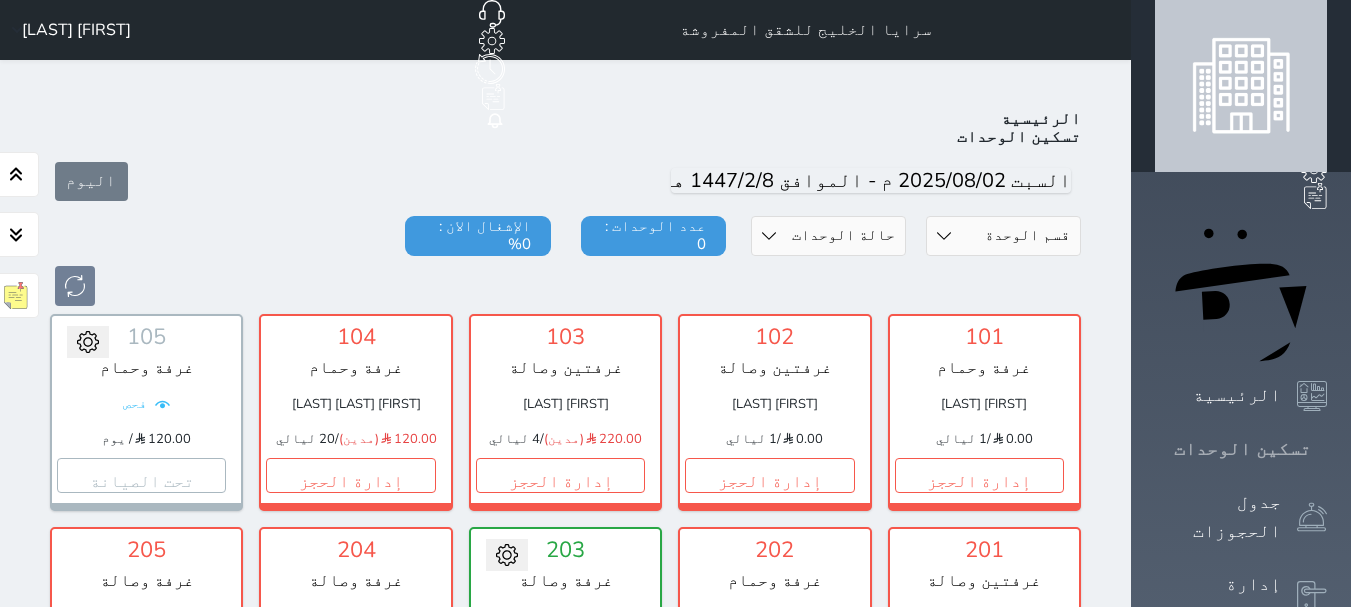 scroll, scrollTop: 78, scrollLeft: 0, axis: vertical 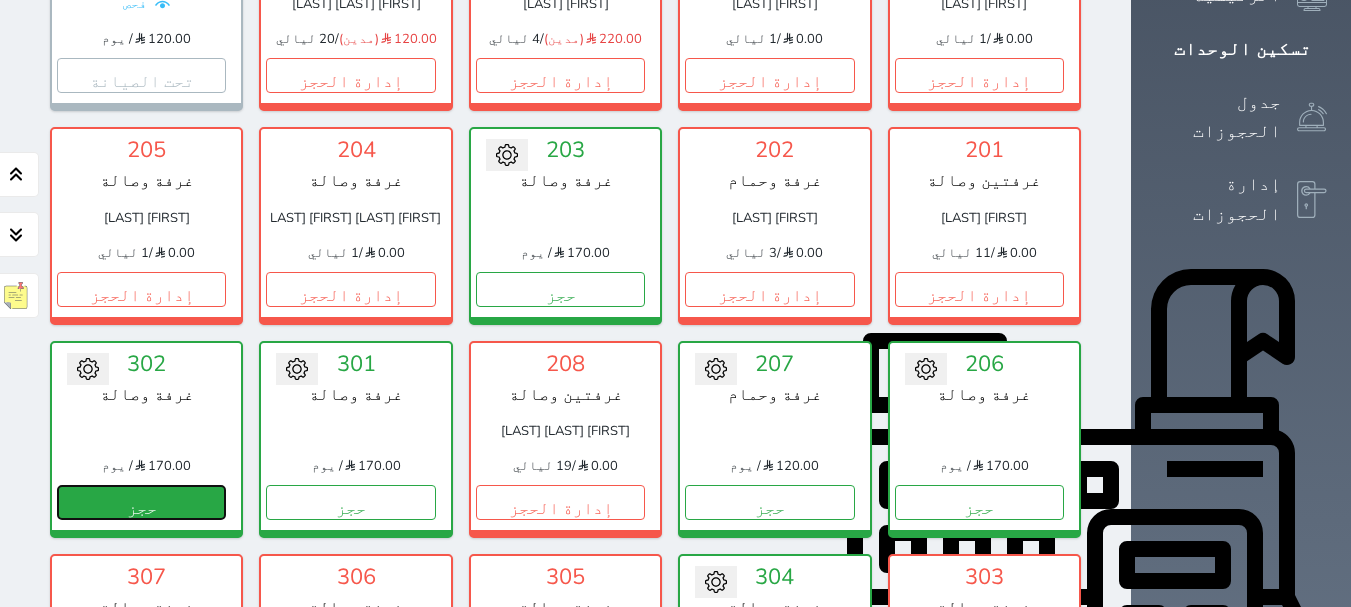 click on "حجز" at bounding box center [141, 502] 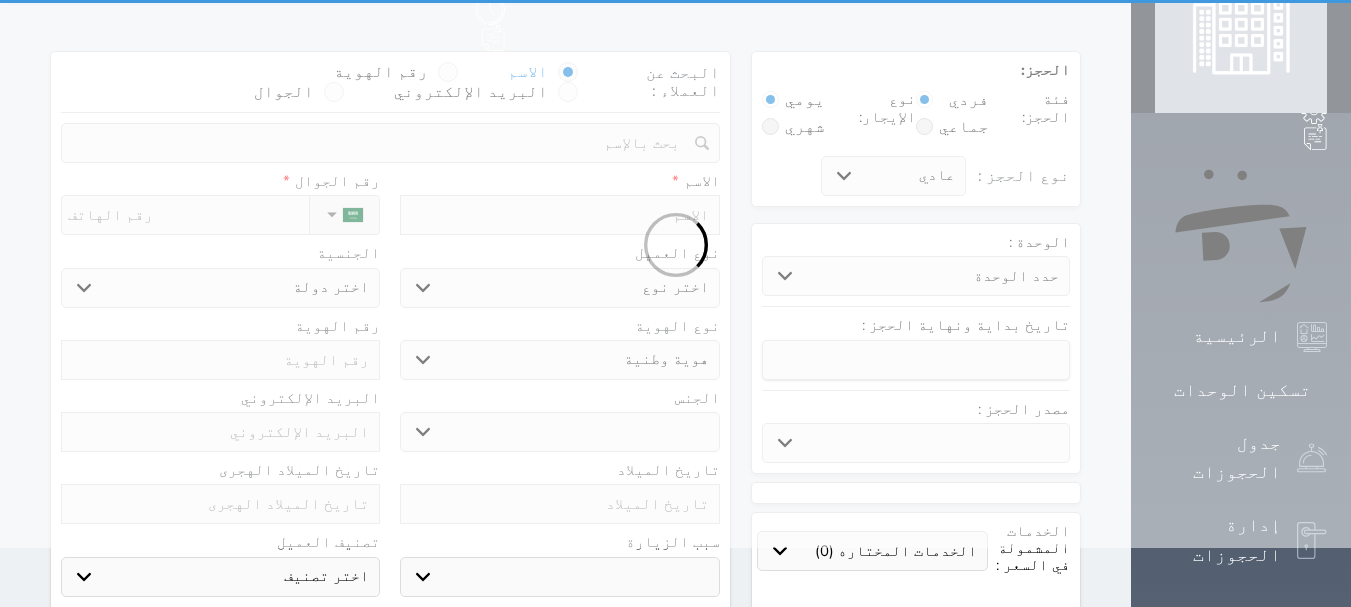 scroll, scrollTop: 0, scrollLeft: 0, axis: both 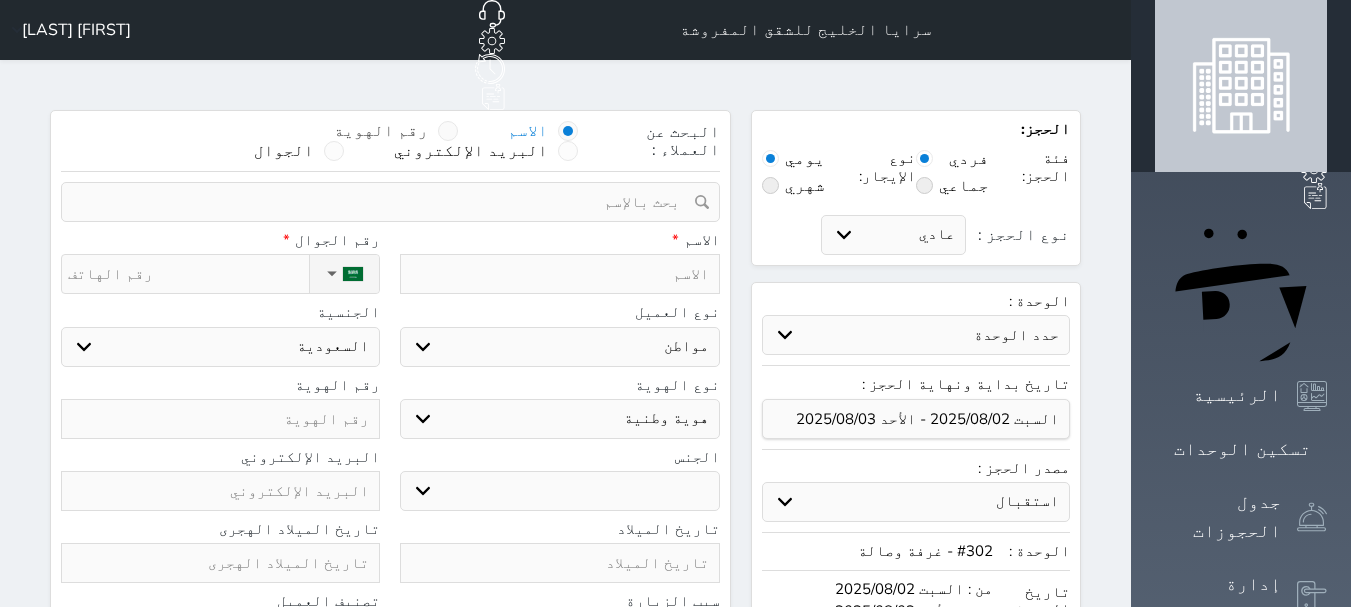 click at bounding box center [448, 131] 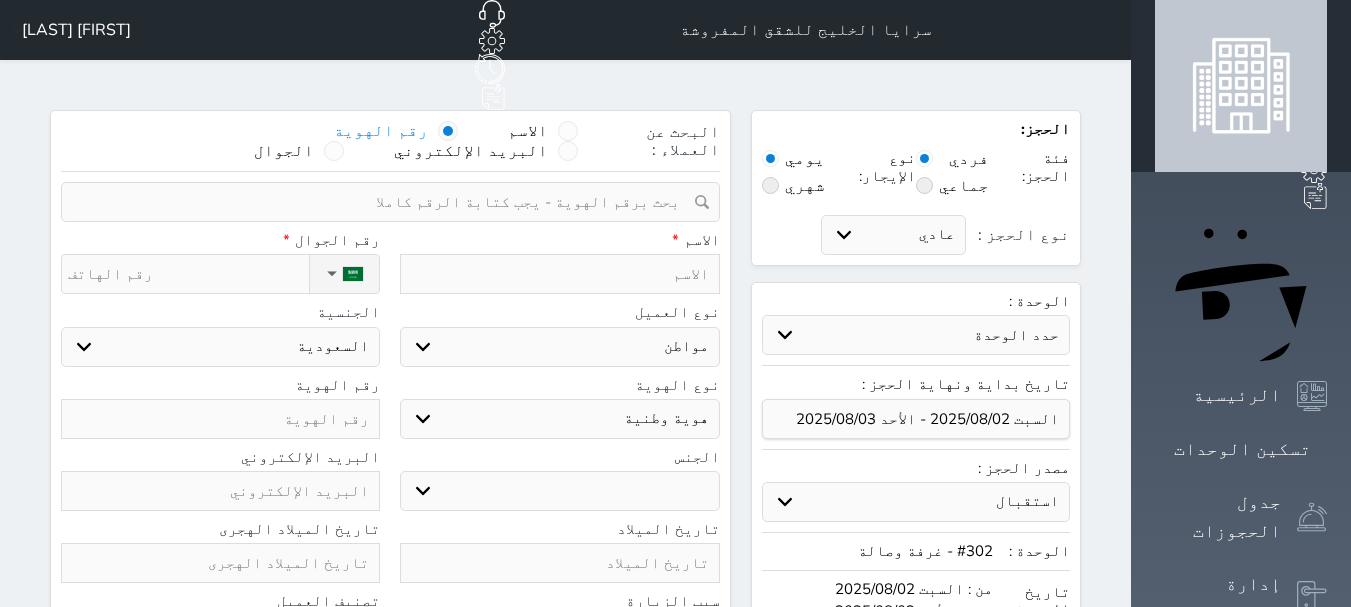 click at bounding box center [383, 202] 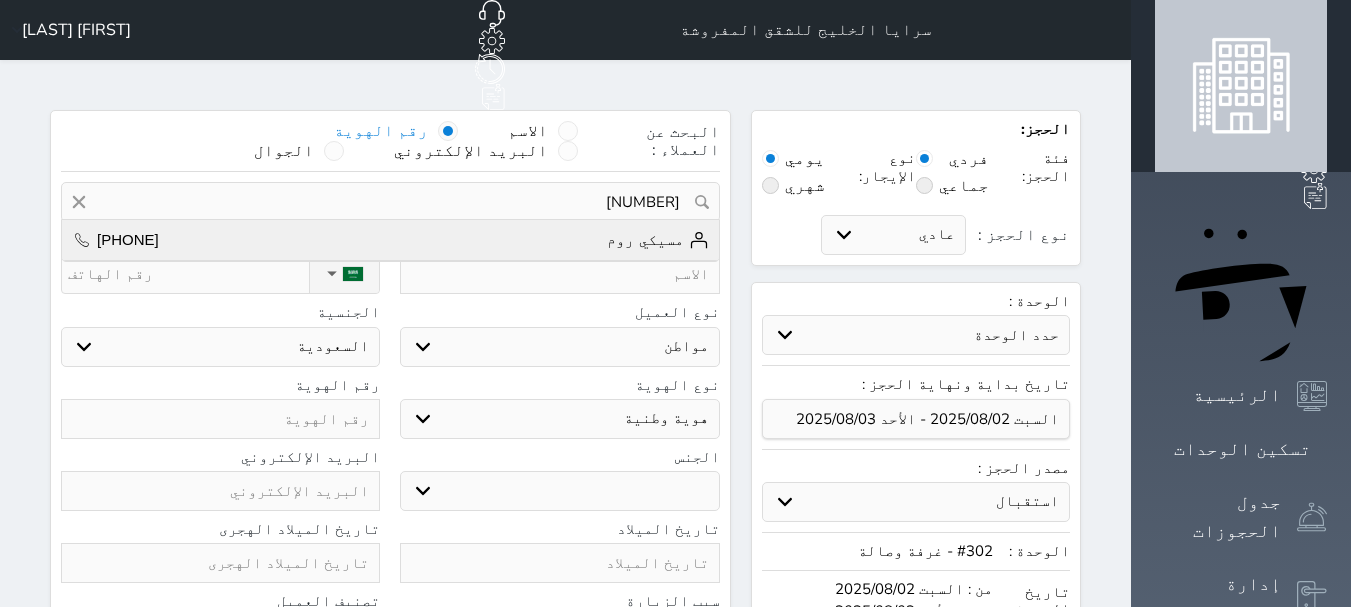 click on "[FIRST] [PHONE]" at bounding box center (390, 240) 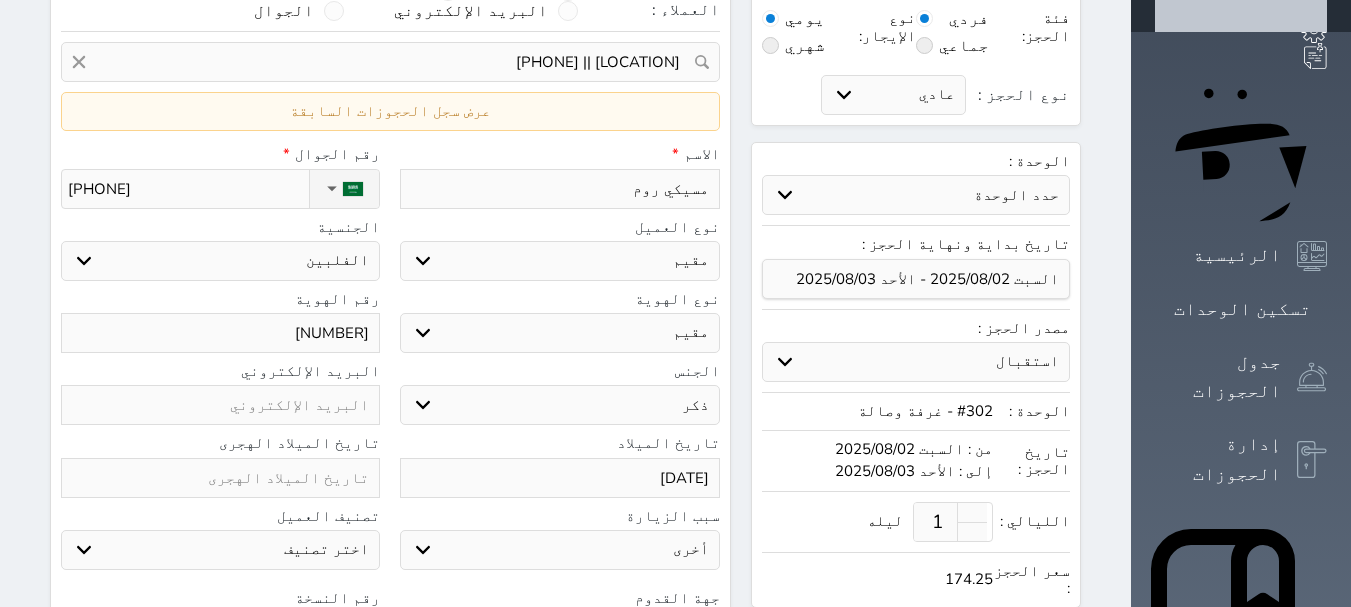 scroll, scrollTop: 142, scrollLeft: 0, axis: vertical 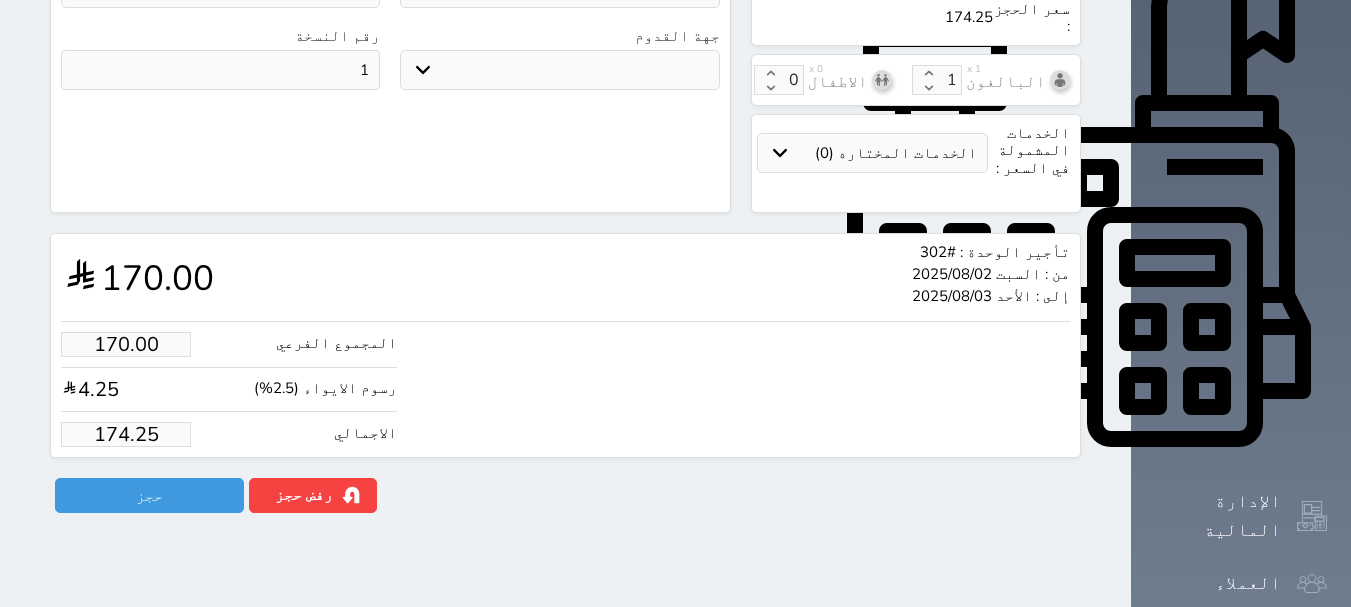 click on "174.25" at bounding box center [126, 434] 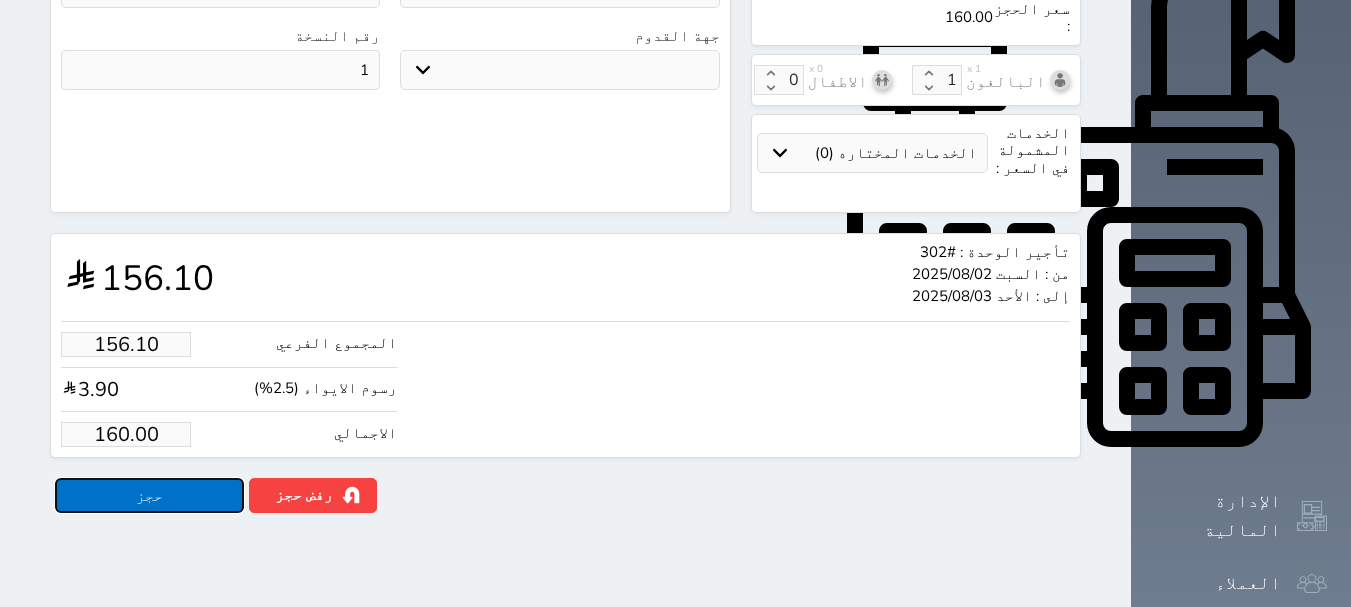 click on "حجز" at bounding box center (149, 495) 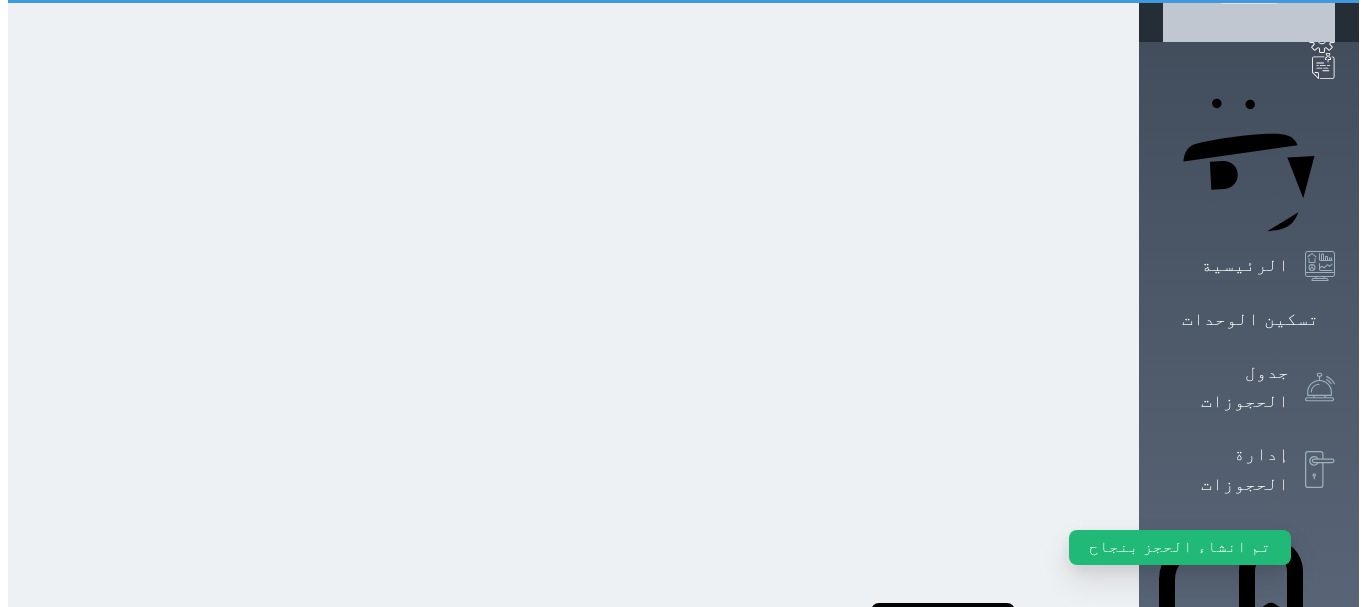 scroll, scrollTop: 0, scrollLeft: 0, axis: both 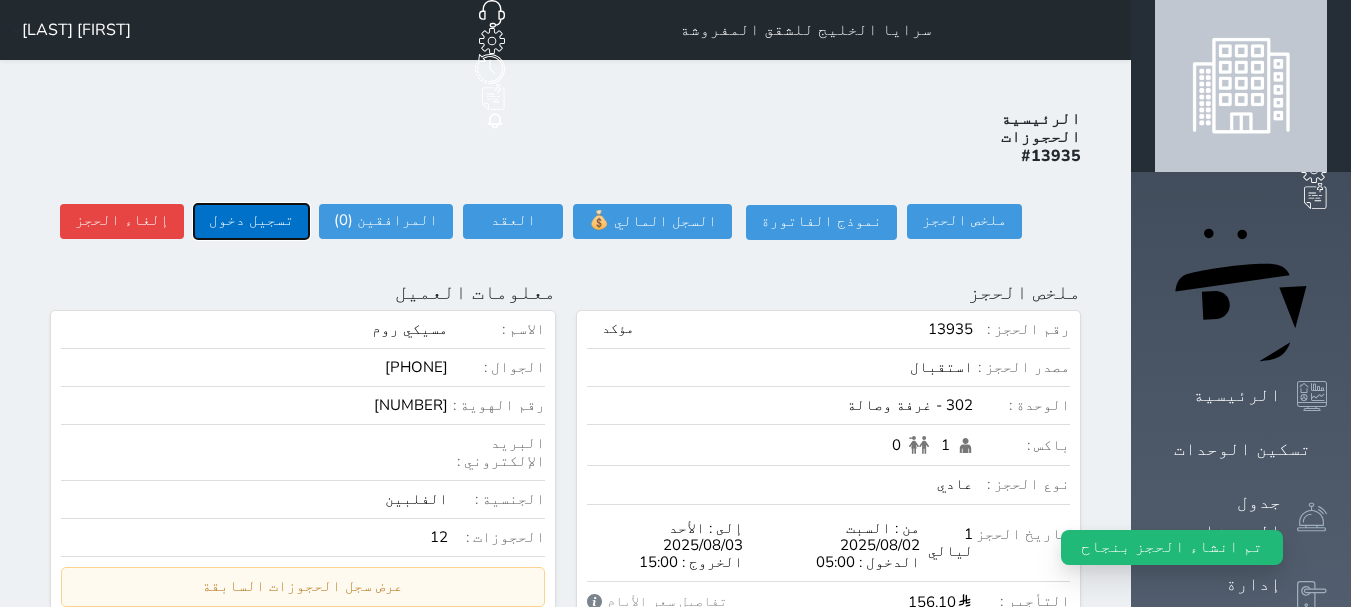 click on "تسجيل دخول" at bounding box center (251, 221) 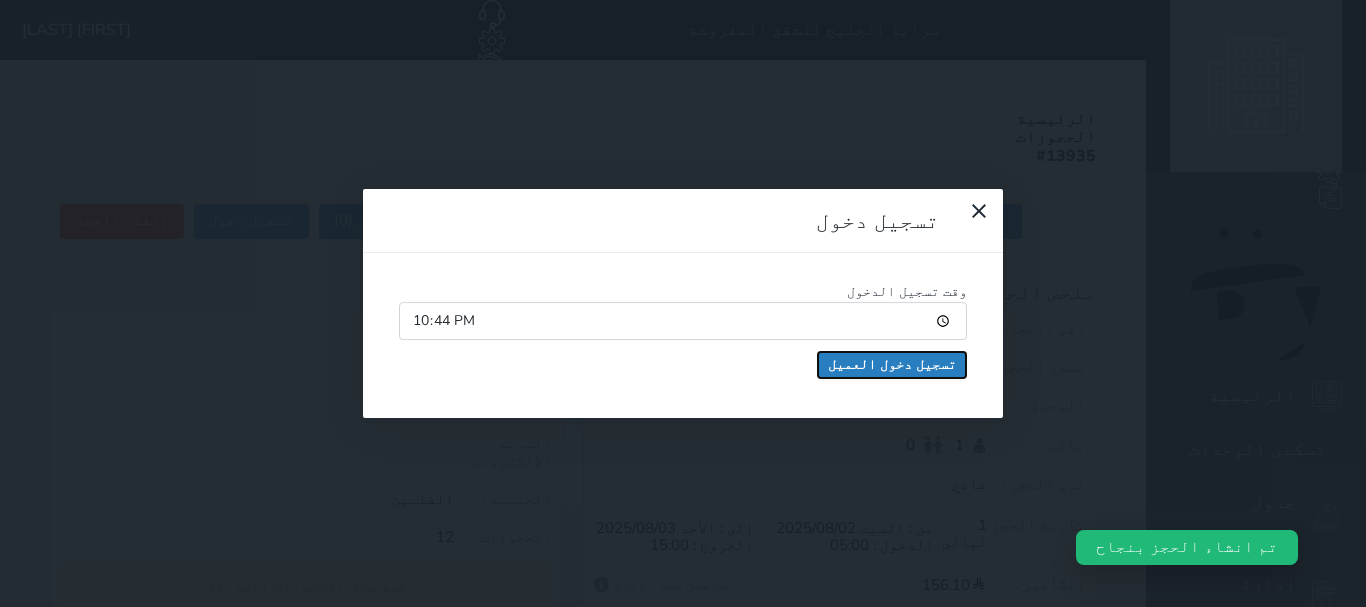 click on "تسجيل دخول العميل" at bounding box center [892, 365] 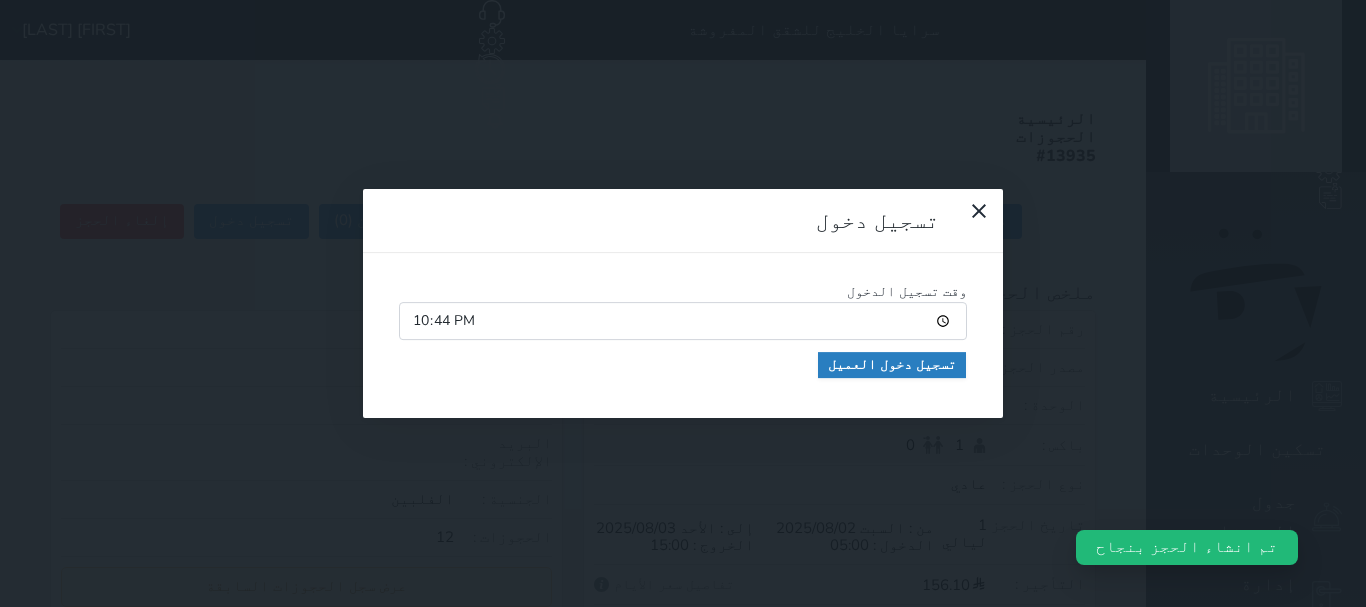 click at bounding box center (0, 0) 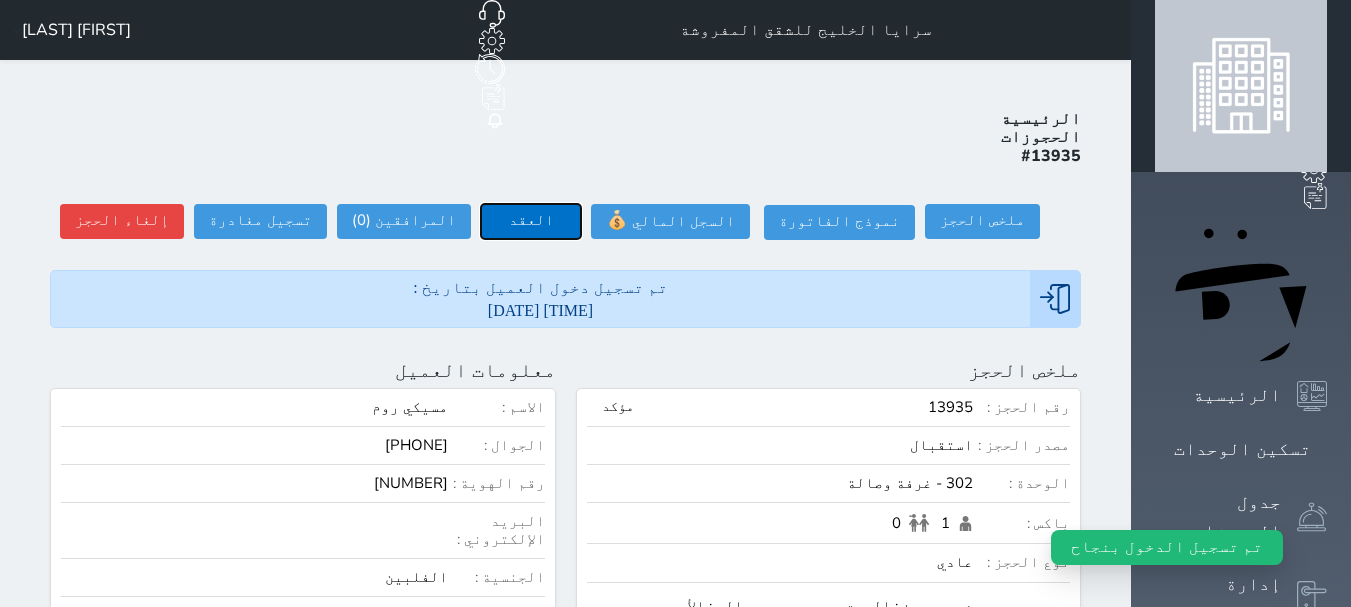 click on "العقد" at bounding box center [531, 221] 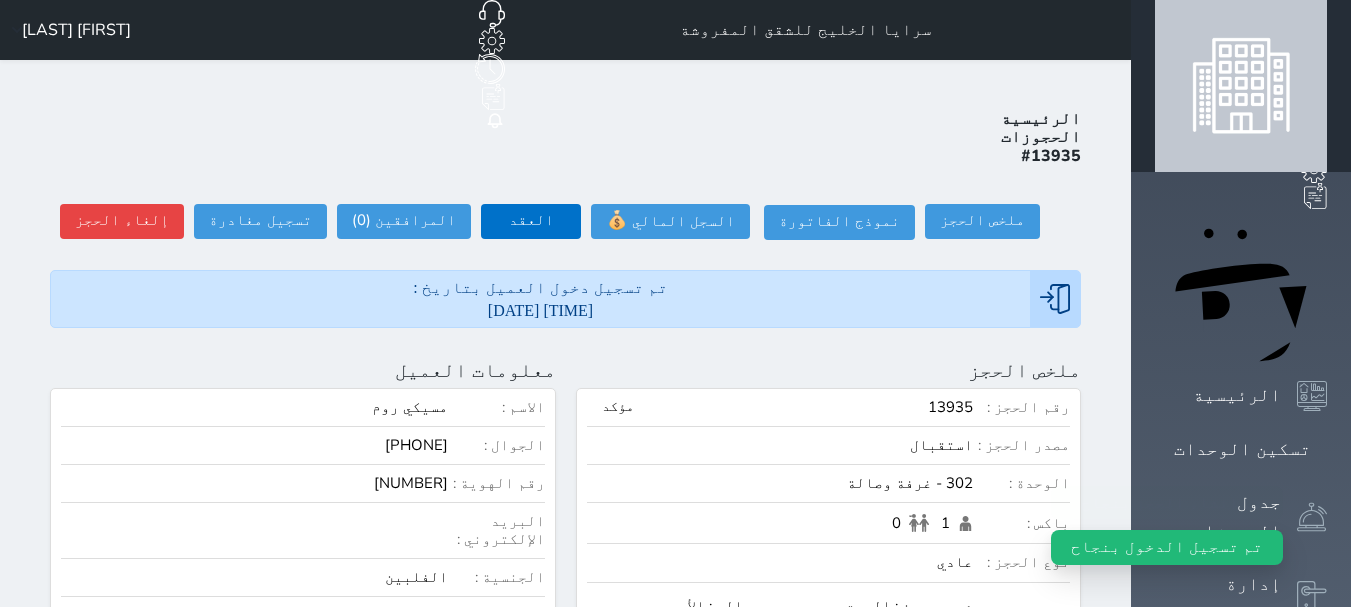click at bounding box center (0, 0) 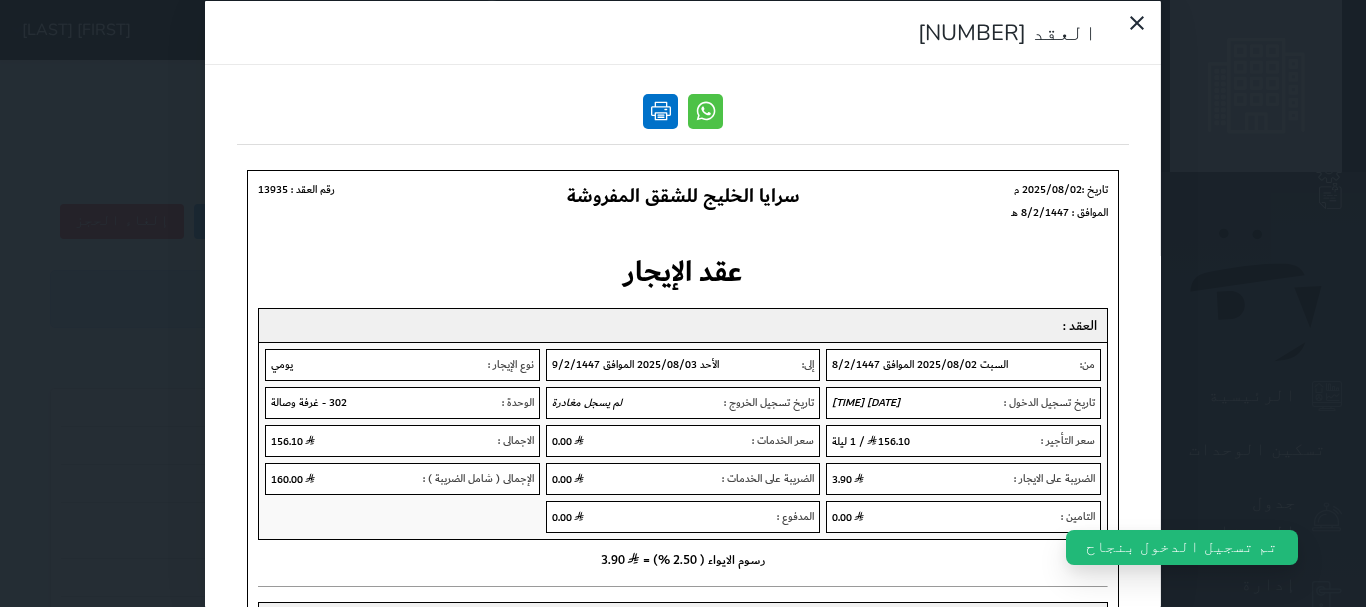 scroll, scrollTop: 0, scrollLeft: 0, axis: both 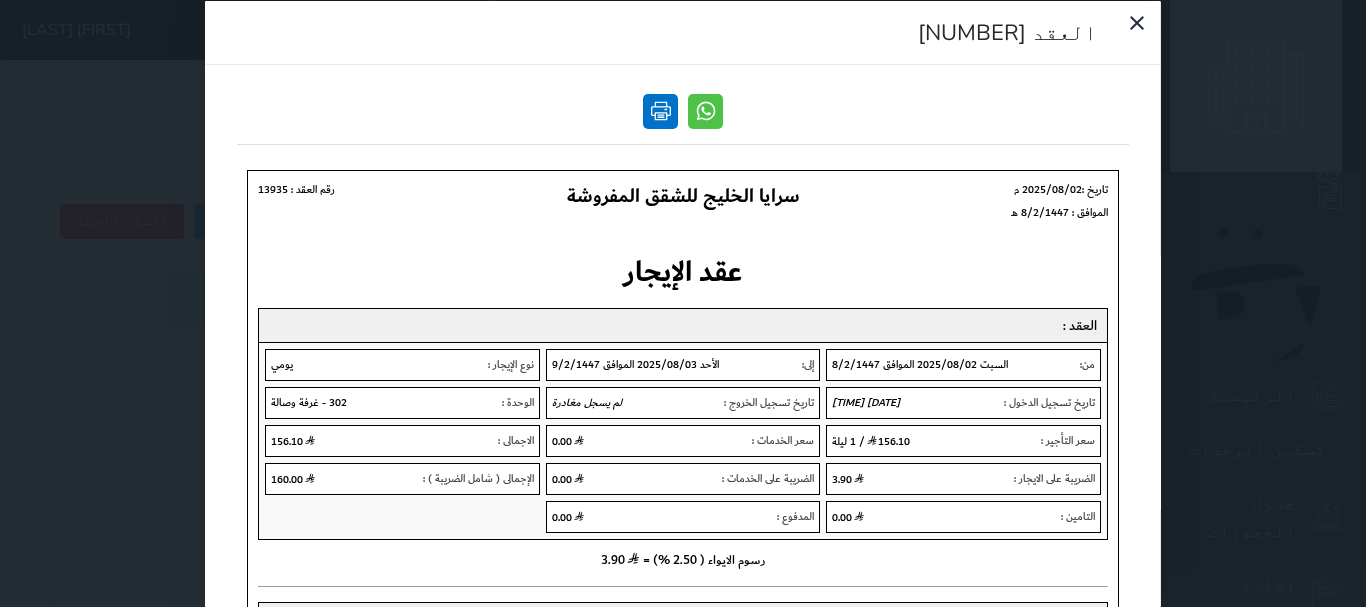 click at bounding box center (660, 110) 